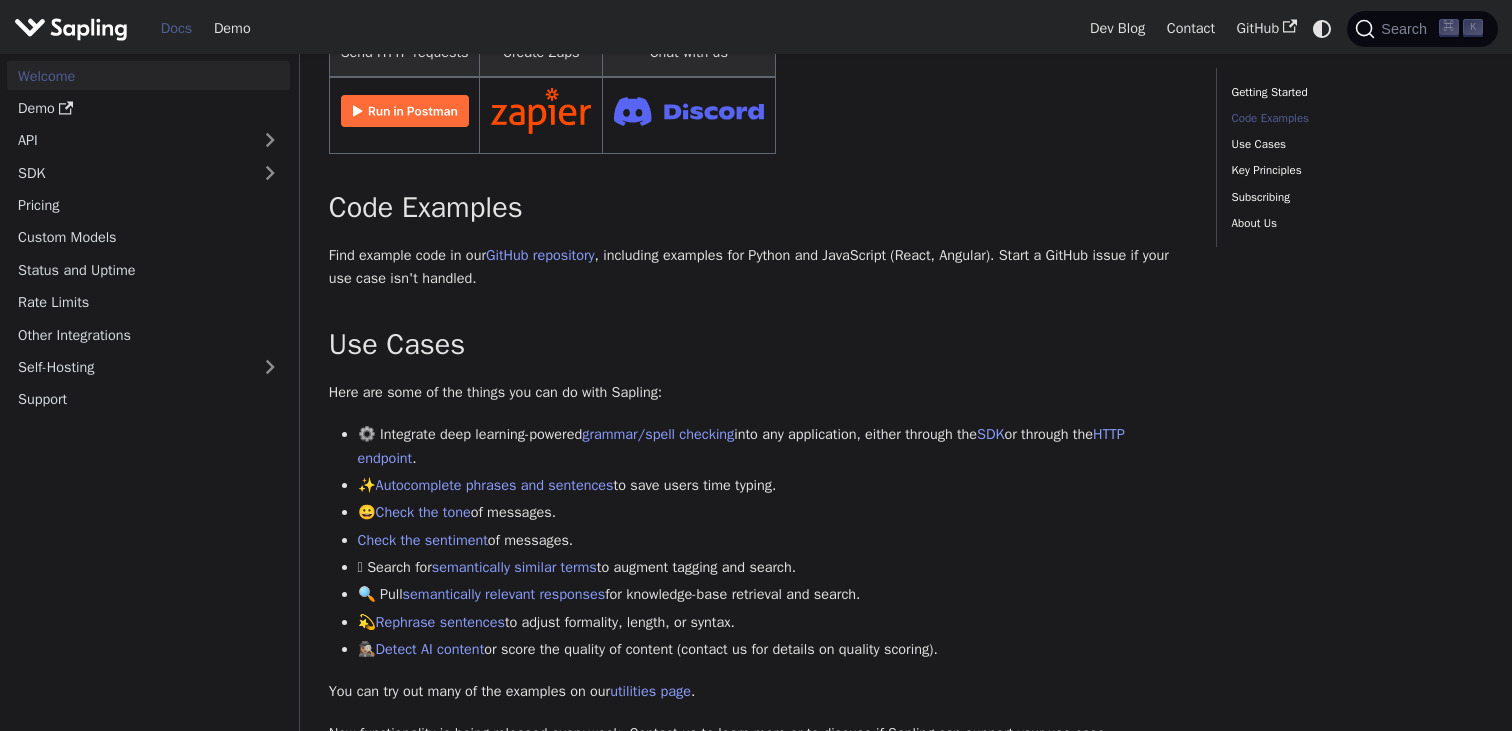 scroll, scrollTop: 552, scrollLeft: 0, axis: vertical 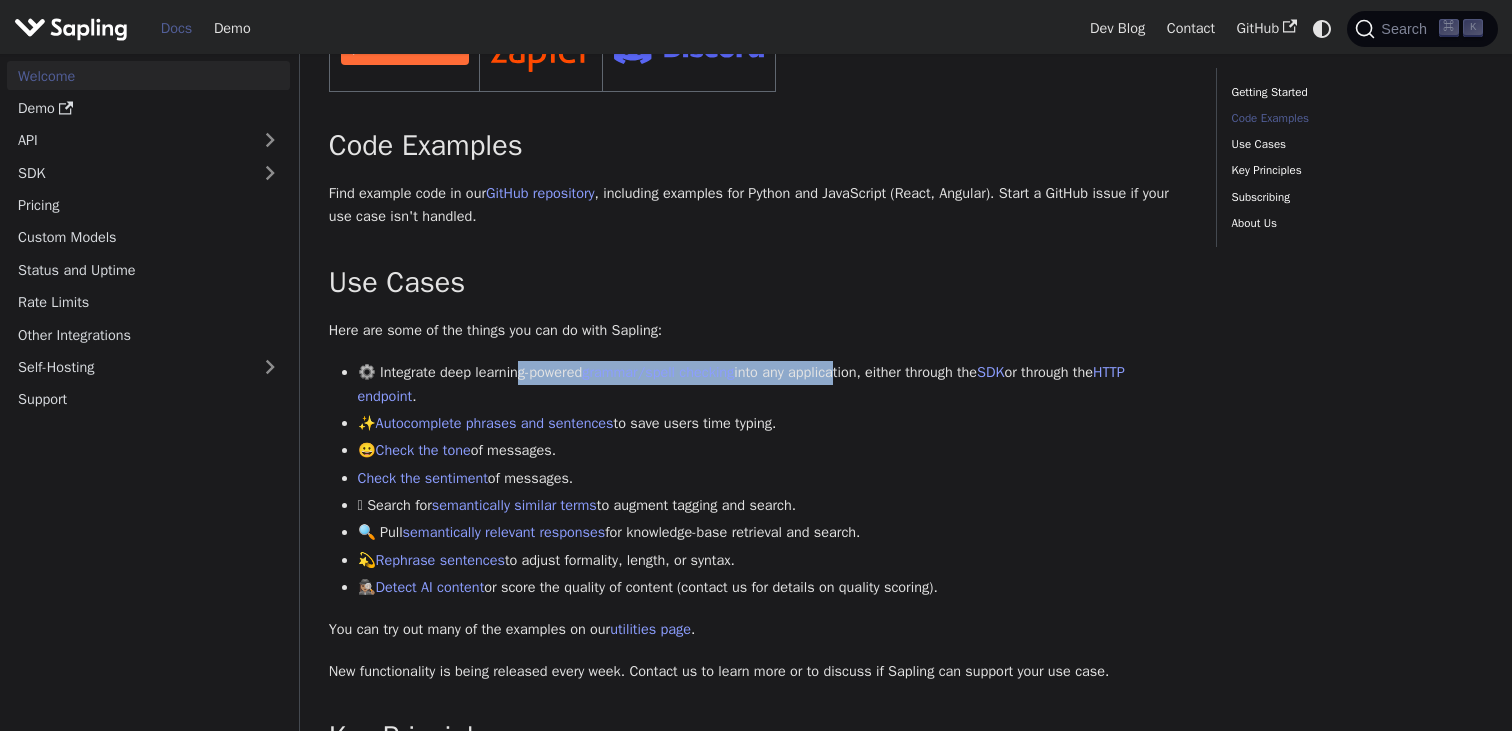drag, startPoint x: 525, startPoint y: 396, endPoint x: 855, endPoint y: 387, distance: 330.1227 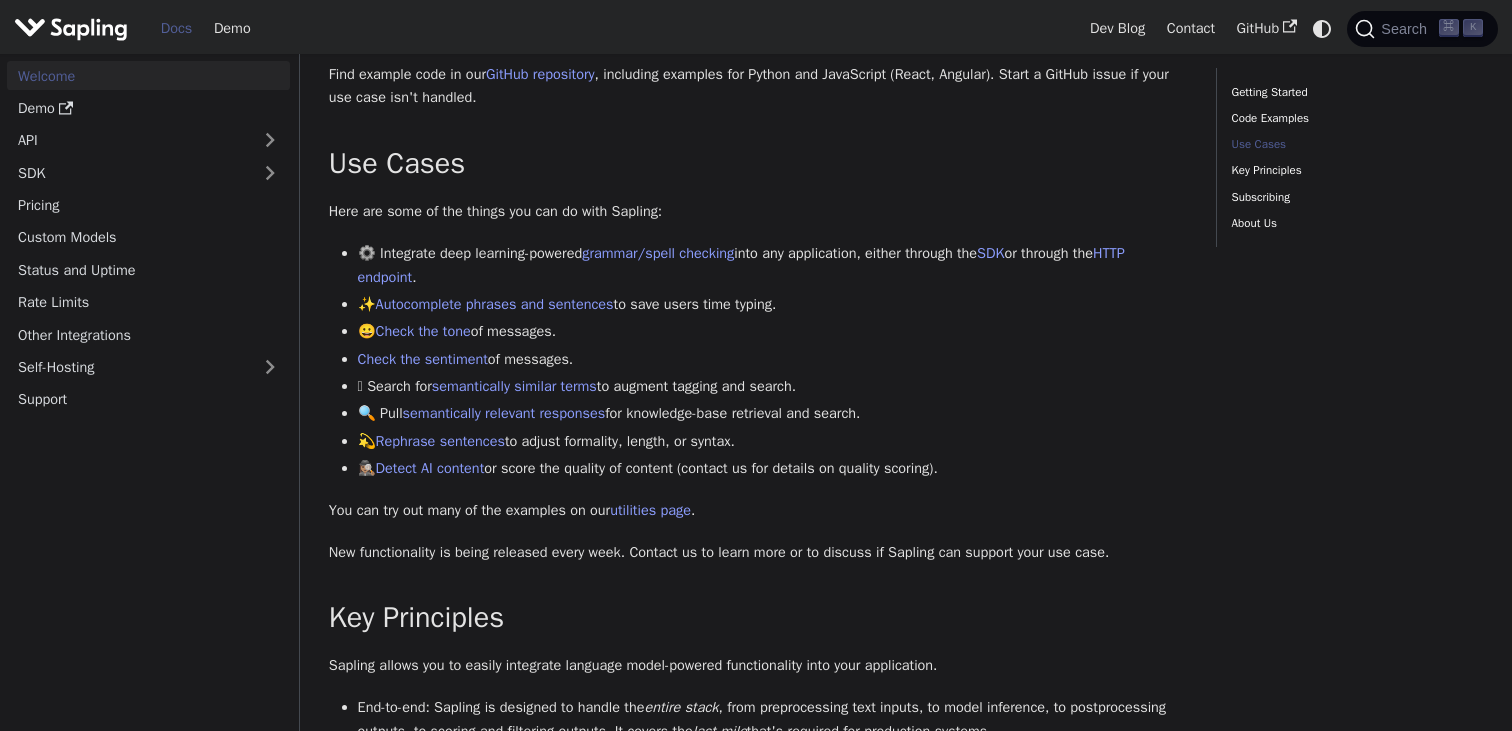 scroll, scrollTop: 673, scrollLeft: 0, axis: vertical 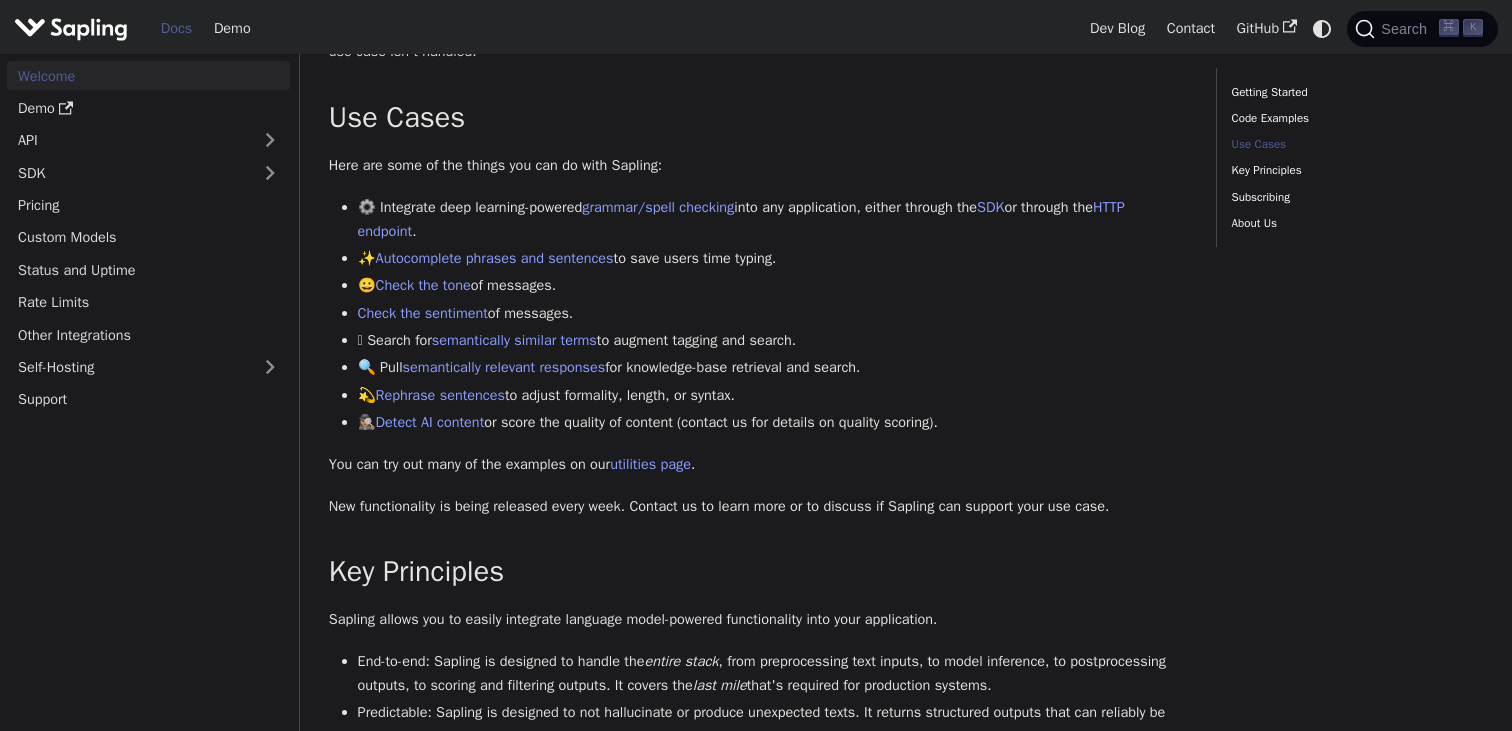 click on "You can try out many of the examples on our  utilities page ." at bounding box center [758, 465] 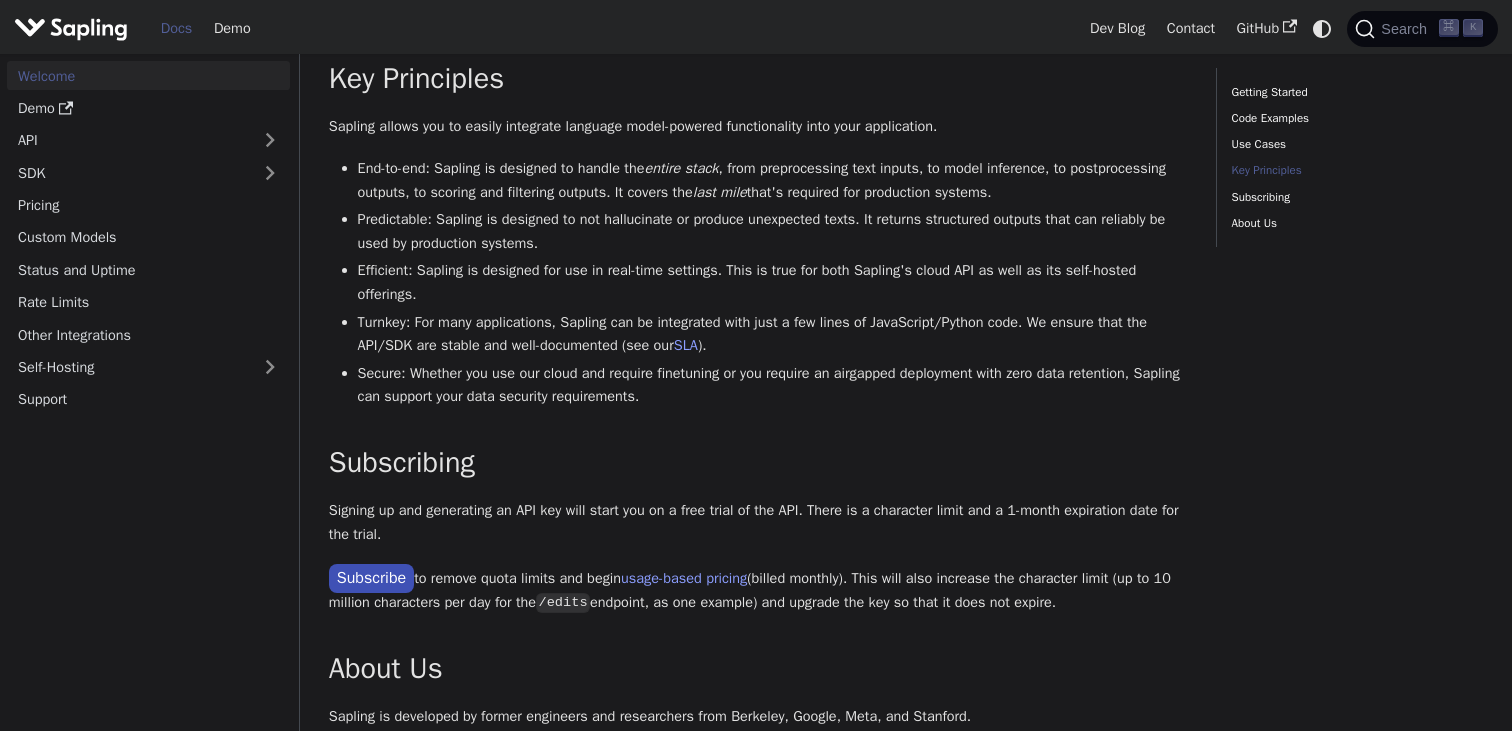 scroll, scrollTop: 1228, scrollLeft: 0, axis: vertical 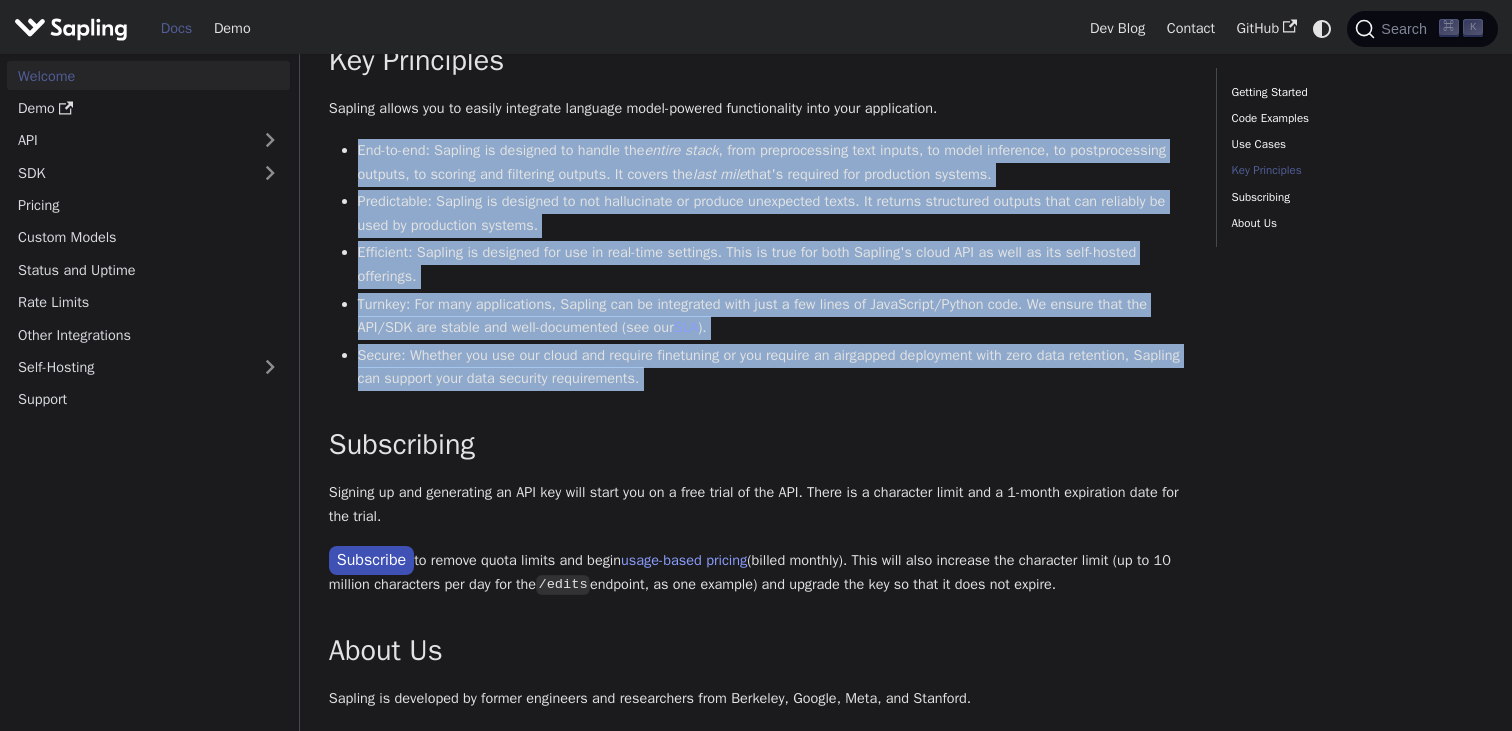 drag, startPoint x: 827, startPoint y: 371, endPoint x: 714, endPoint y: 161, distance: 238.47221 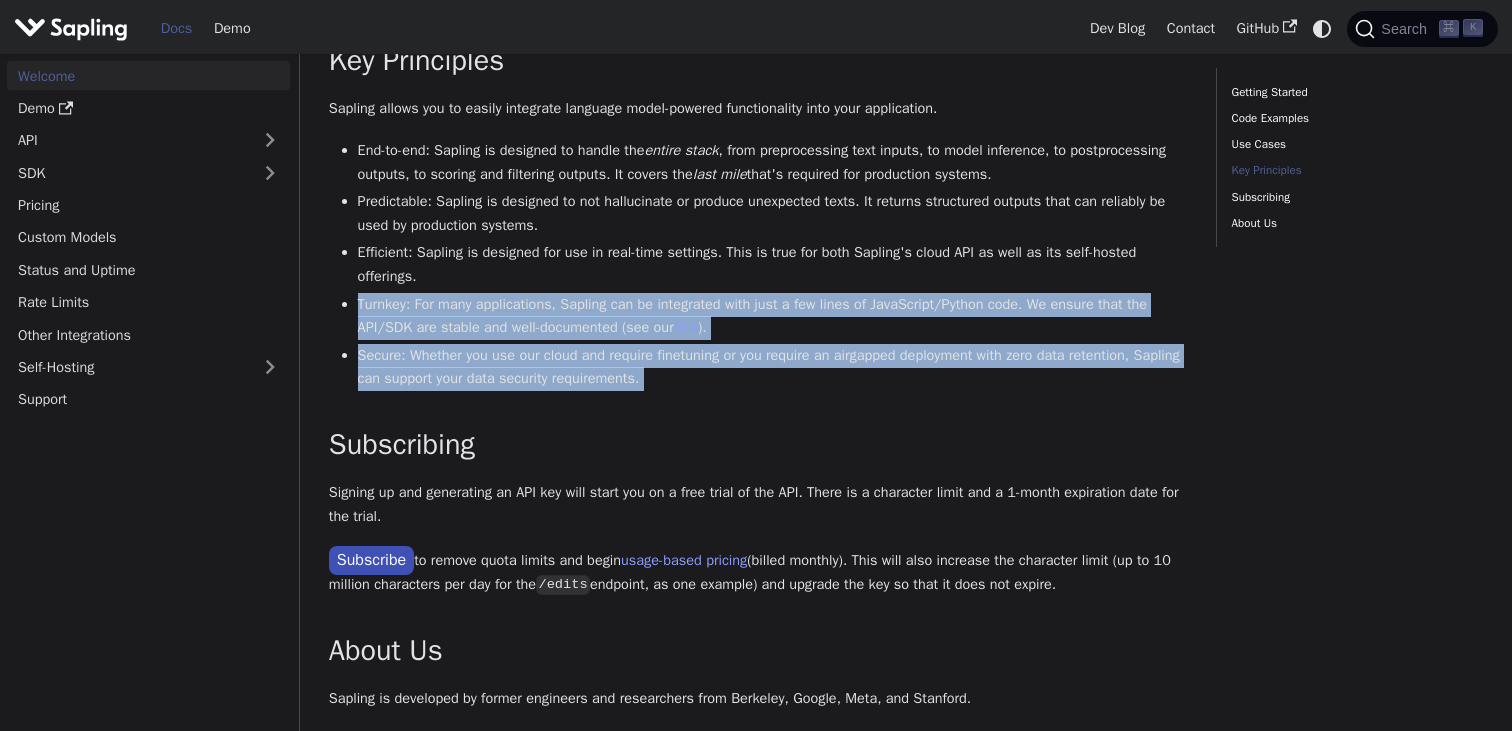 drag, startPoint x: 868, startPoint y: 291, endPoint x: 843, endPoint y: 425, distance: 136.31215 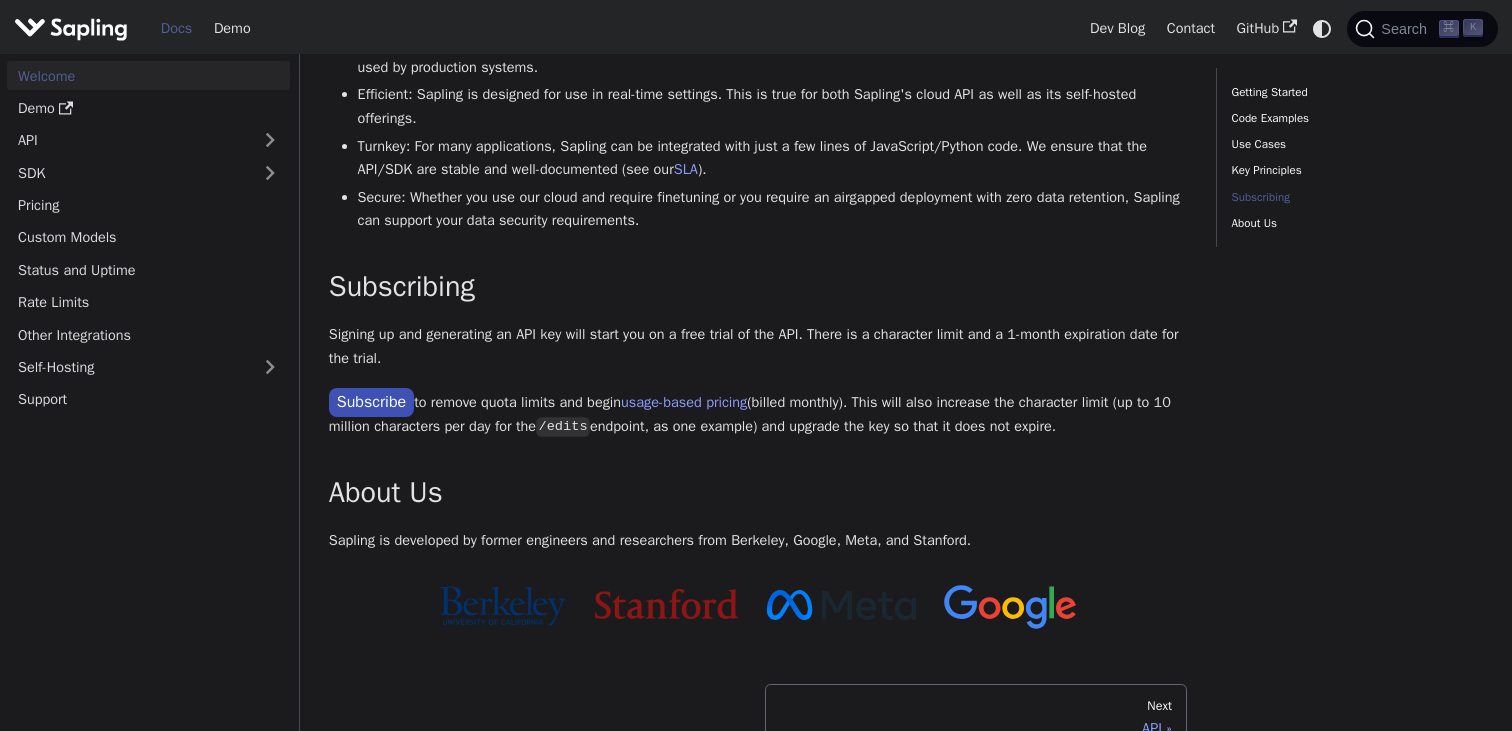 scroll, scrollTop: 1412, scrollLeft: 0, axis: vertical 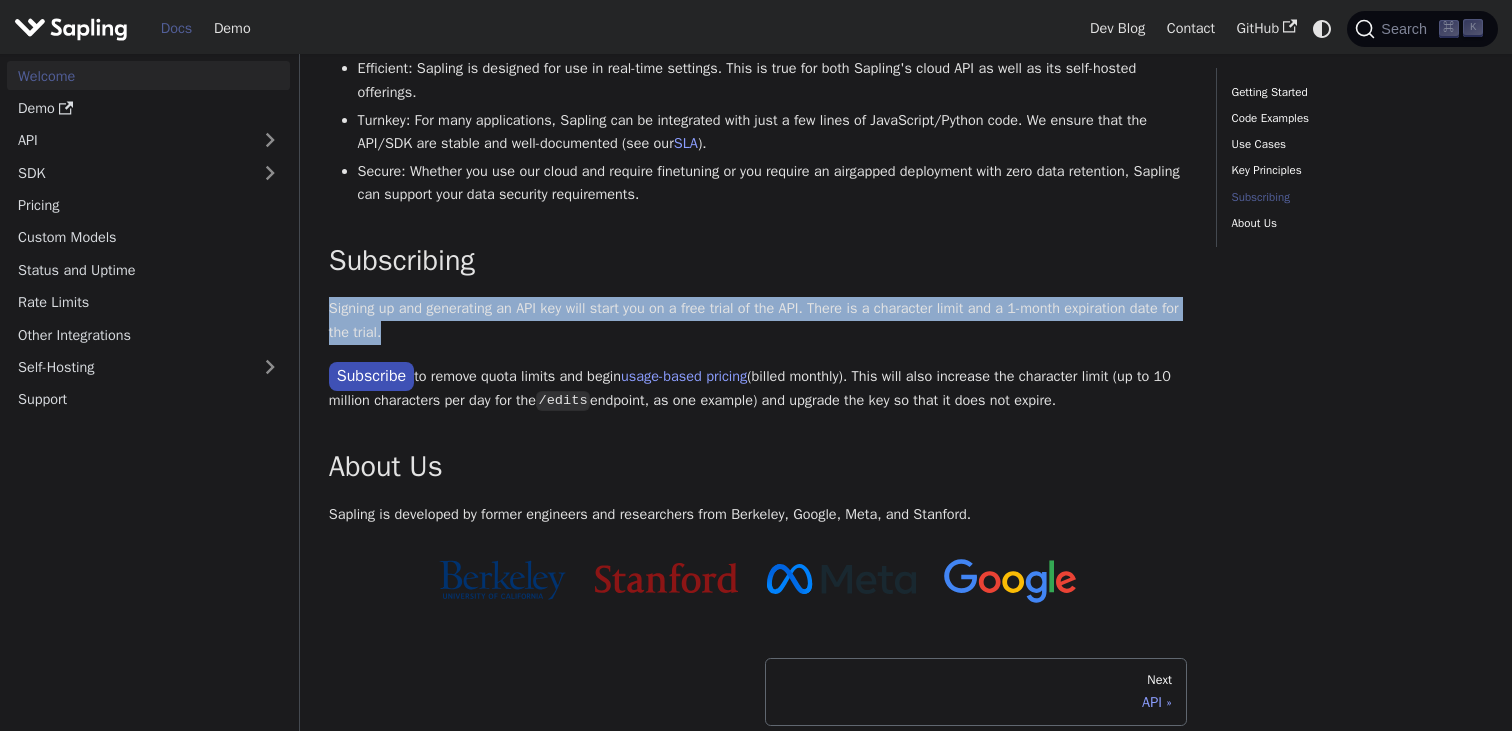 drag, startPoint x: 452, startPoint y: 318, endPoint x: 467, endPoint y: 347, distance: 32.649654 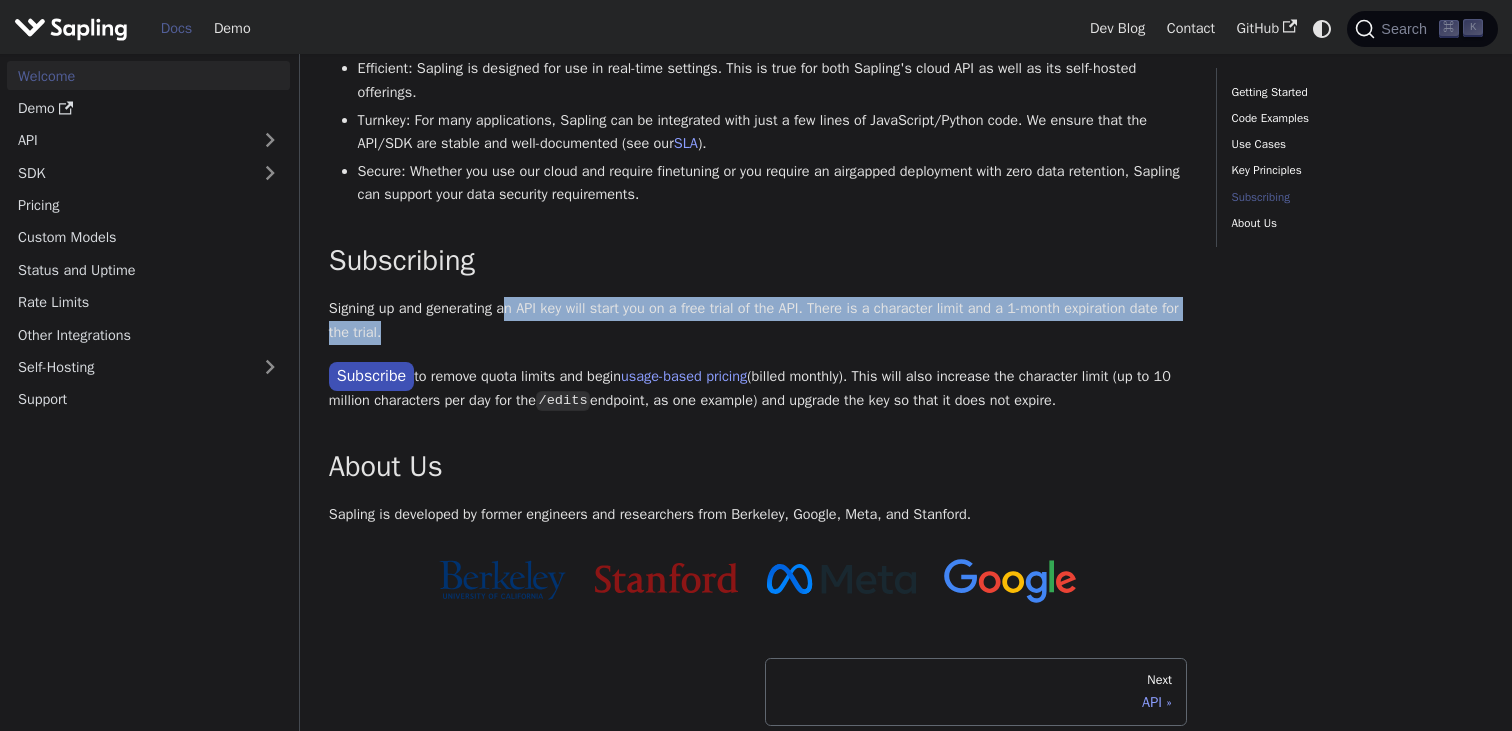 drag, startPoint x: 521, startPoint y: 360, endPoint x: 516, endPoint y: 333, distance: 27.45906 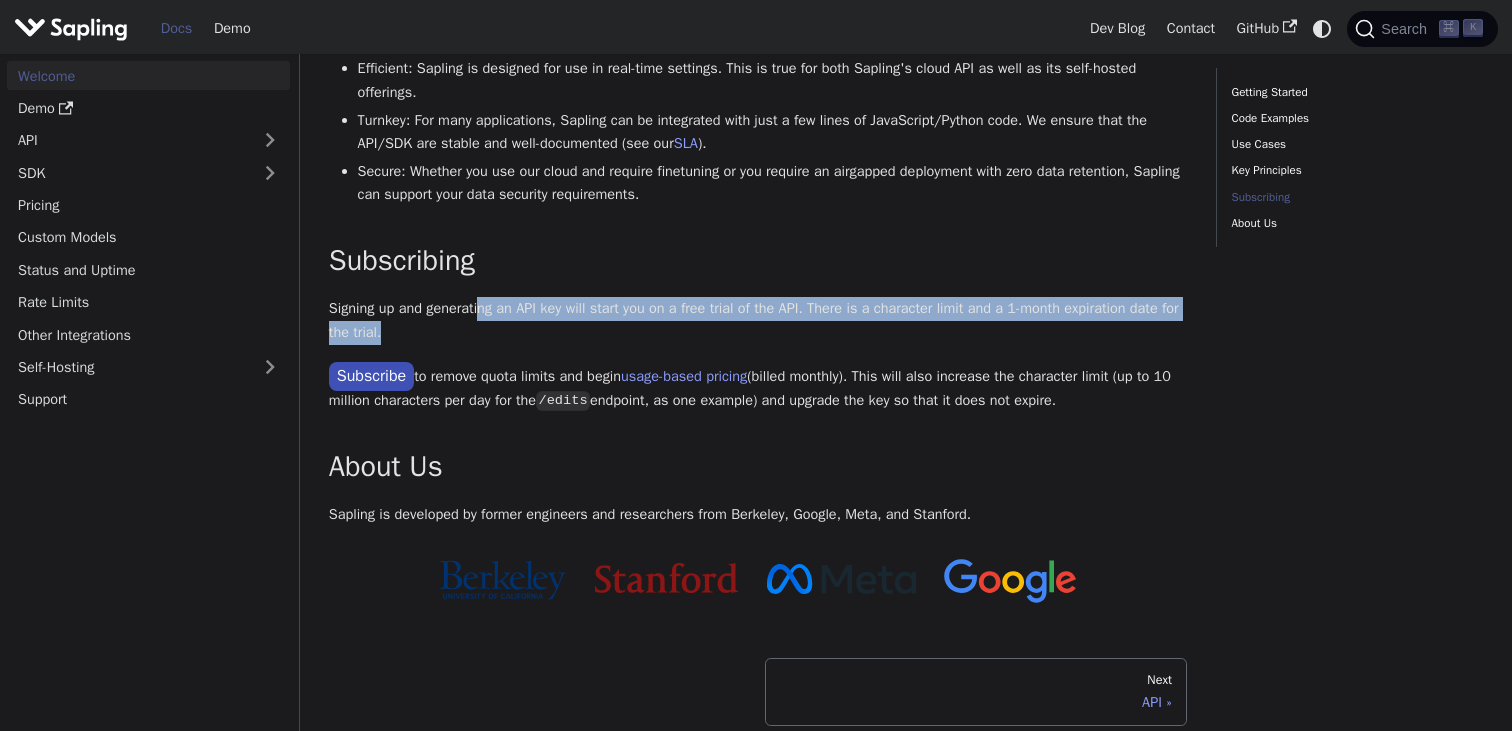 drag, startPoint x: 484, startPoint y: 341, endPoint x: 491, endPoint y: 361, distance: 21.189621 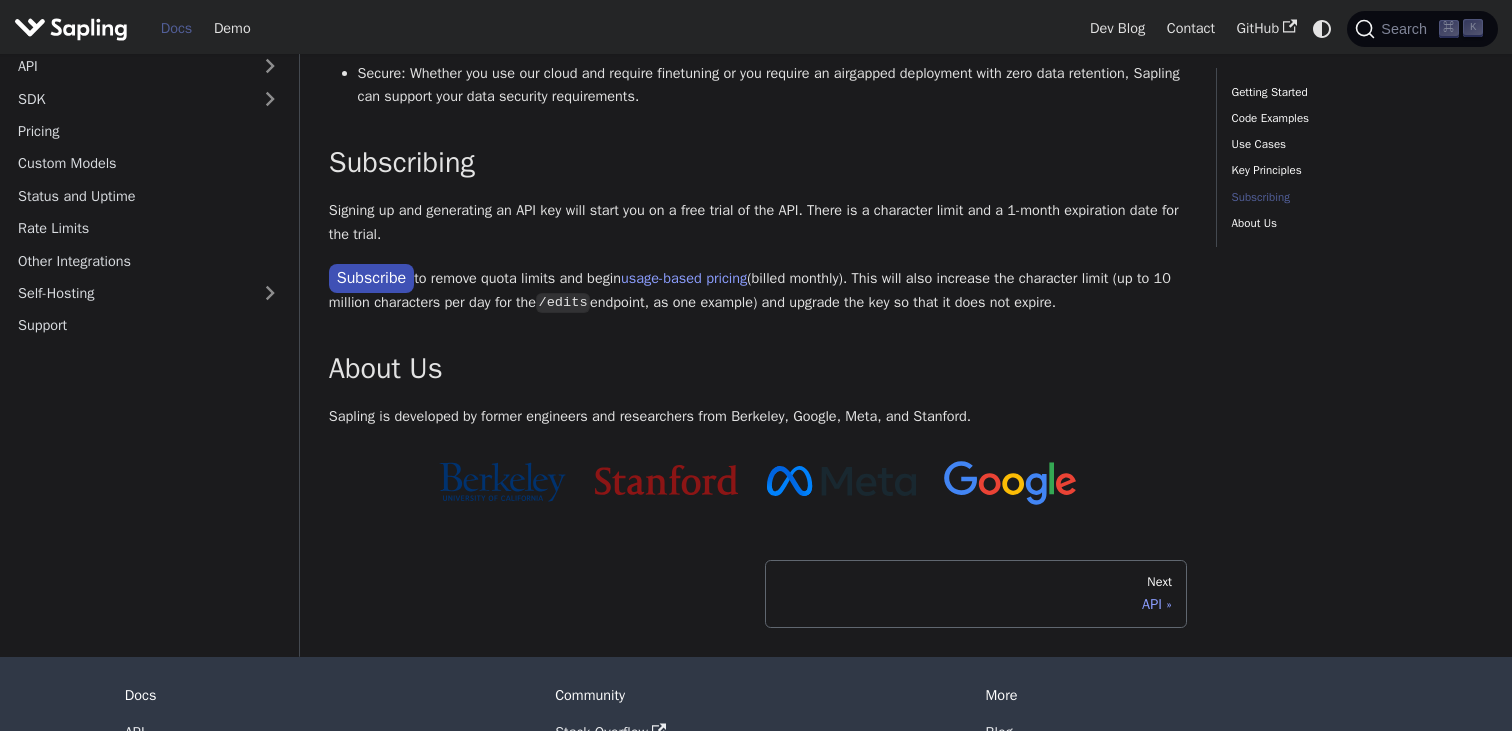 scroll, scrollTop: 1515, scrollLeft: 0, axis: vertical 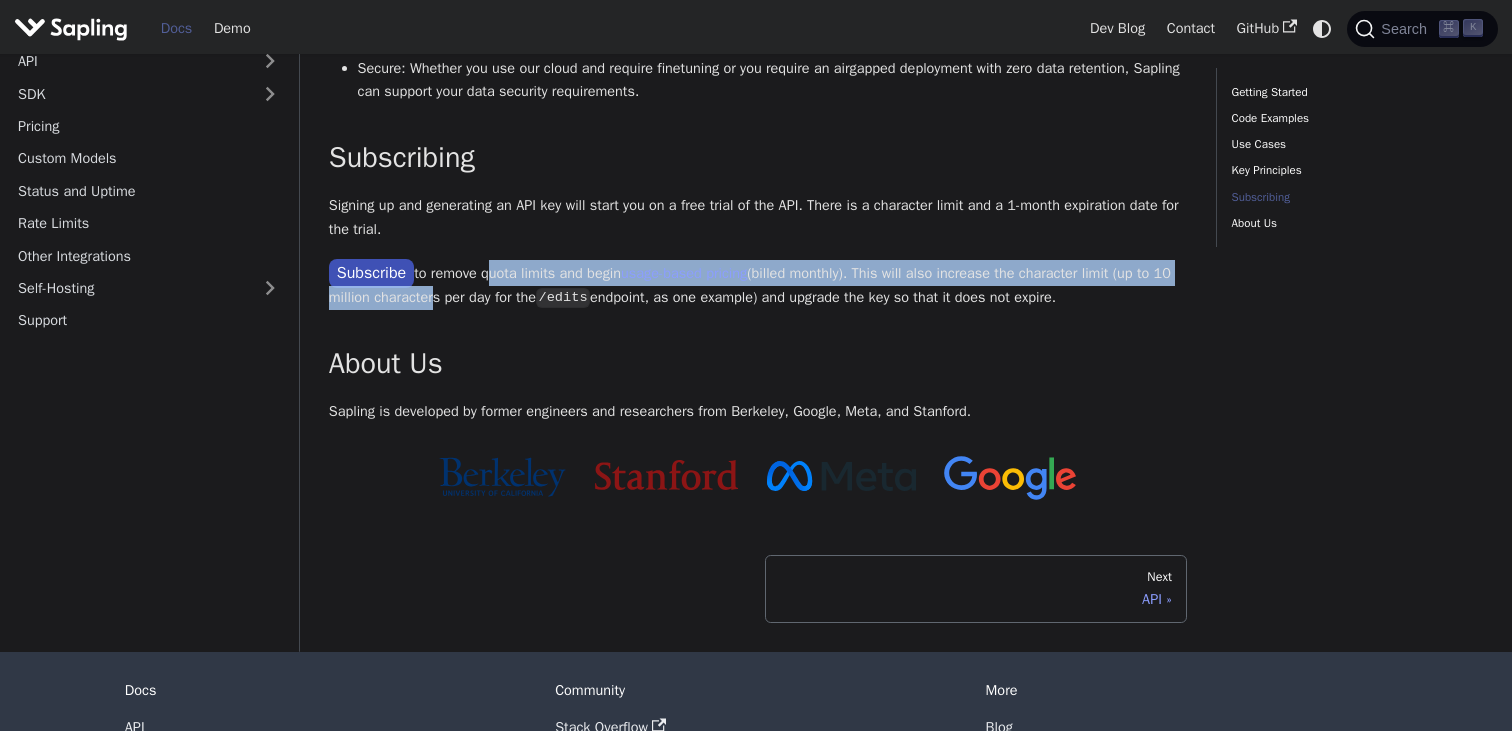 drag, startPoint x: 497, startPoint y: 294, endPoint x: 497, endPoint y: 326, distance: 32 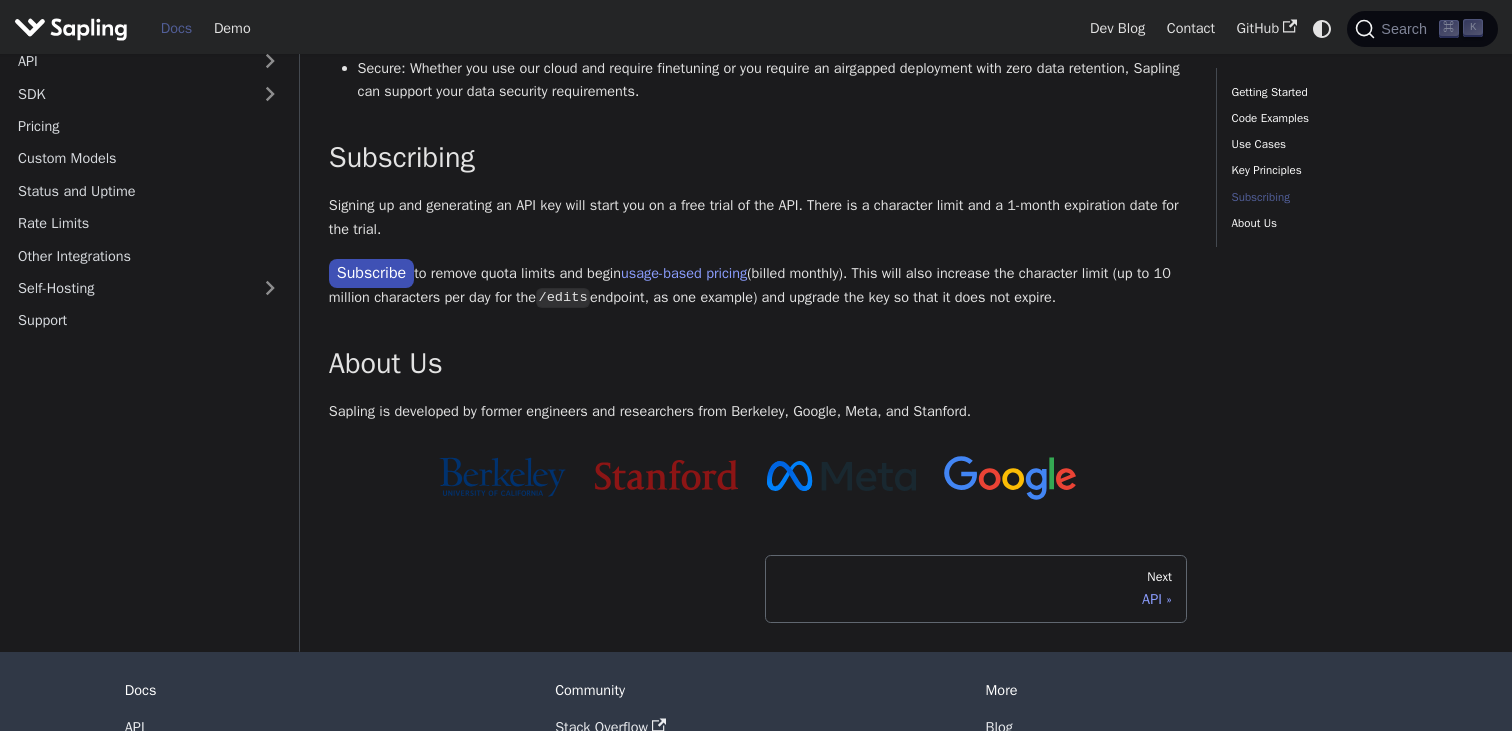 drag, startPoint x: 451, startPoint y: 259, endPoint x: 437, endPoint y: 238, distance: 25.23886 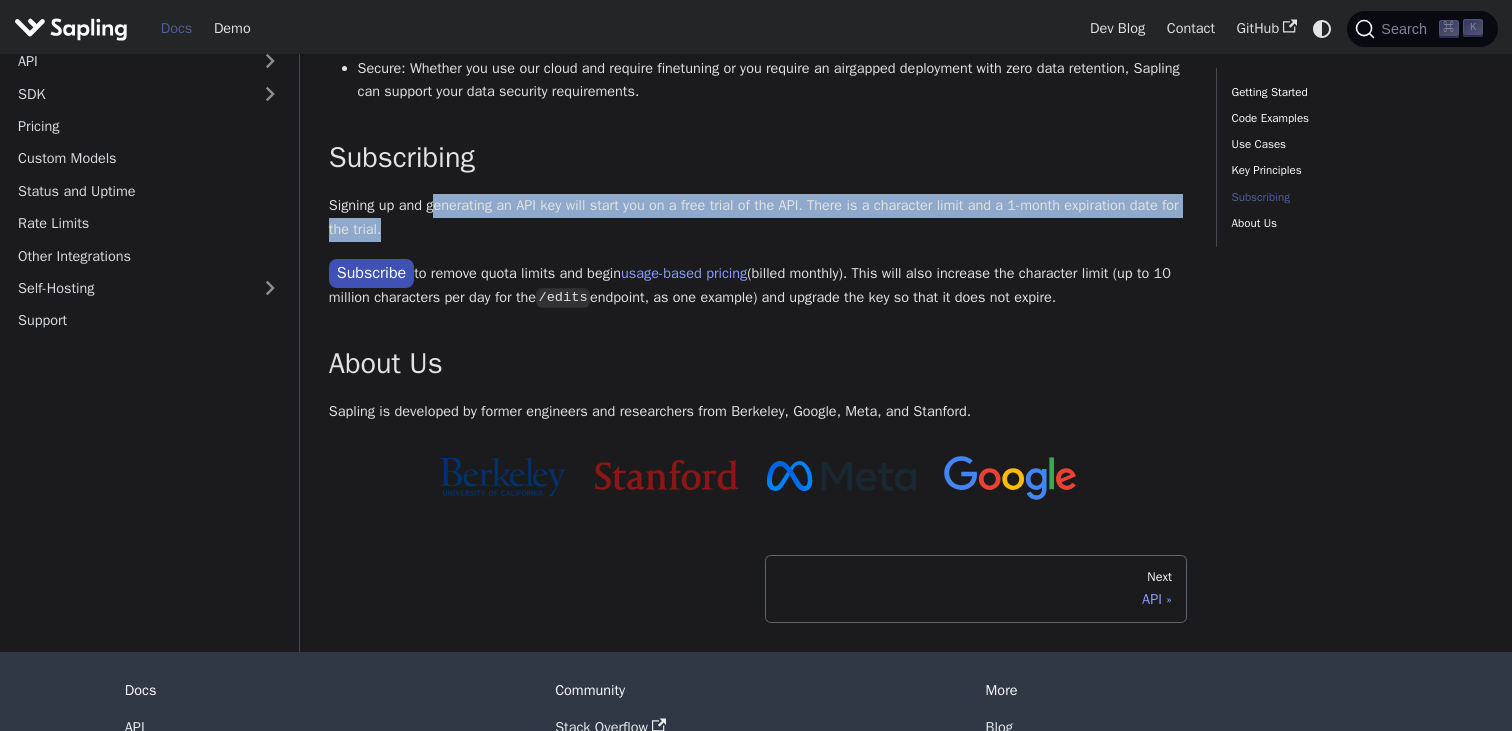 click on "Signing up and generating an API key will start you on a free trial of the API.
There is a character limit and a 1-month expiration date for the trial." at bounding box center (758, 218) 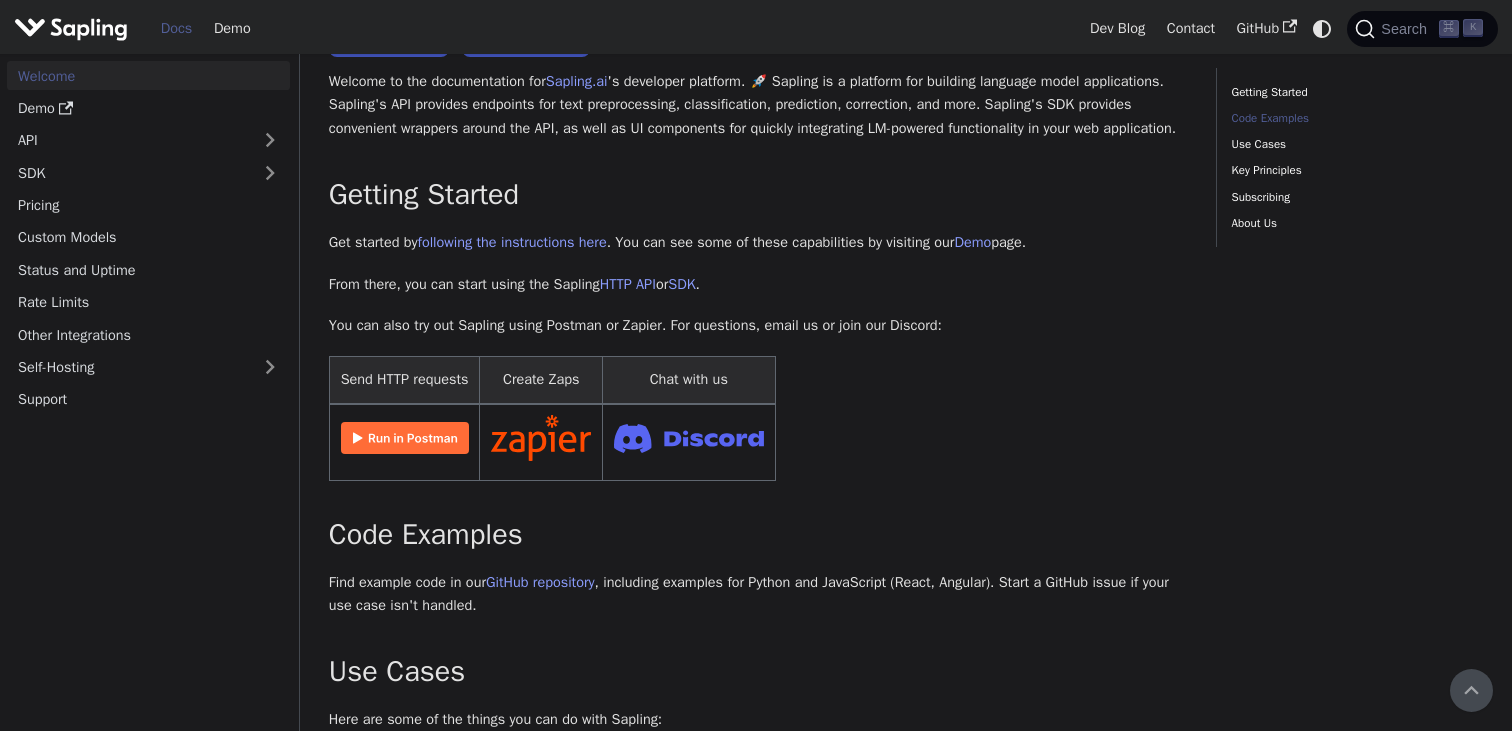 scroll, scrollTop: 0, scrollLeft: 0, axis: both 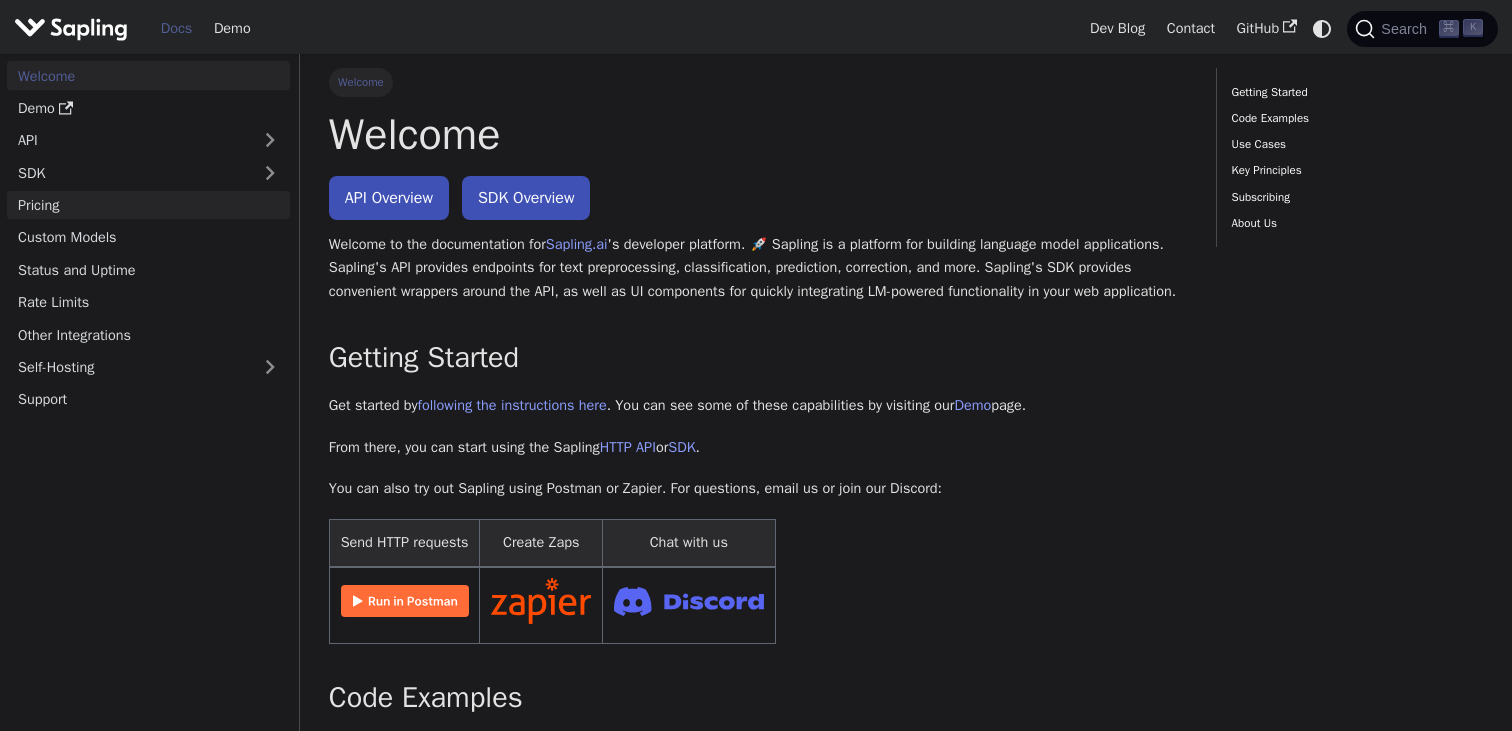 click on "Pricing" at bounding box center [148, 205] 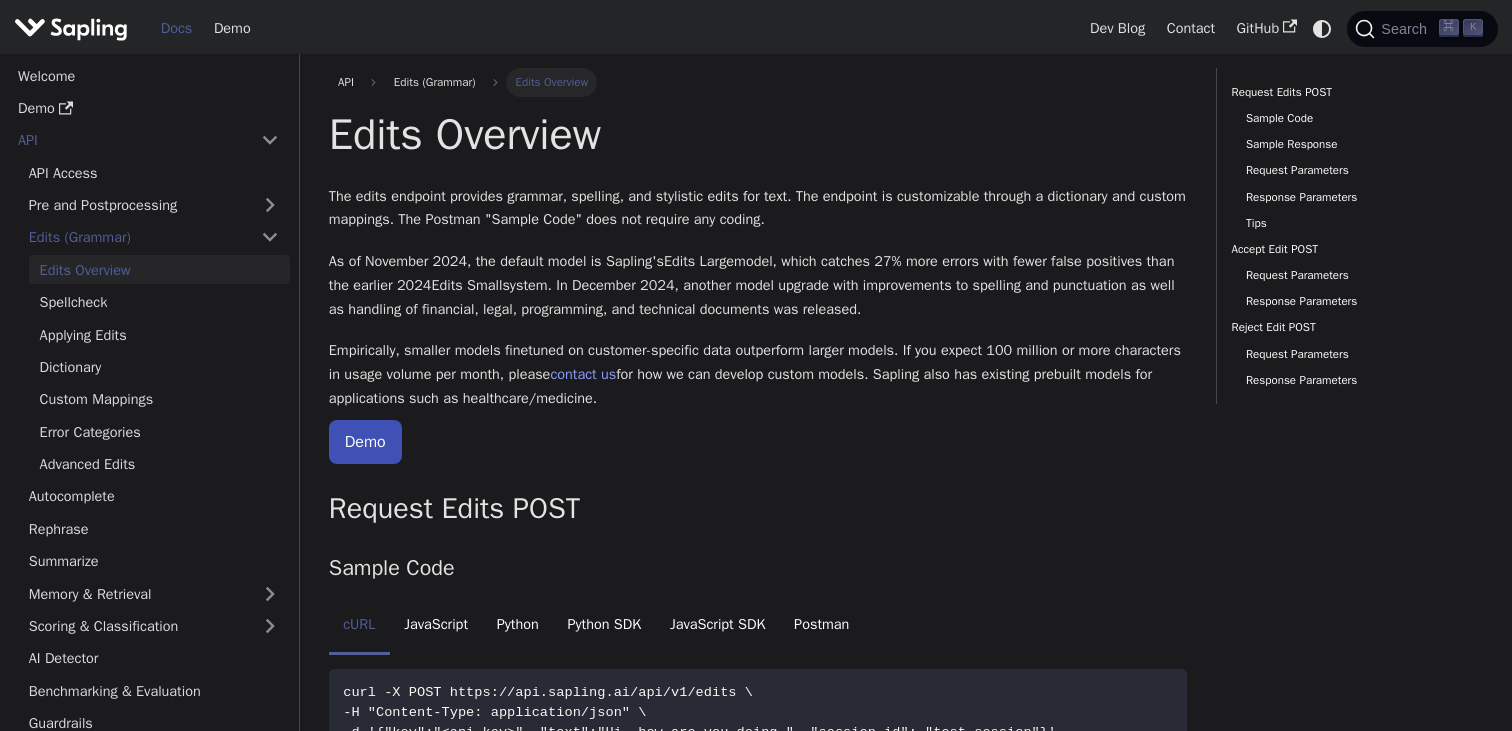scroll, scrollTop: 0, scrollLeft: 0, axis: both 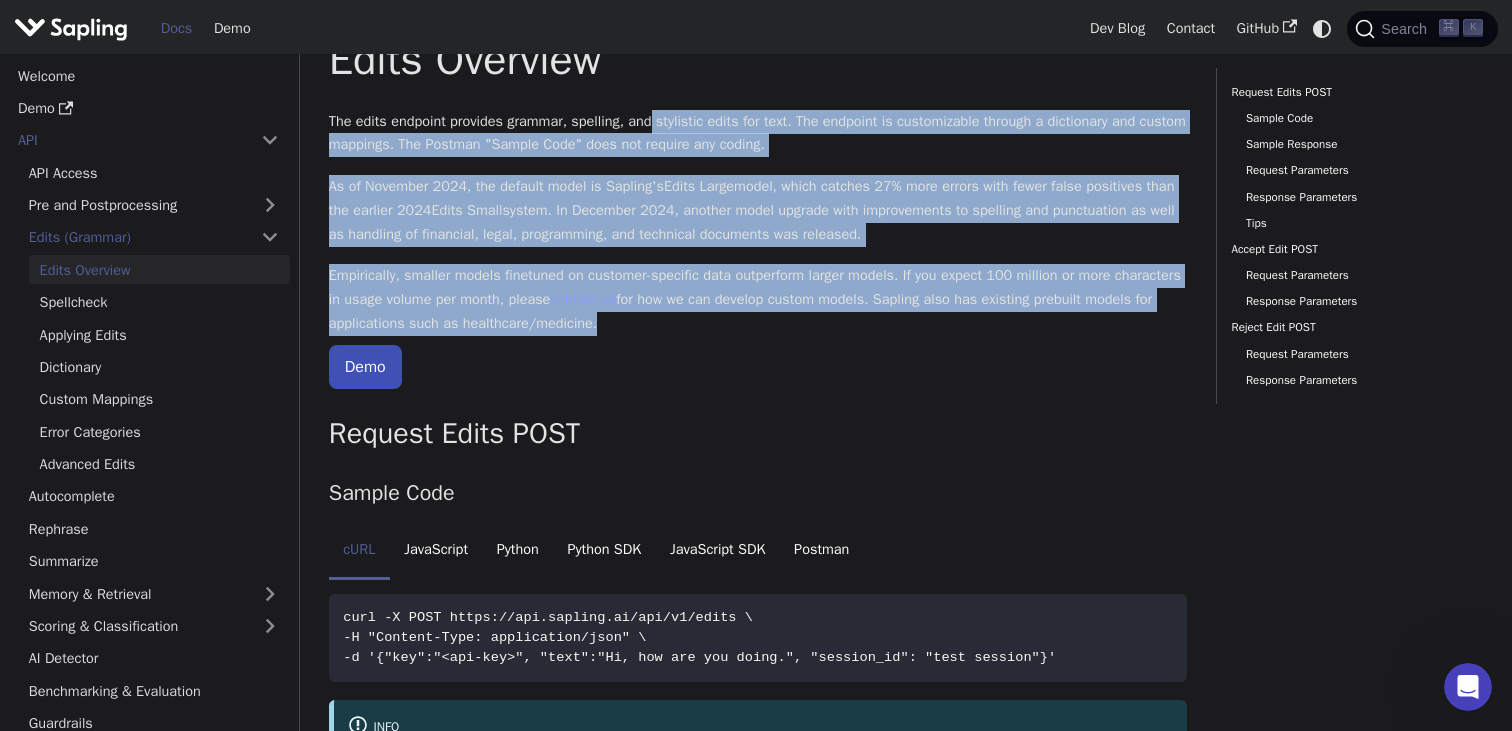 drag, startPoint x: 663, startPoint y: 112, endPoint x: 830, endPoint y: 336, distance: 279.40115 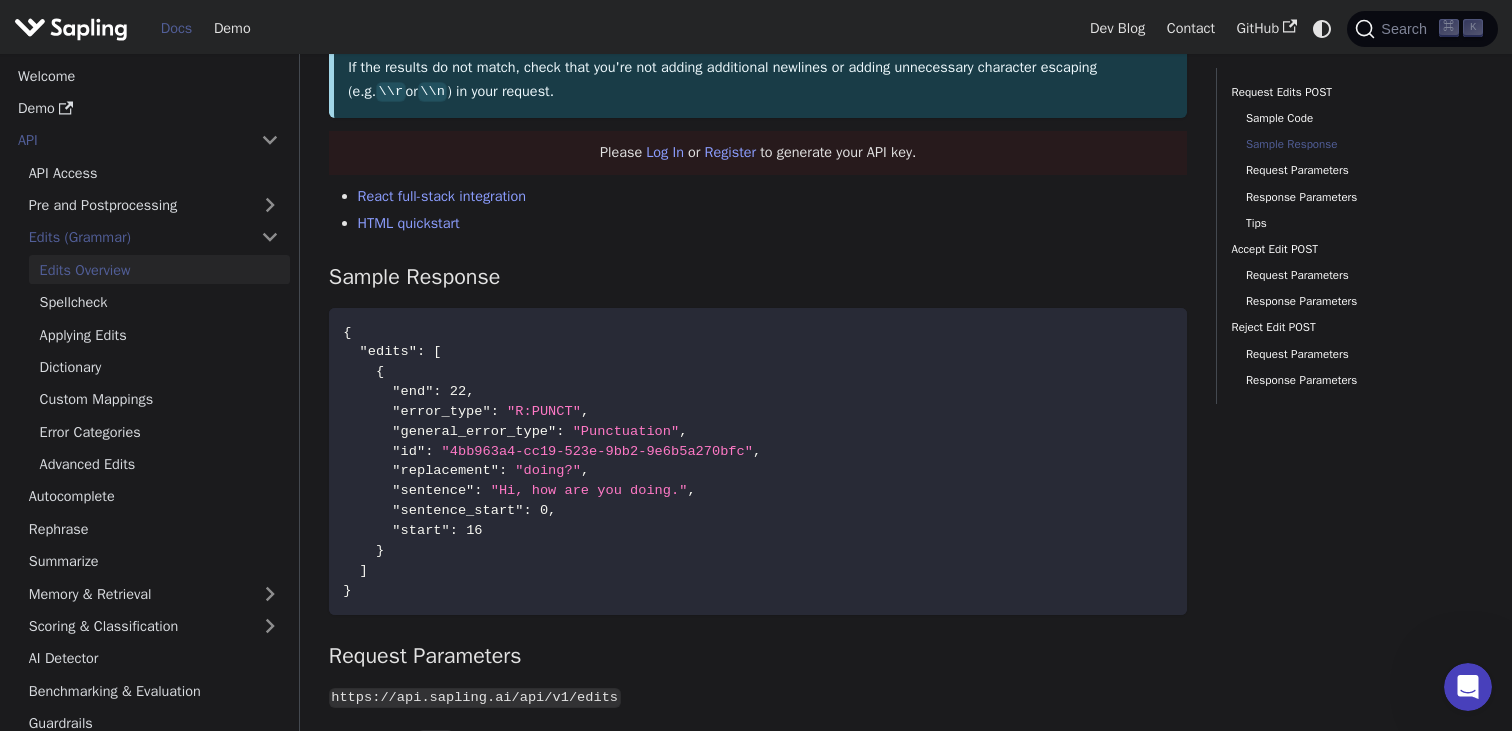 scroll, scrollTop: 967, scrollLeft: 0, axis: vertical 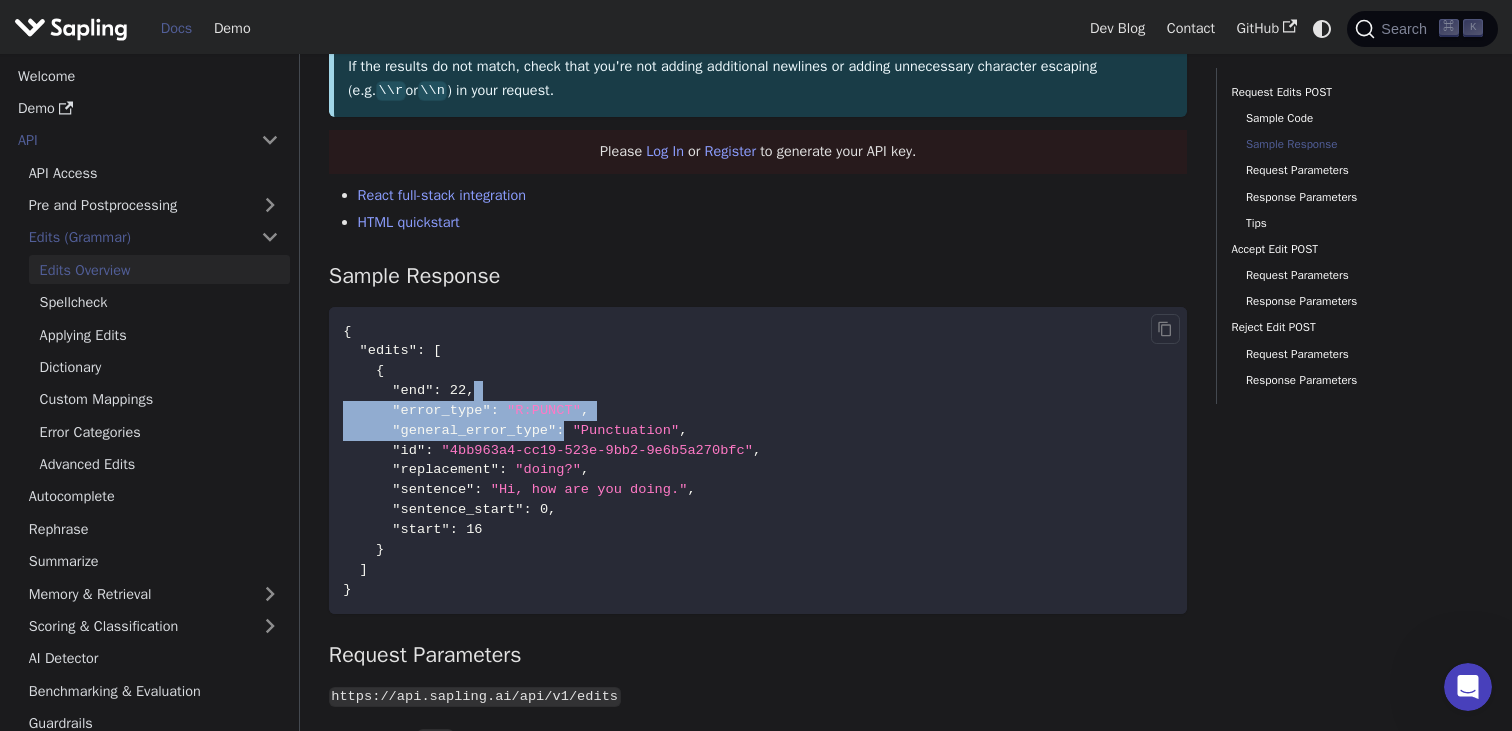 drag, startPoint x: 550, startPoint y: 384, endPoint x: 566, endPoint y: 433, distance: 51.546097 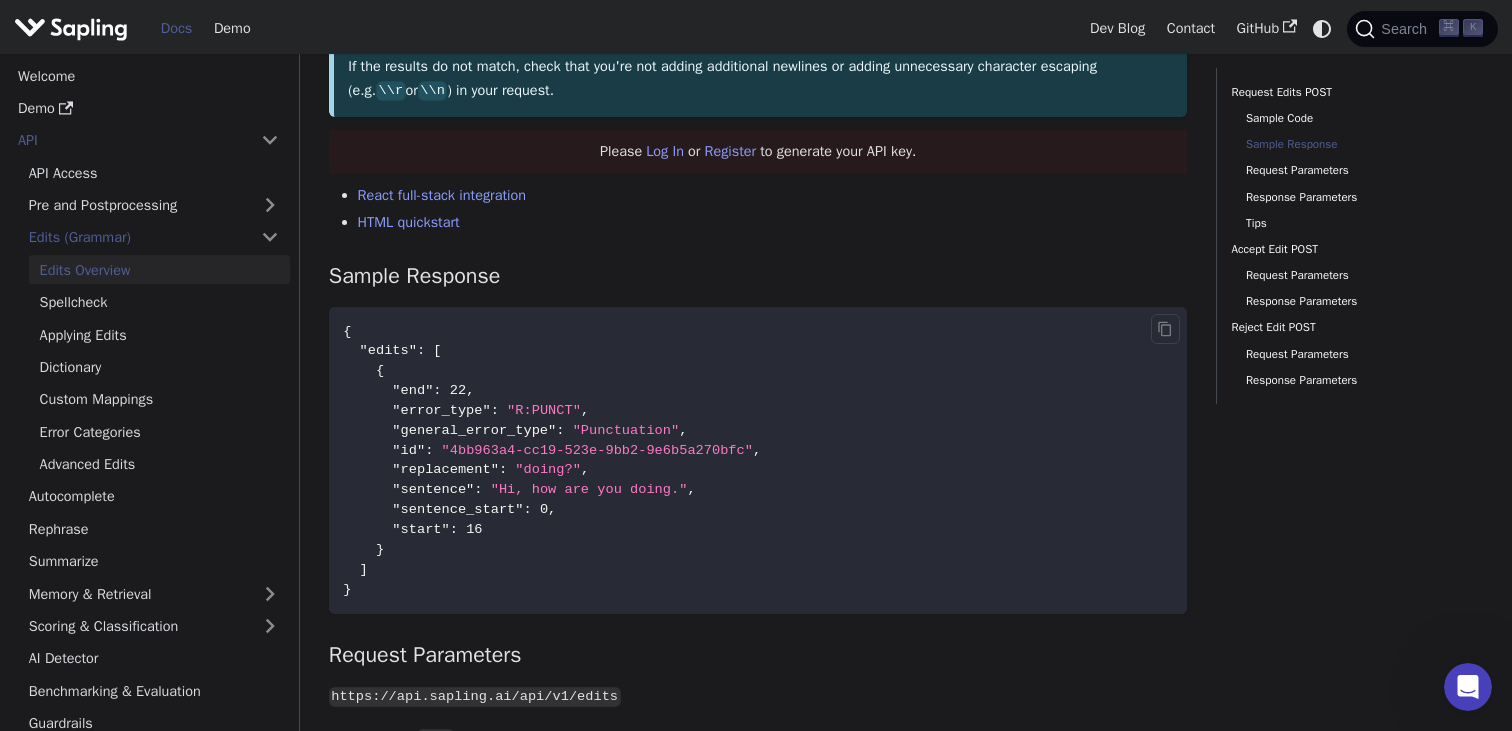 click at bounding box center (568, 430) 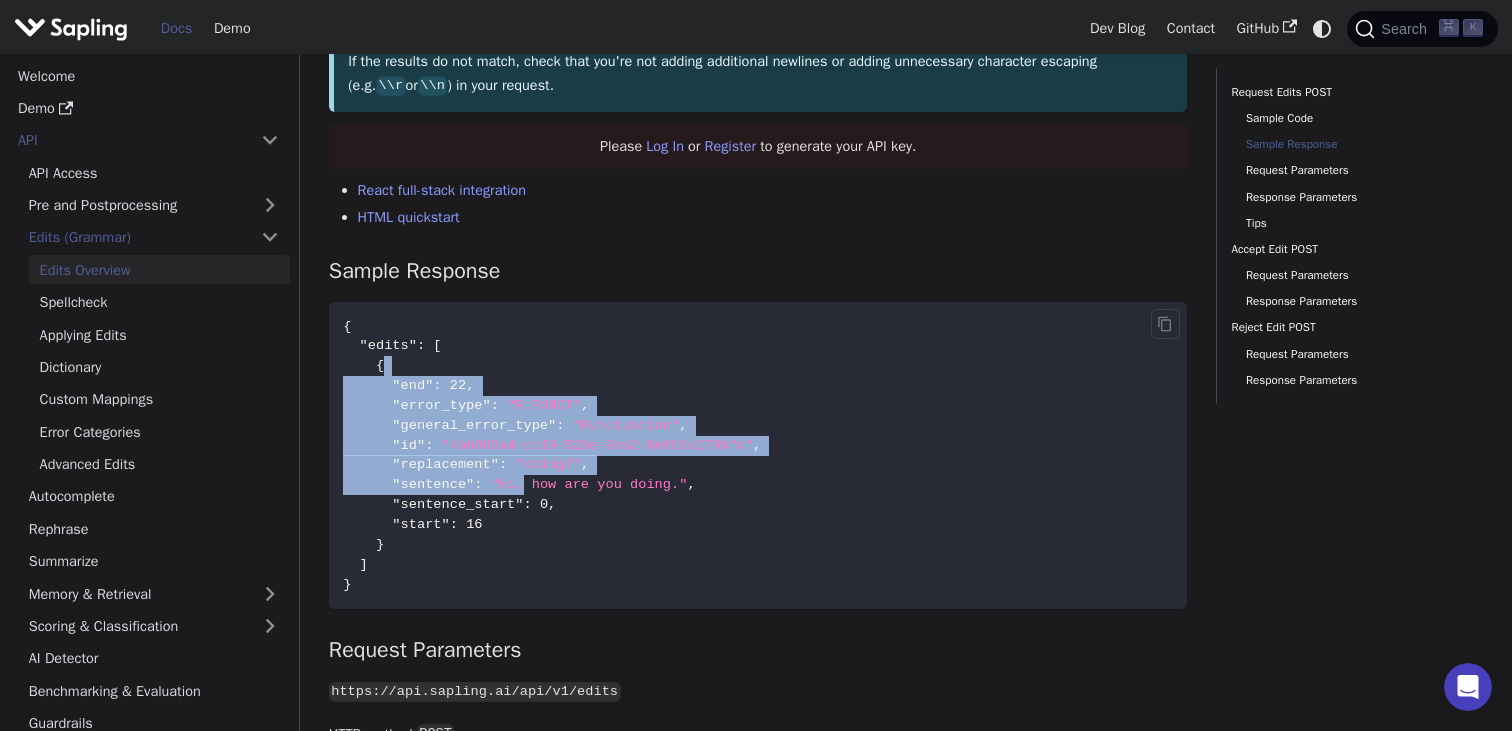 drag, startPoint x: 495, startPoint y: 366, endPoint x: 523, endPoint y: 479, distance: 116.41735 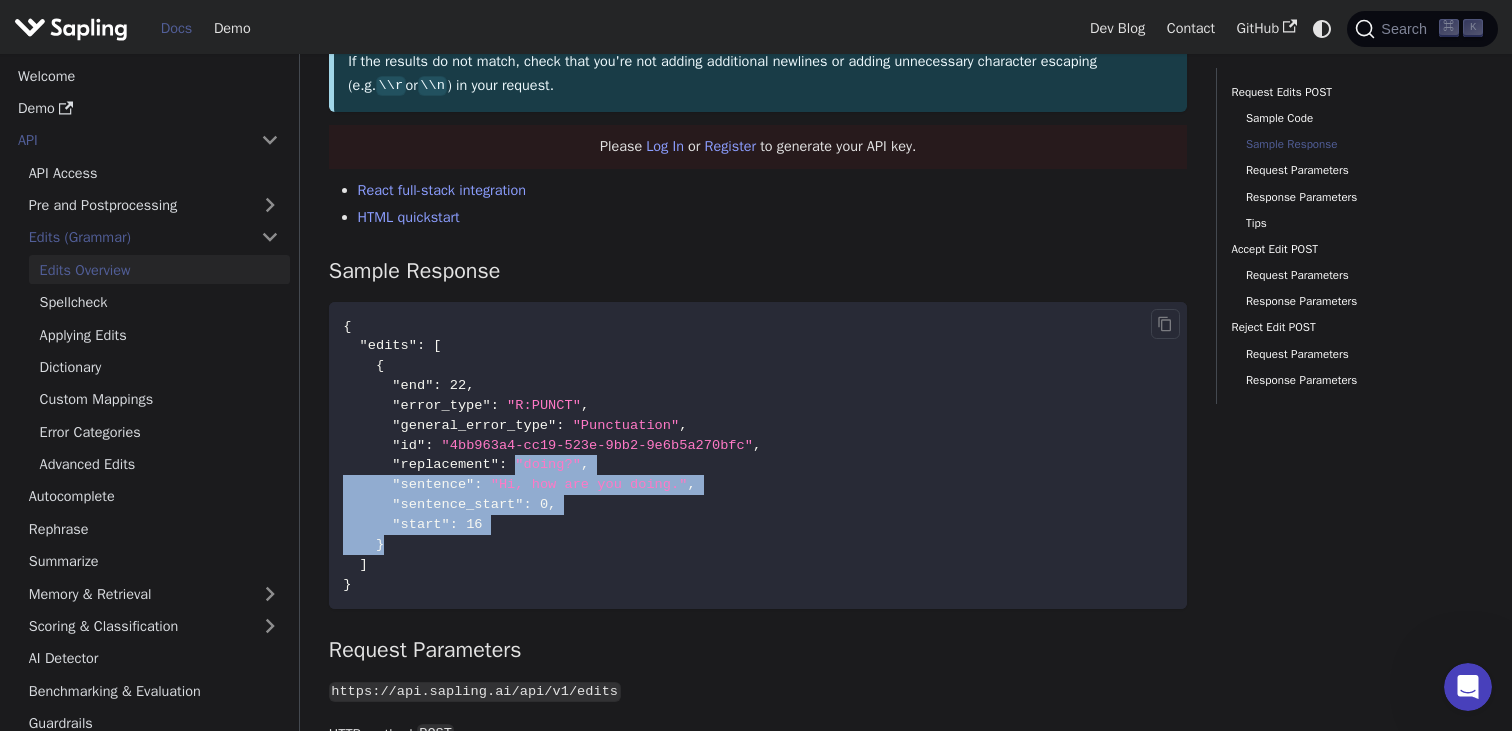 drag, startPoint x: 538, startPoint y: 548, endPoint x: 519, endPoint y: 461, distance: 89.050545 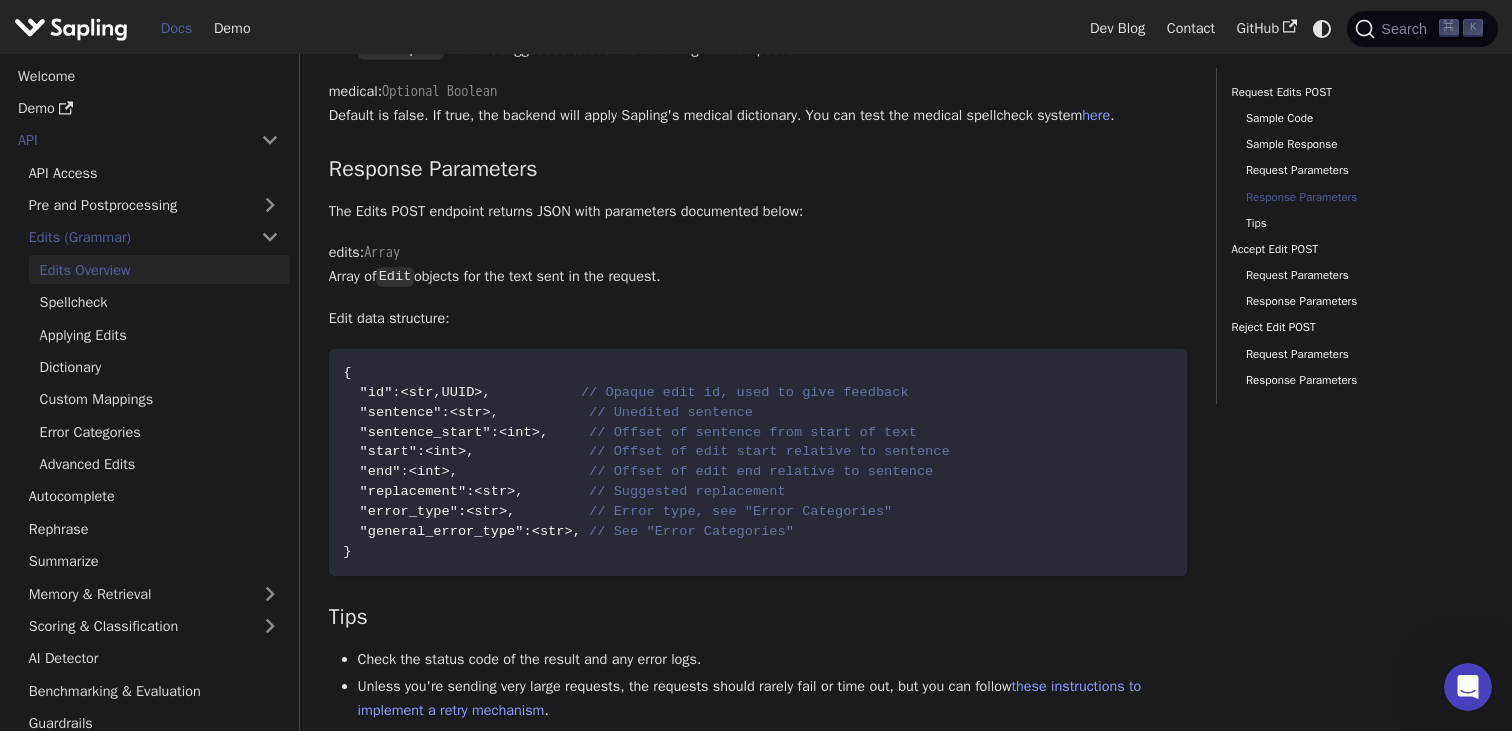 scroll, scrollTop: 2780, scrollLeft: 0, axis: vertical 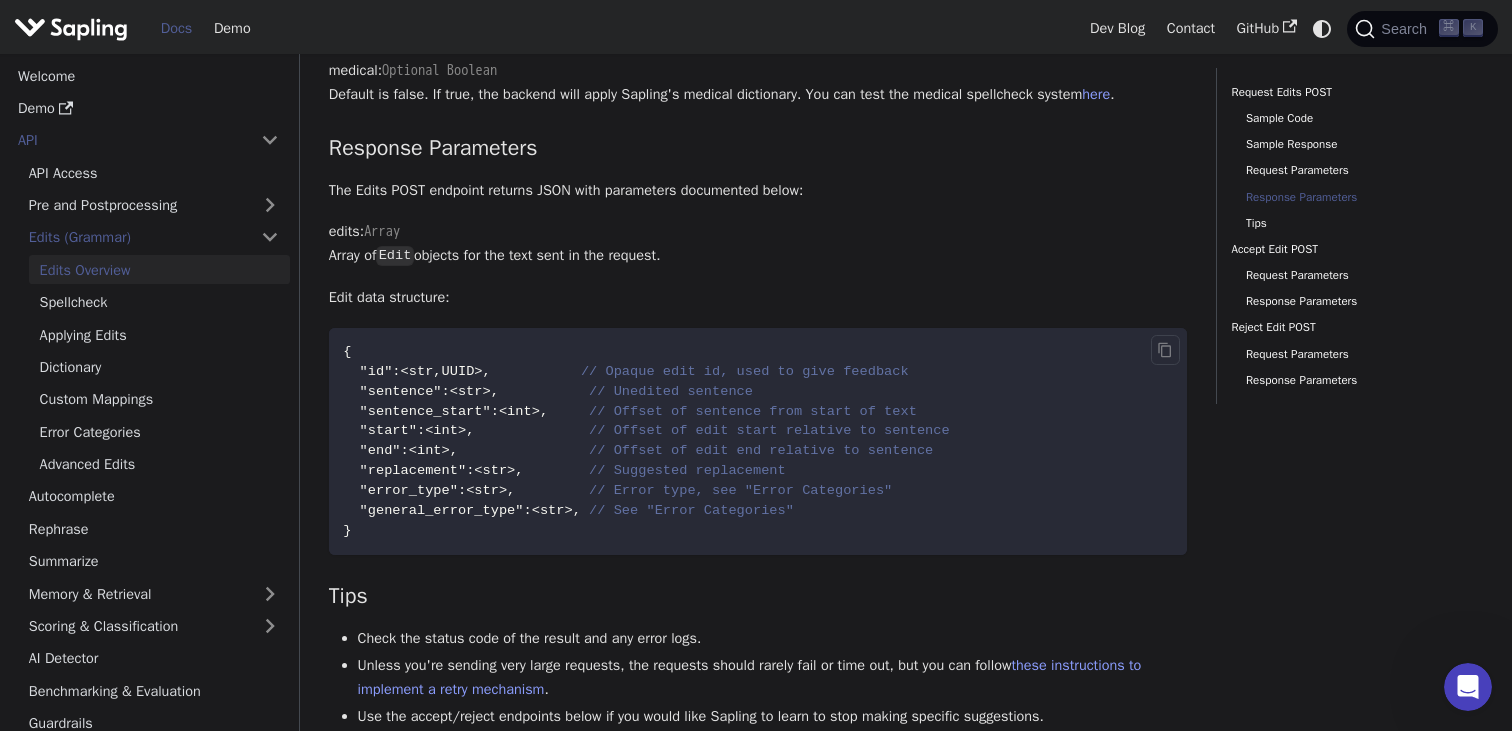 click on "UUID>" at bounding box center [462, 371] 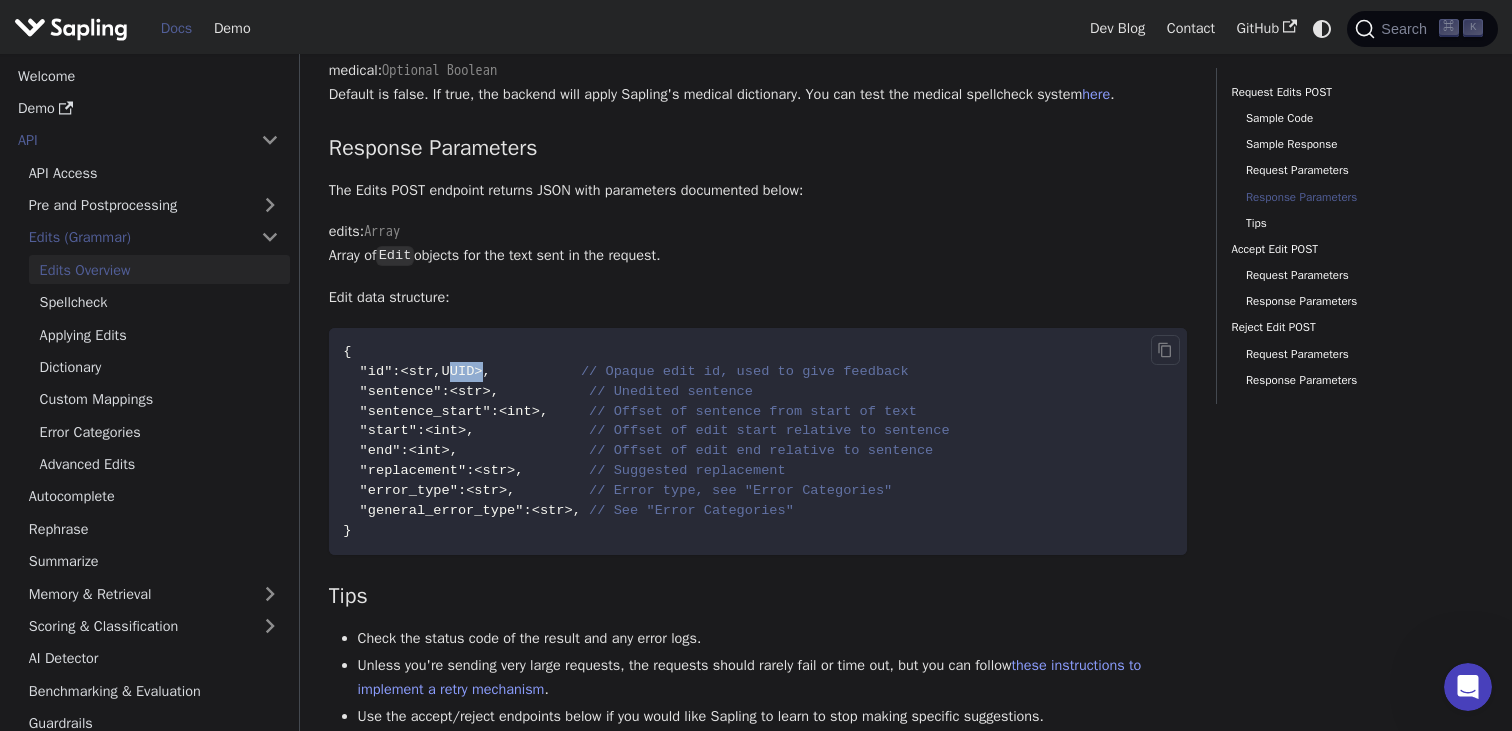 click on "UUID>" at bounding box center [462, 371] 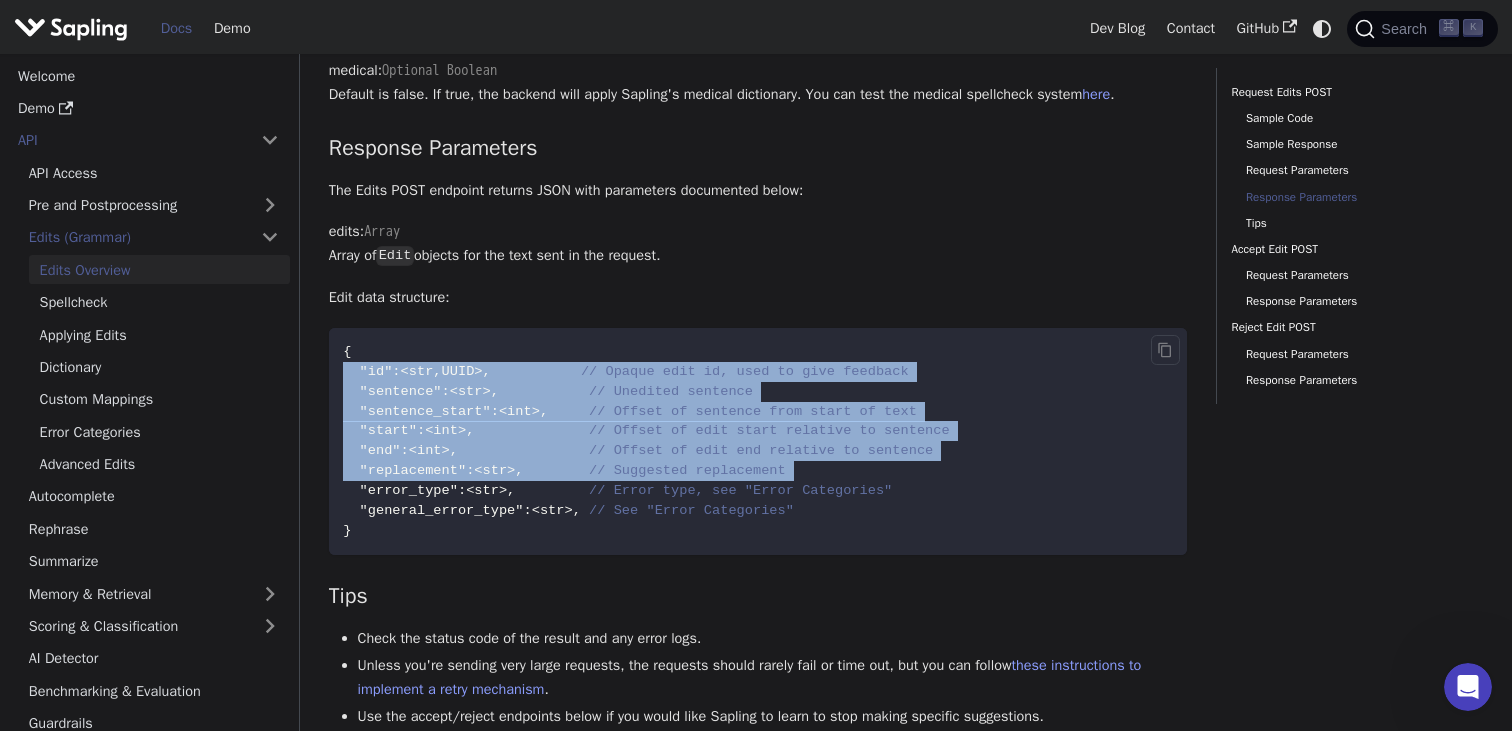 drag, startPoint x: 479, startPoint y: 437, endPoint x: 505, endPoint y: 533, distance: 99.458534 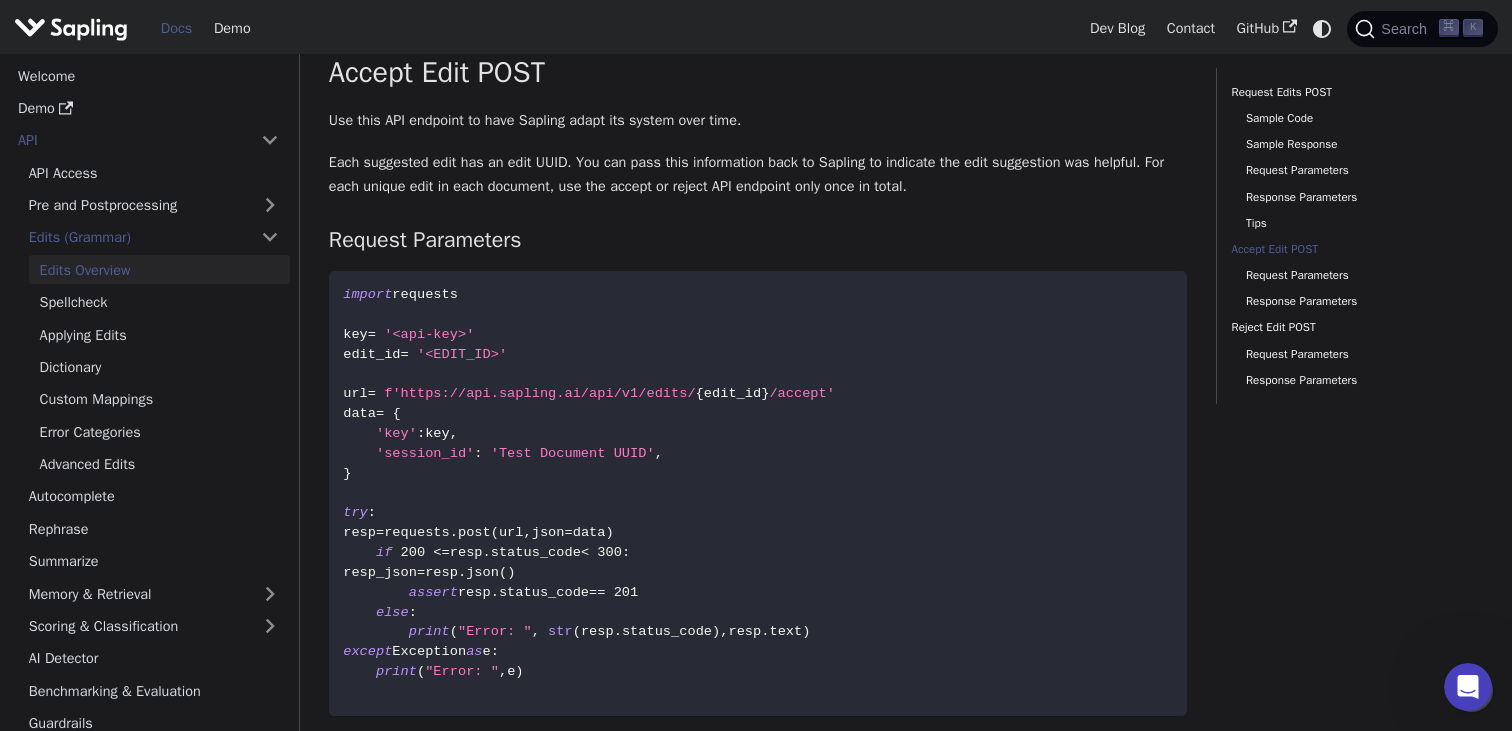 scroll, scrollTop: 3514, scrollLeft: 0, axis: vertical 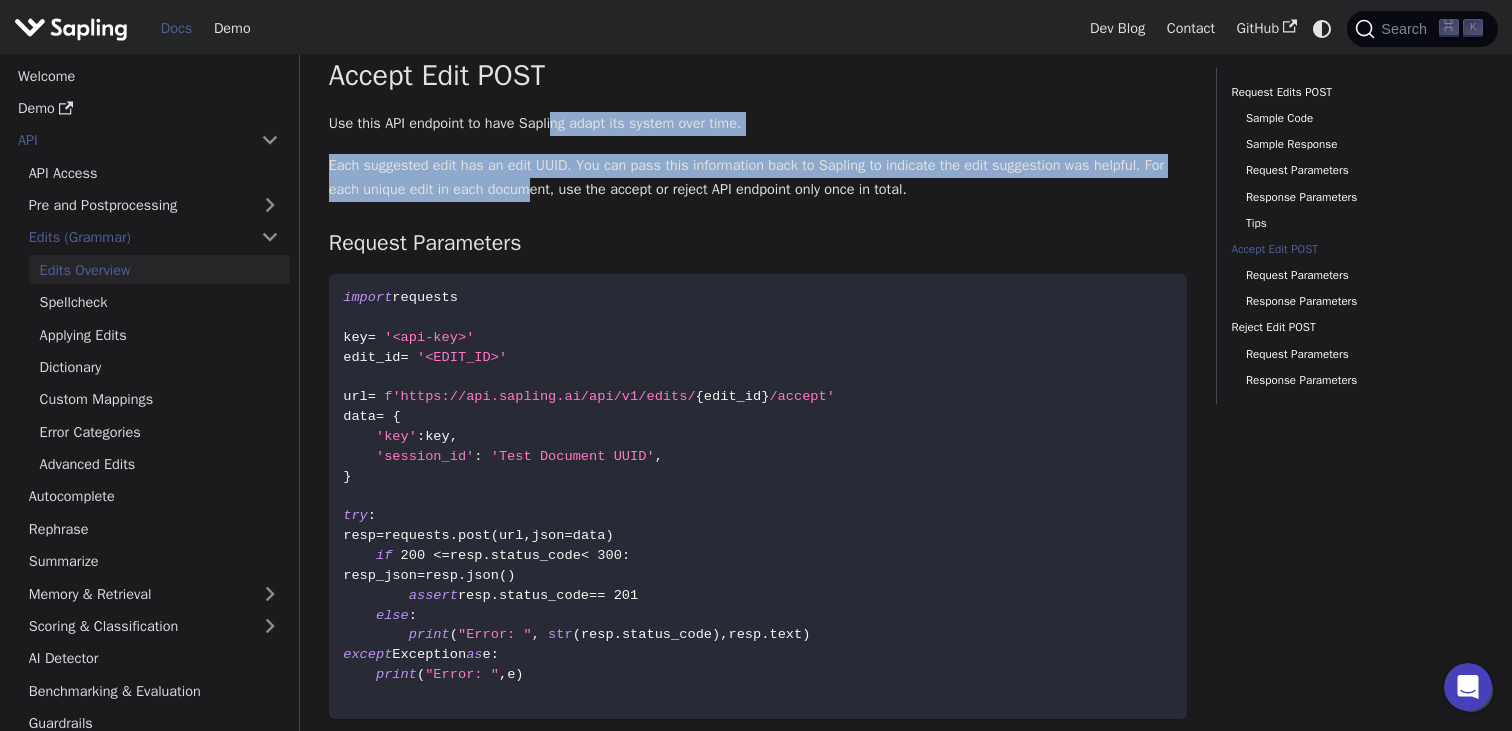 drag, startPoint x: 562, startPoint y: 181, endPoint x: 565, endPoint y: 252, distance: 71.063354 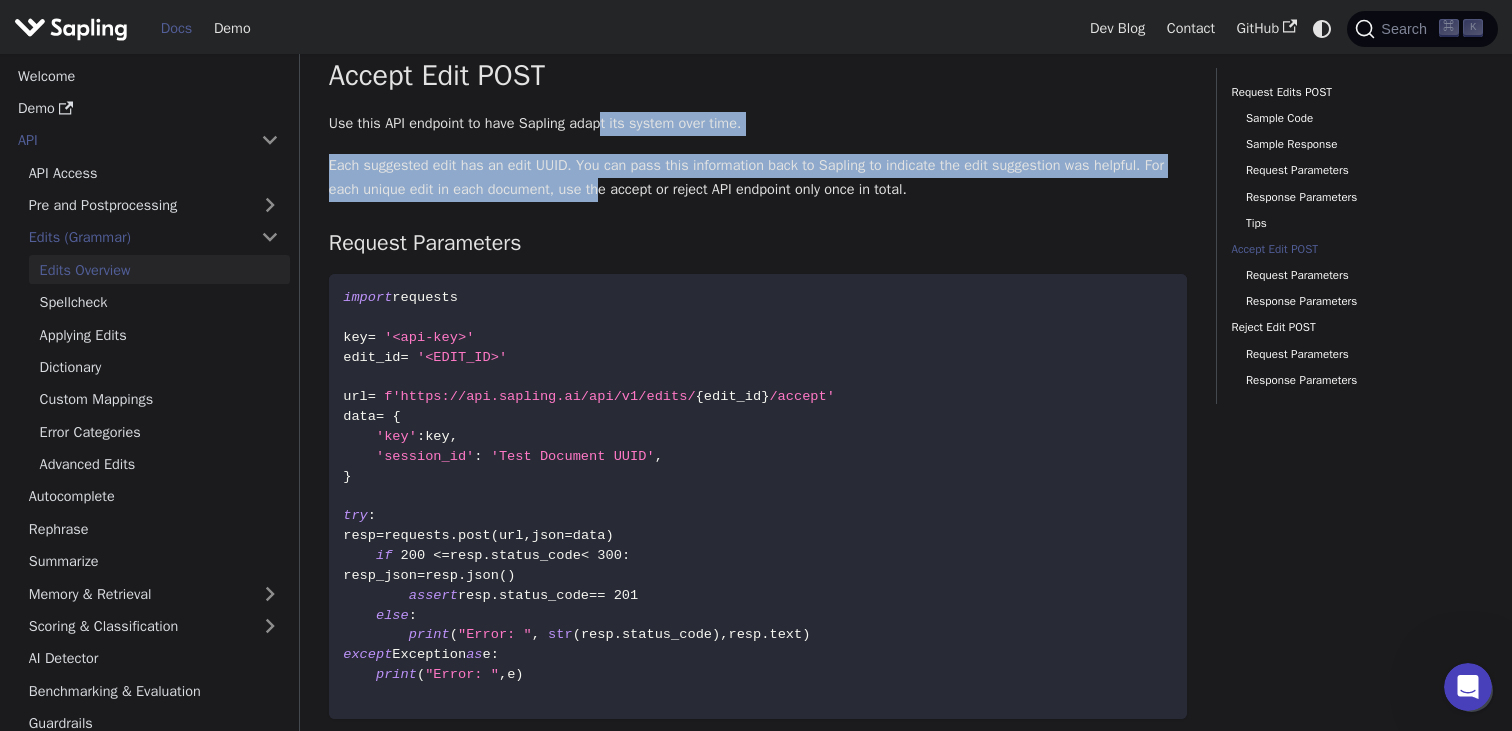 drag, startPoint x: 637, startPoint y: 261, endPoint x: 612, endPoint y: 186, distance: 79.05694 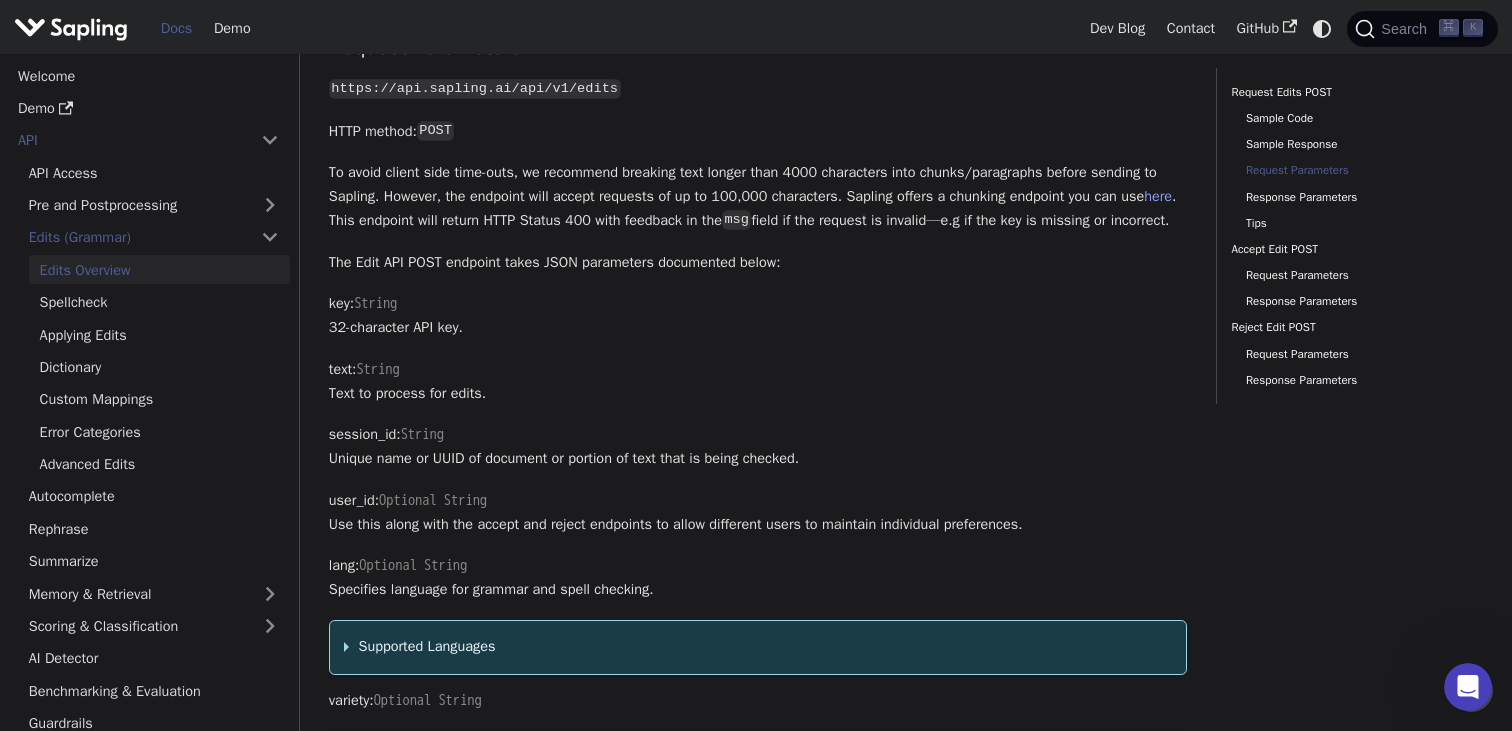 scroll, scrollTop: 1490, scrollLeft: 0, axis: vertical 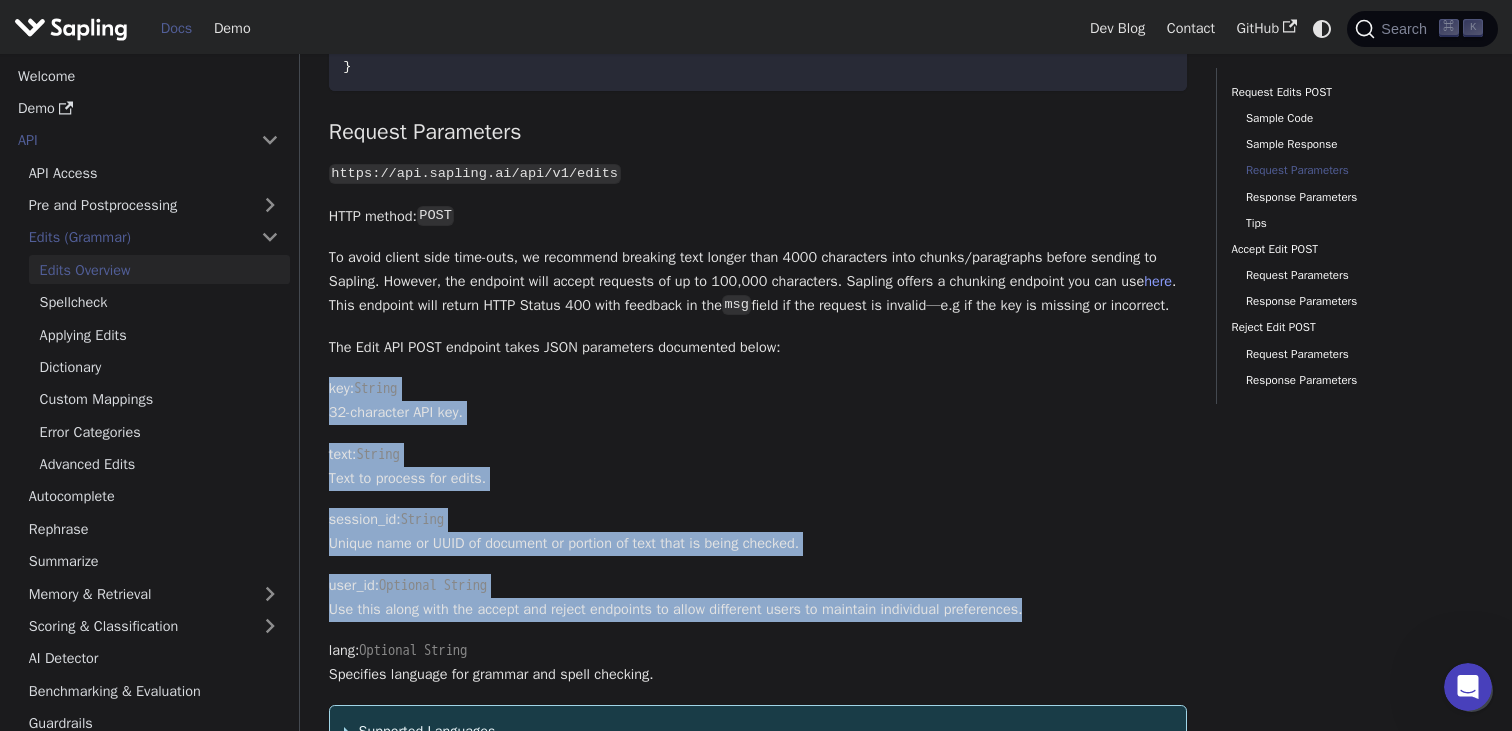 drag, startPoint x: 589, startPoint y: 455, endPoint x: 627, endPoint y: 654, distance: 202.59566 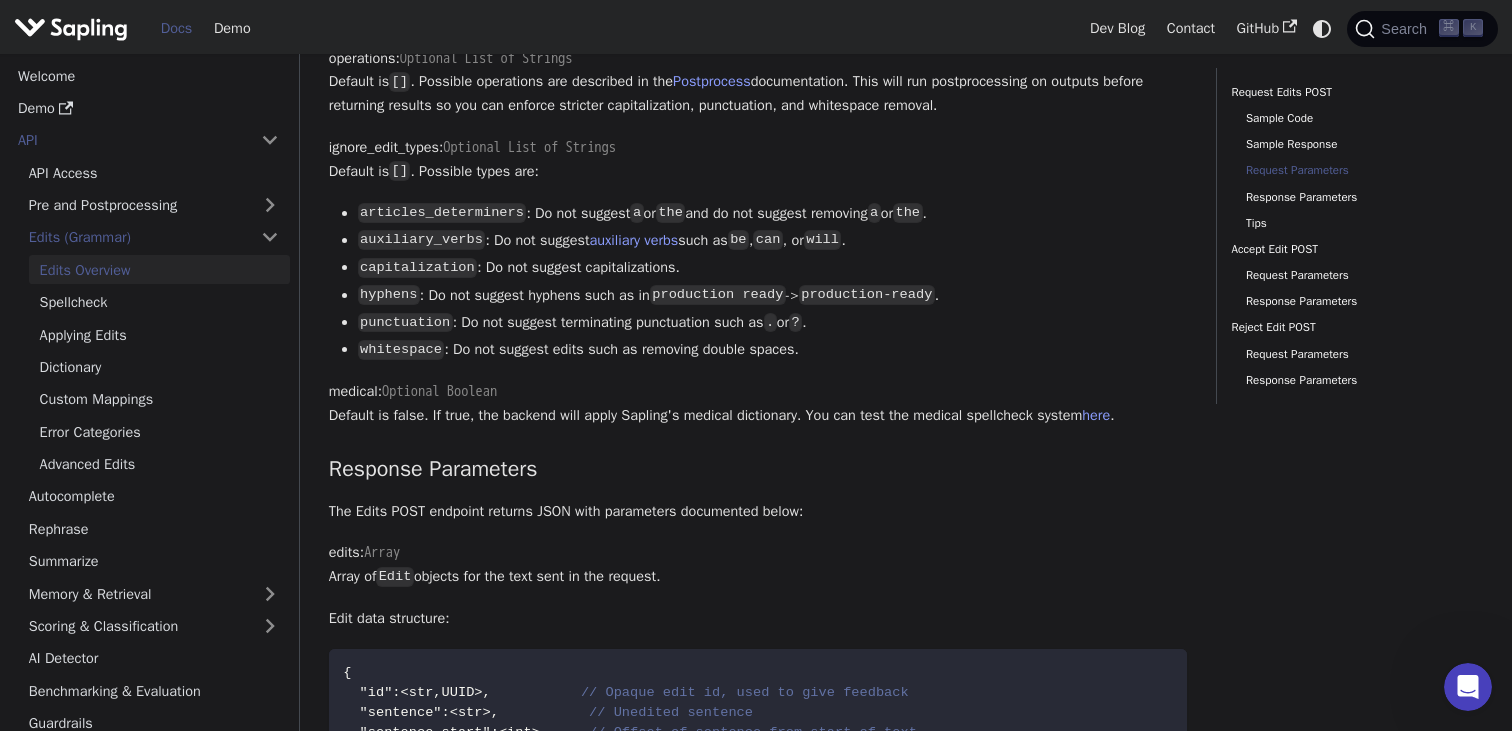 scroll, scrollTop: 2478, scrollLeft: 0, axis: vertical 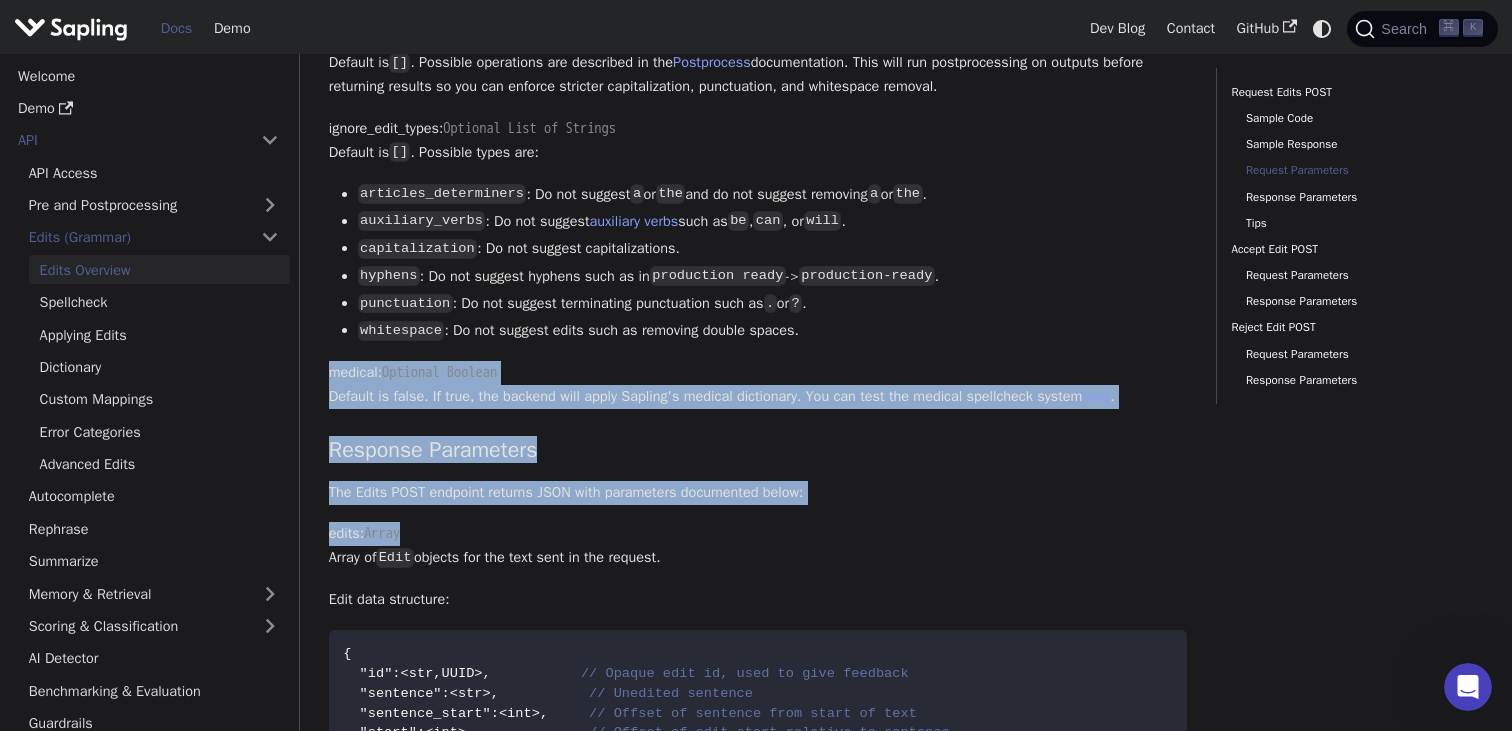 drag, startPoint x: 608, startPoint y: 420, endPoint x: 645, endPoint y: 600, distance: 183.76343 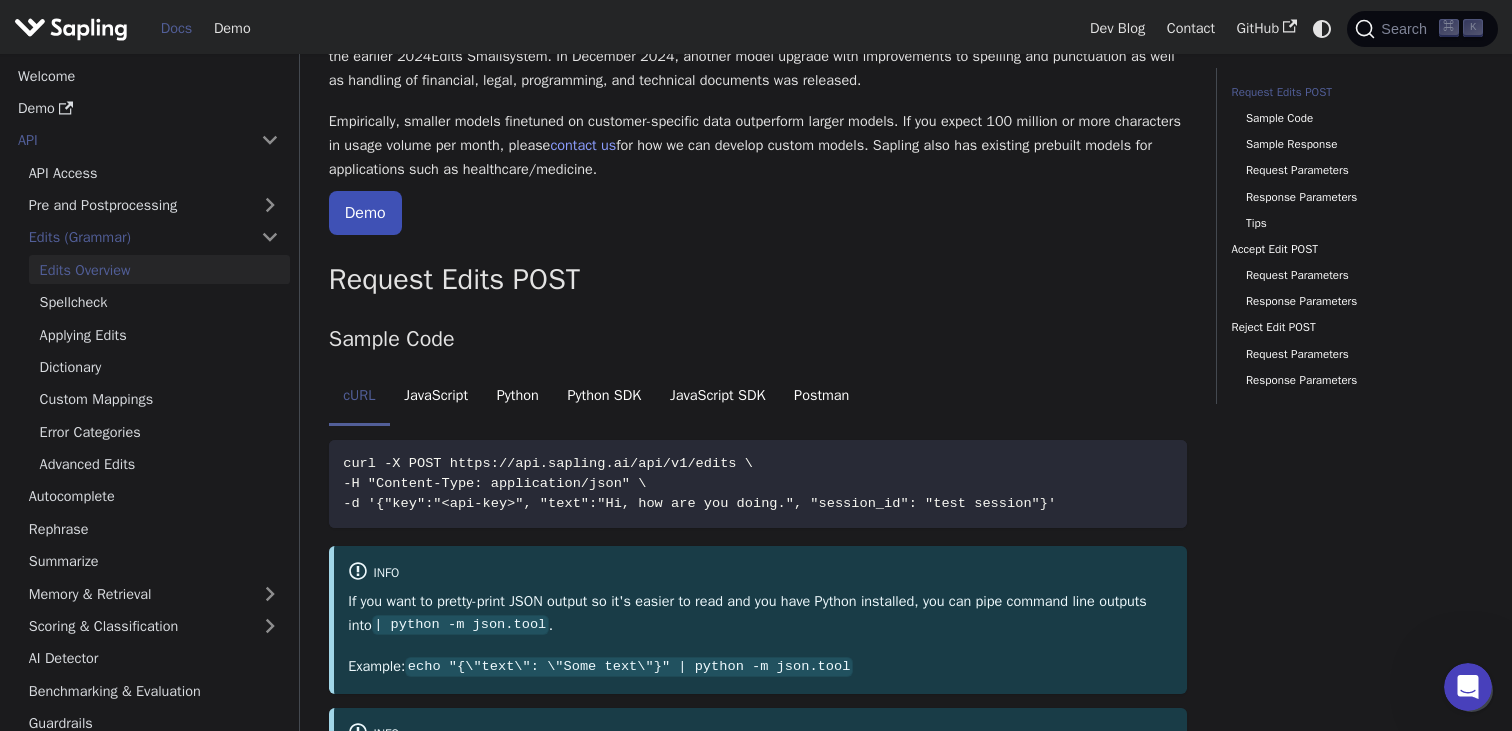 scroll, scrollTop: 0, scrollLeft: 0, axis: both 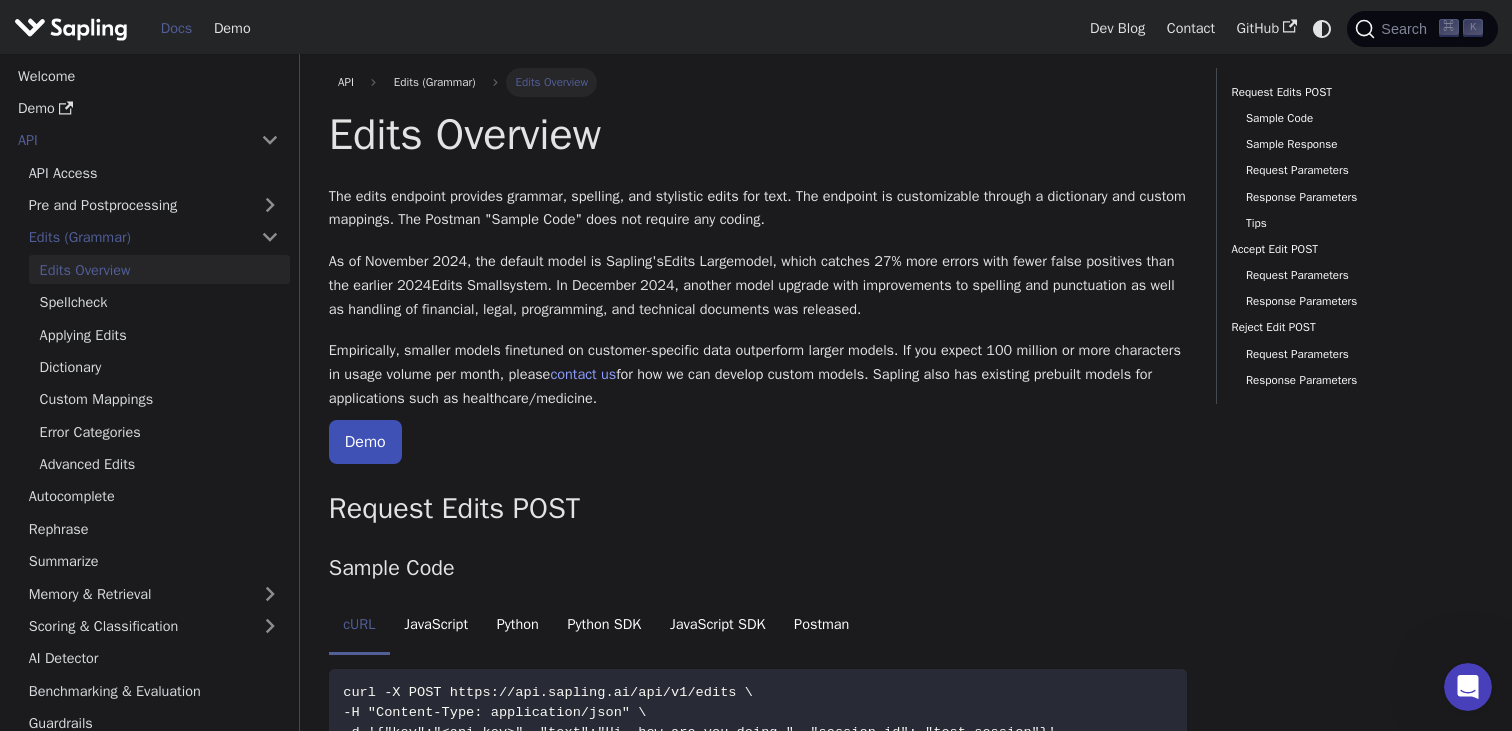 click on "Edits Overview" at bounding box center [758, 135] 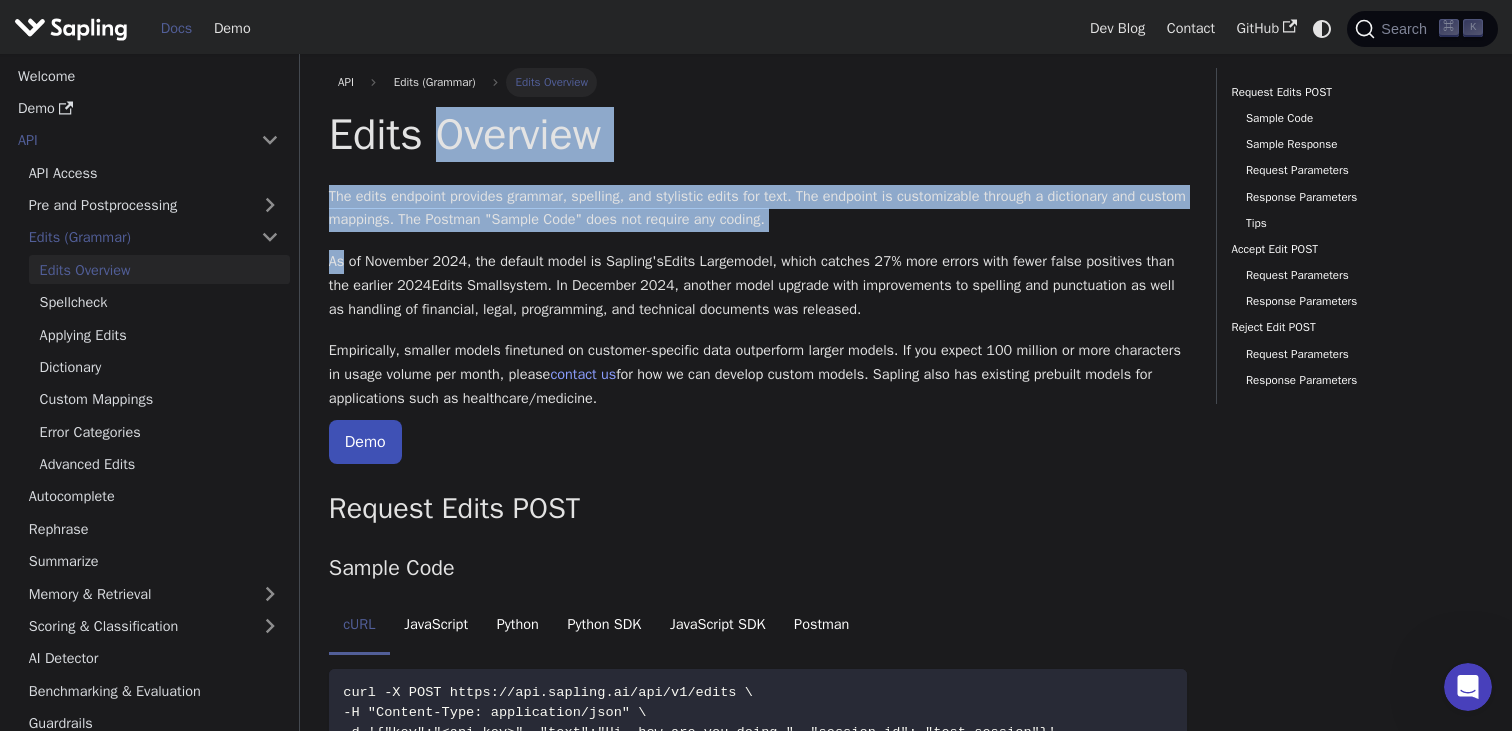 drag, startPoint x: 509, startPoint y: 135, endPoint x: 542, endPoint y: 237, distance: 107.205414 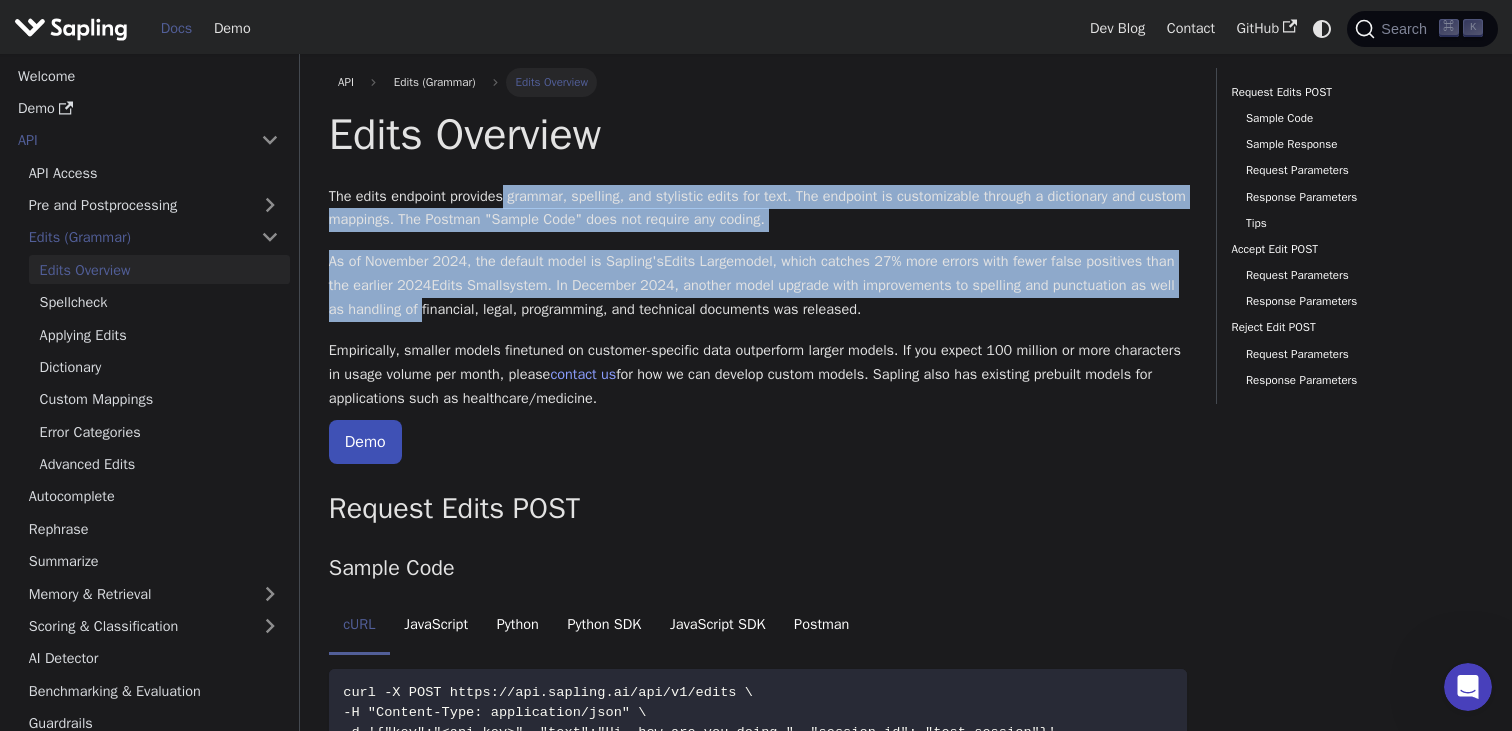drag, startPoint x: 512, startPoint y: 193, endPoint x: 554, endPoint y: 303, distance: 117.74549 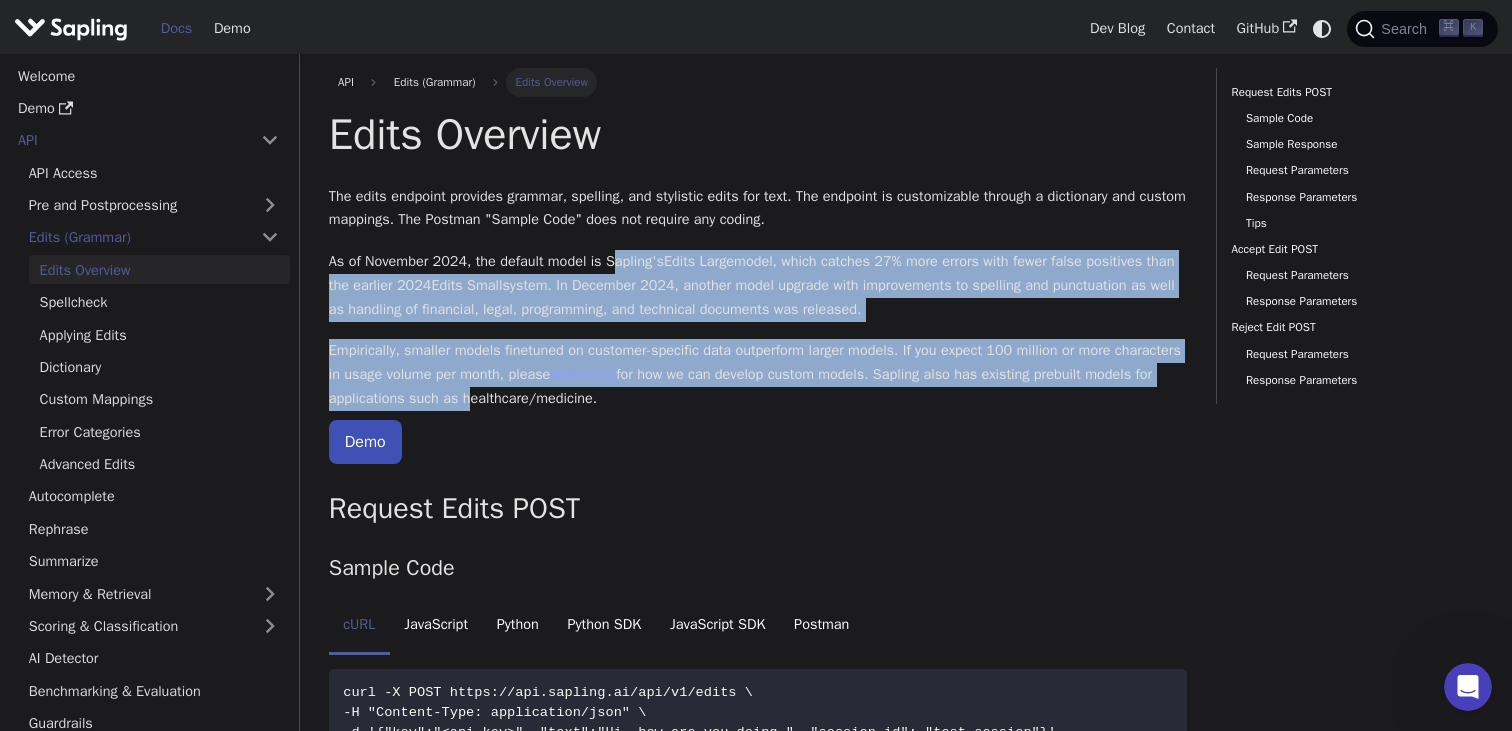 drag, startPoint x: 628, startPoint y: 259, endPoint x: 594, endPoint y: 397, distance: 142.12671 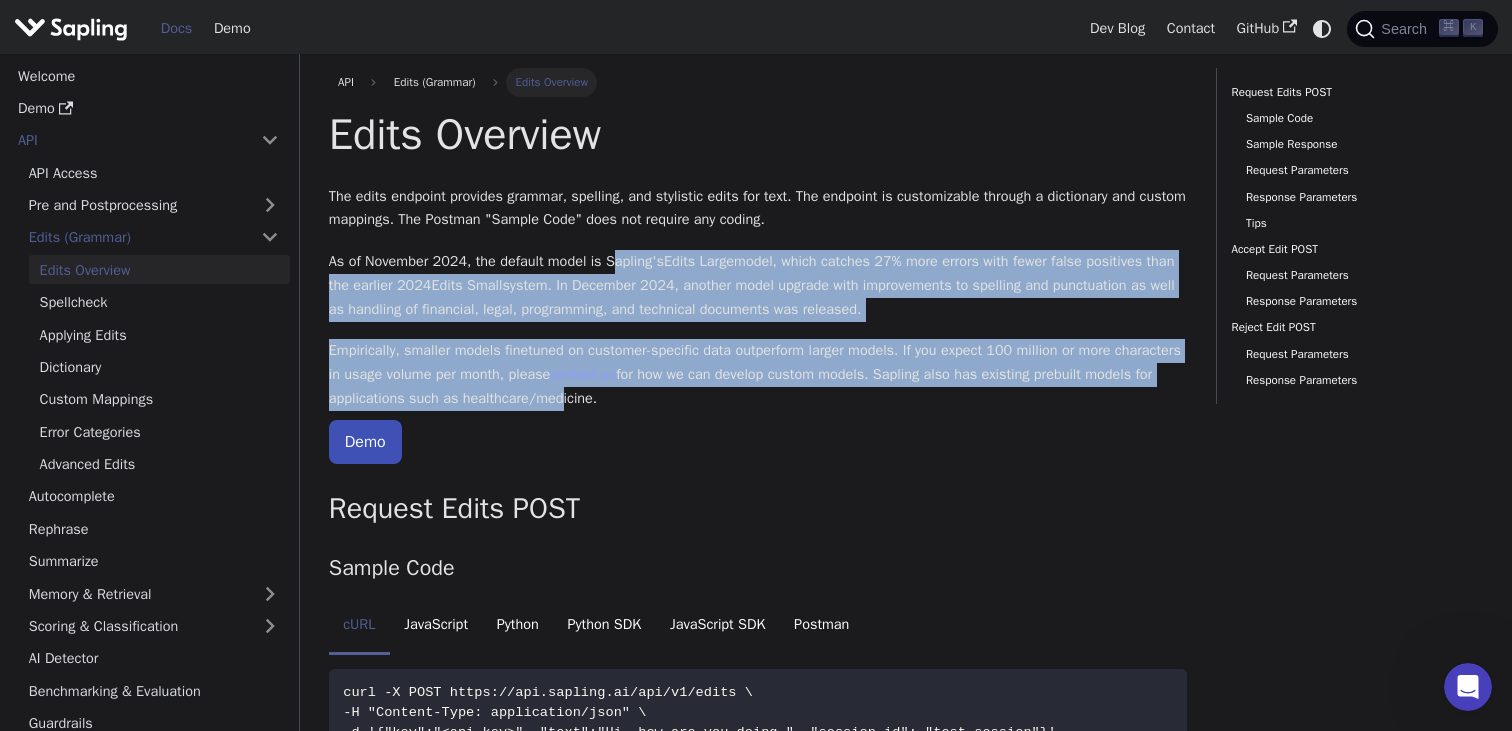 drag, startPoint x: 693, startPoint y: 400, endPoint x: 621, endPoint y: 266, distance: 152.11838 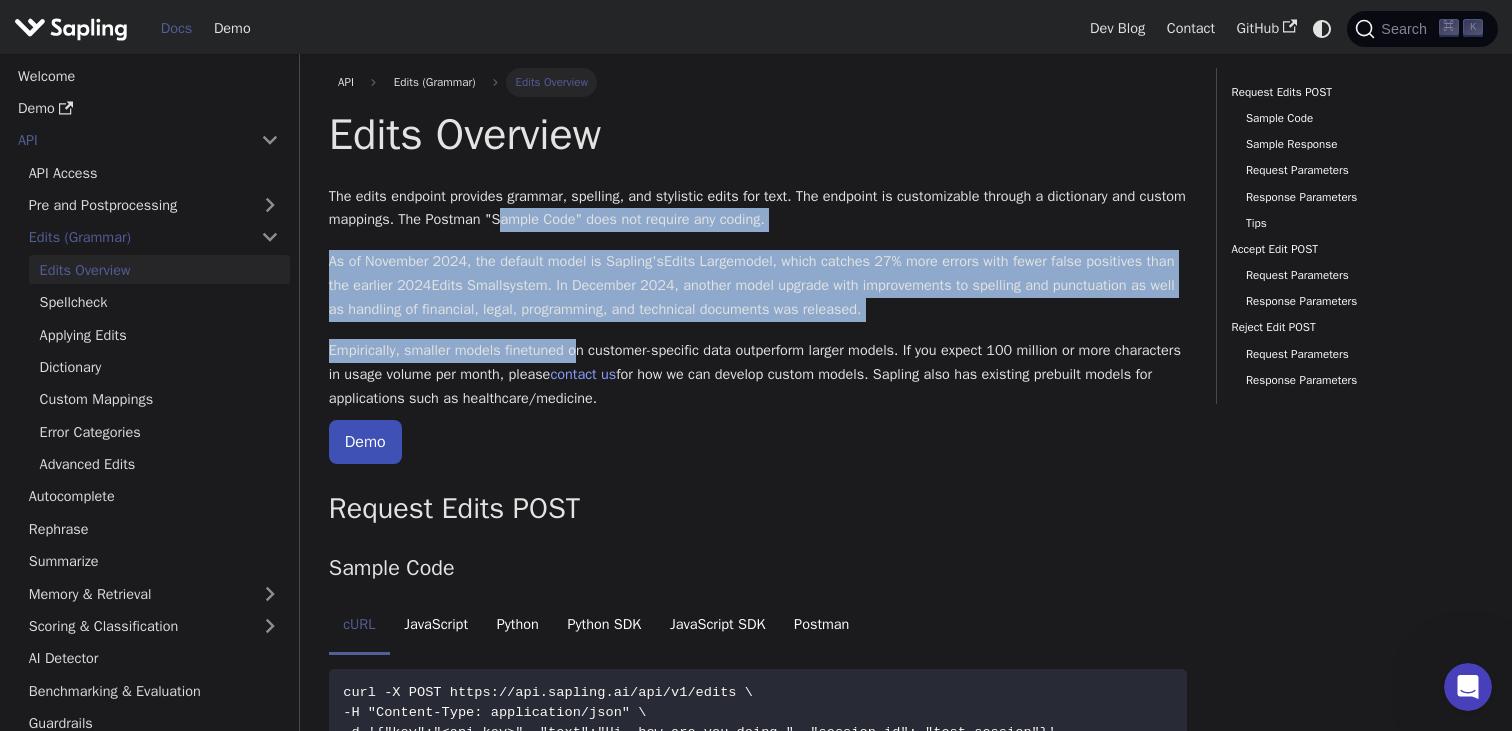drag, startPoint x: 561, startPoint y: 215, endPoint x: 588, endPoint y: 340, distance: 127.88276 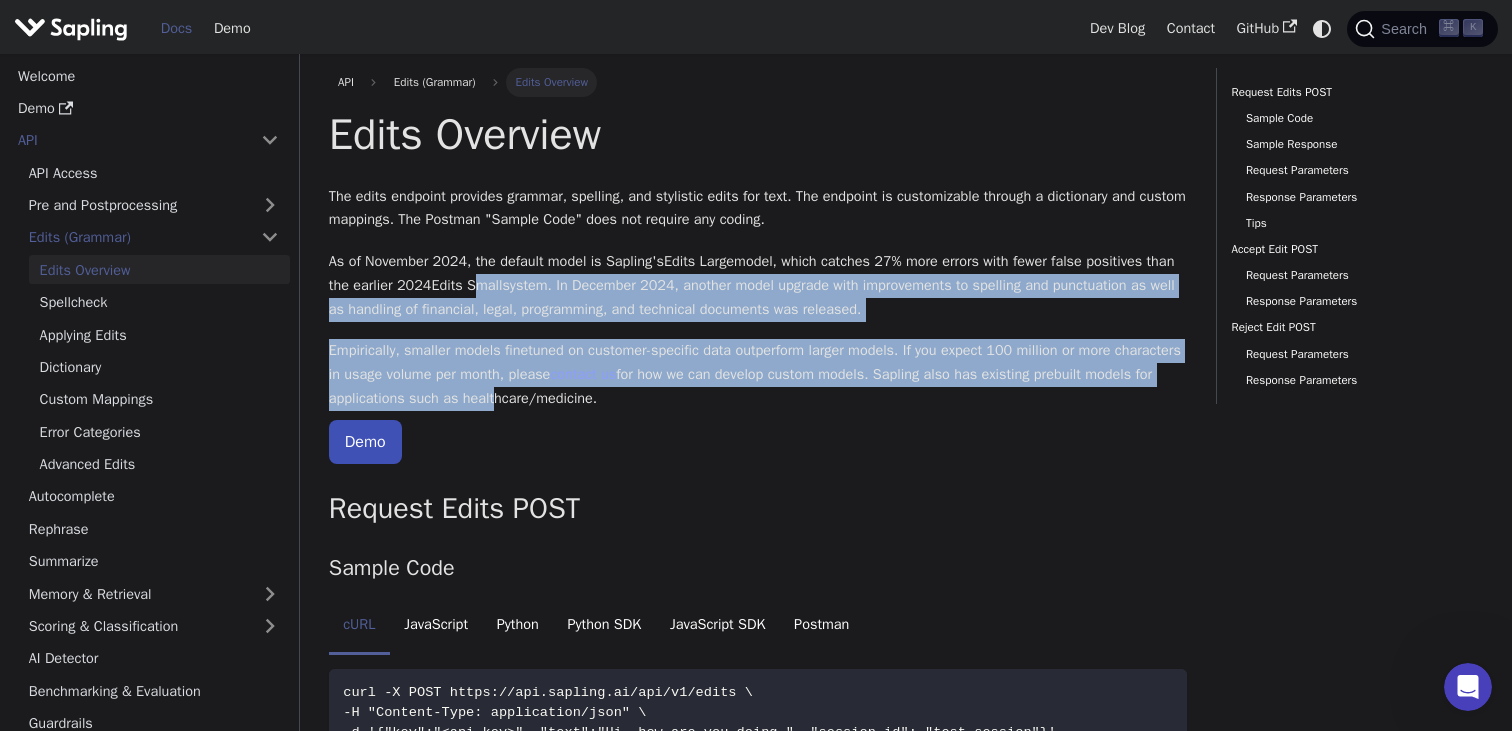 drag, startPoint x: 622, startPoint y: 405, endPoint x: 583, endPoint y: 288, distance: 123.32883 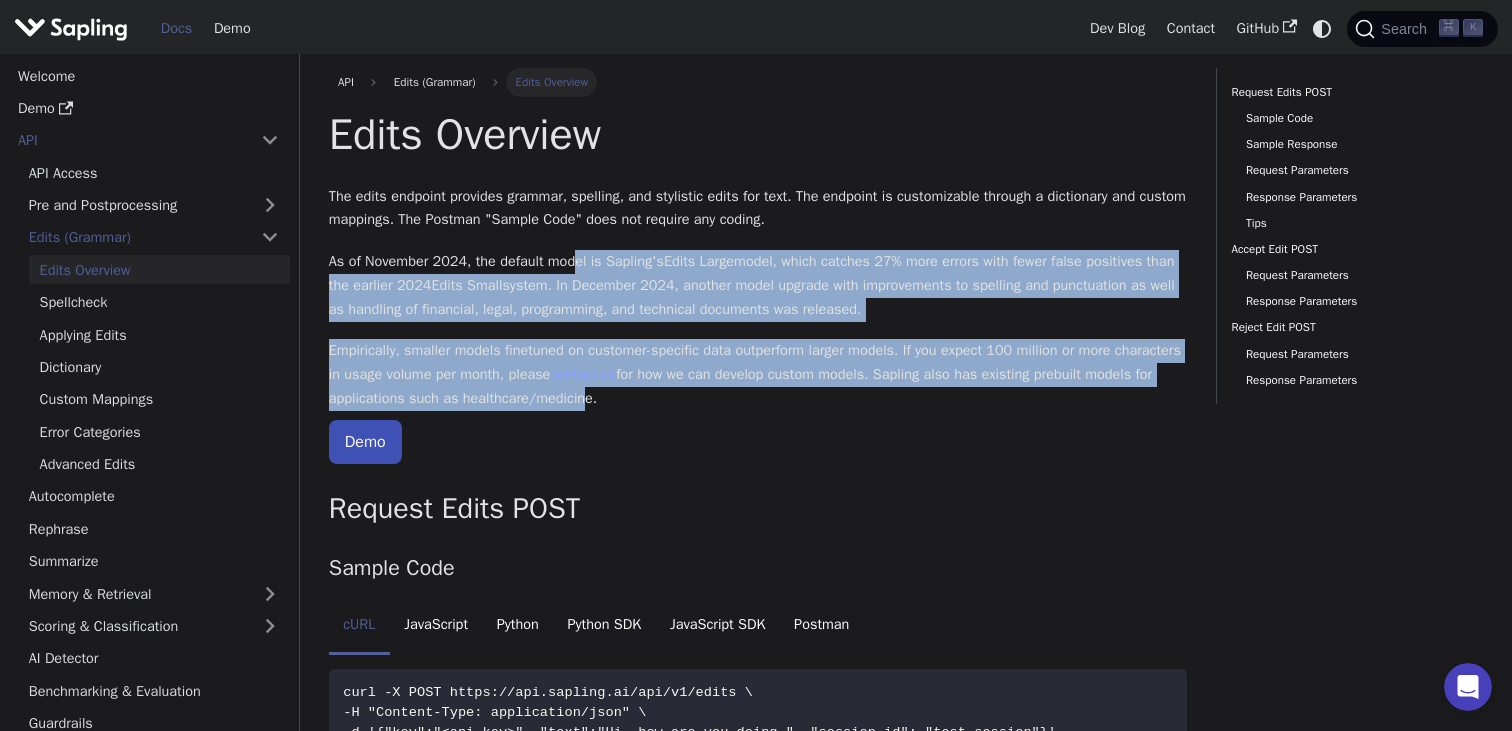 drag, startPoint x: 581, startPoint y: 272, endPoint x: 712, endPoint y: 401, distance: 183.8532 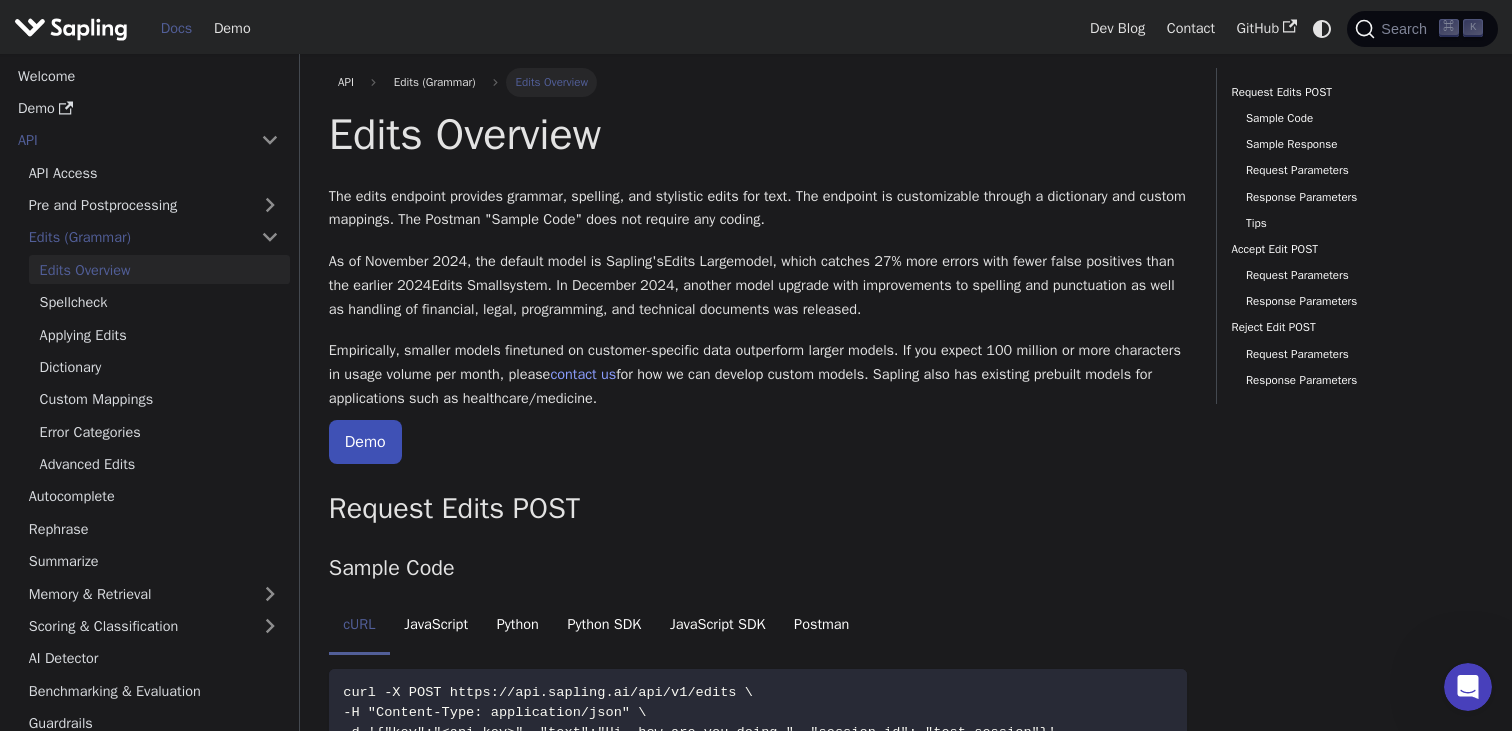 click on "Edits Large" at bounding box center [699, 261] 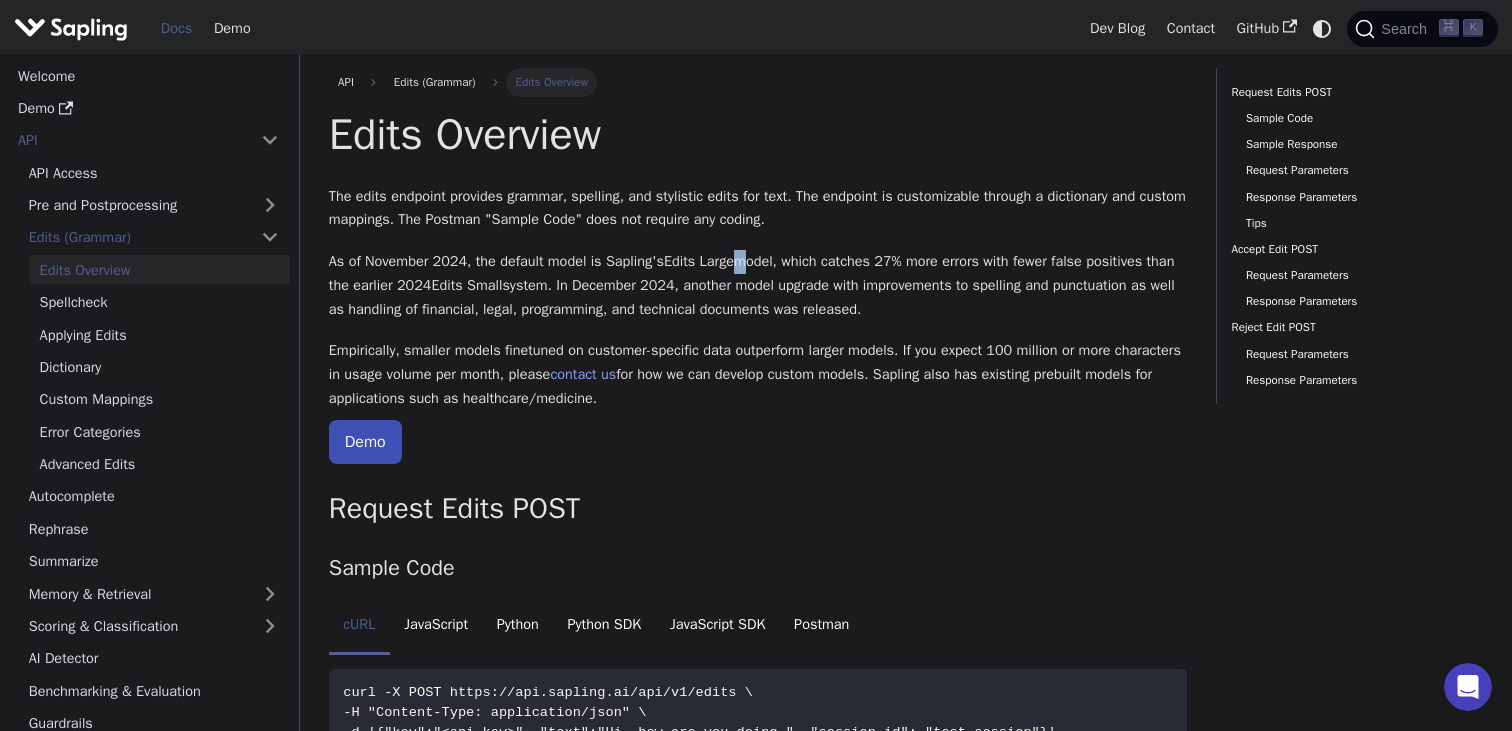 click on "Edits Large" at bounding box center [699, 261] 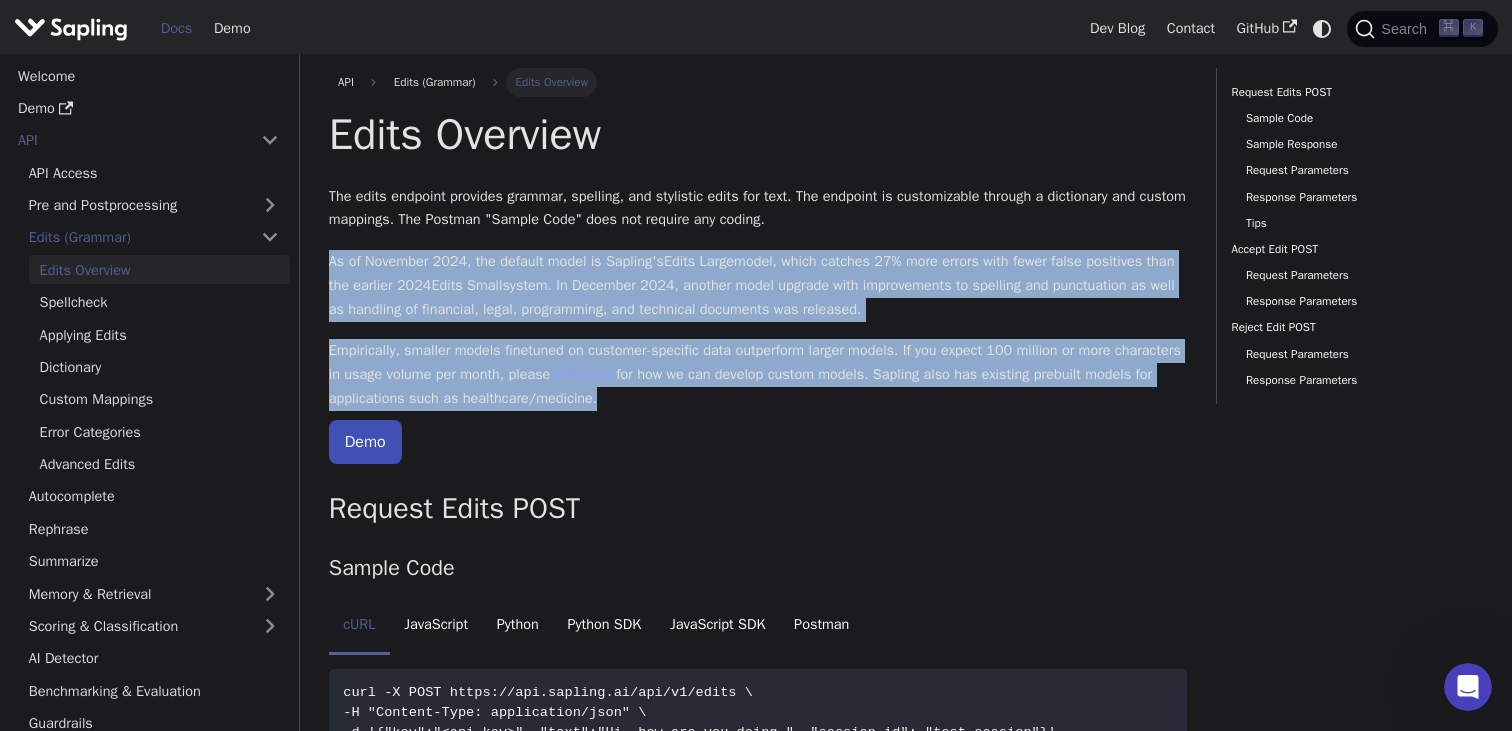 drag, startPoint x: 755, startPoint y: 264, endPoint x: 808, endPoint y: 386, distance: 133.01503 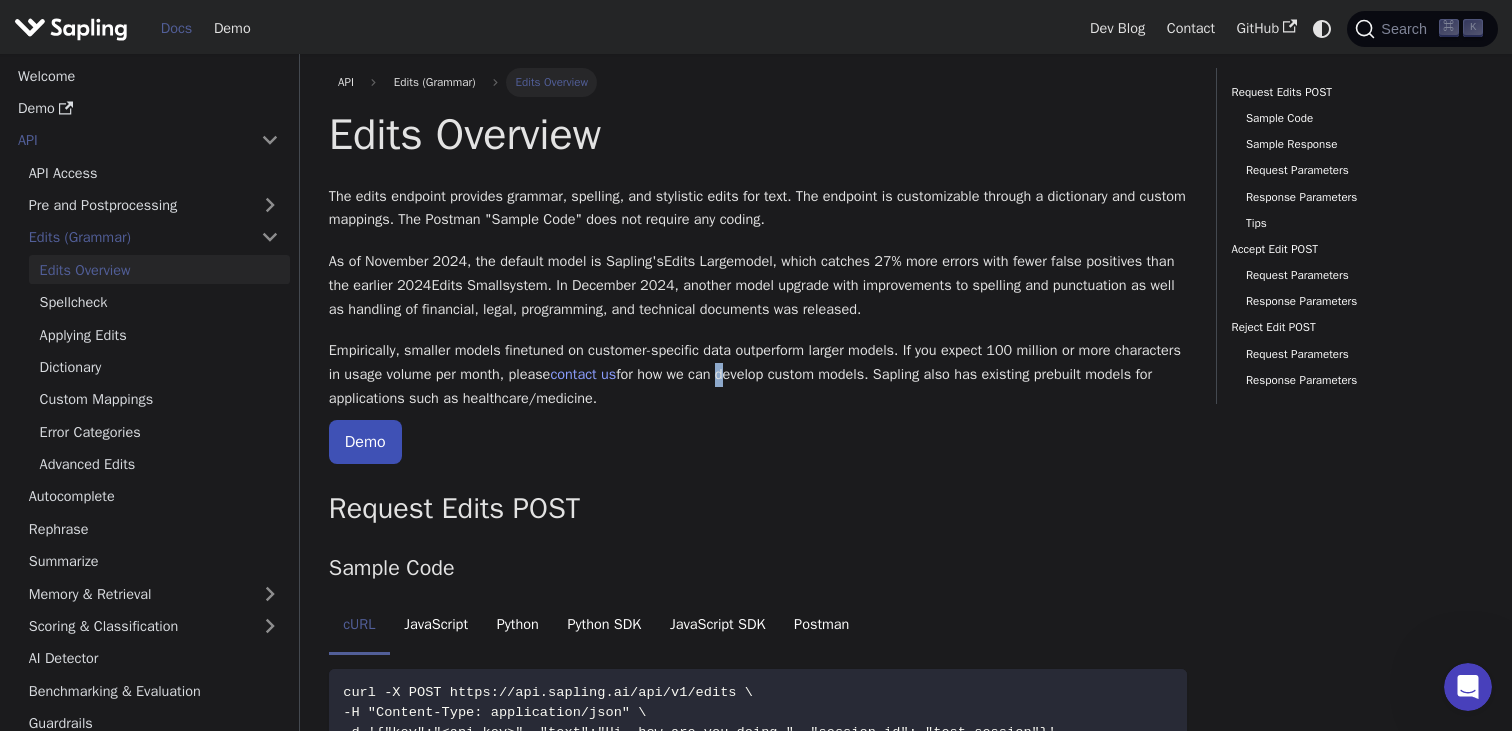 click on "Empirically, smaller models finetuned on customer-specific data outperform larger models. If you expect 100 million or more characters in usage volume per month, please
contact us  for how we can develop custom models.
Sapling also has existing prebuilt models for applications such as healthcare/medicine." at bounding box center (758, 374) 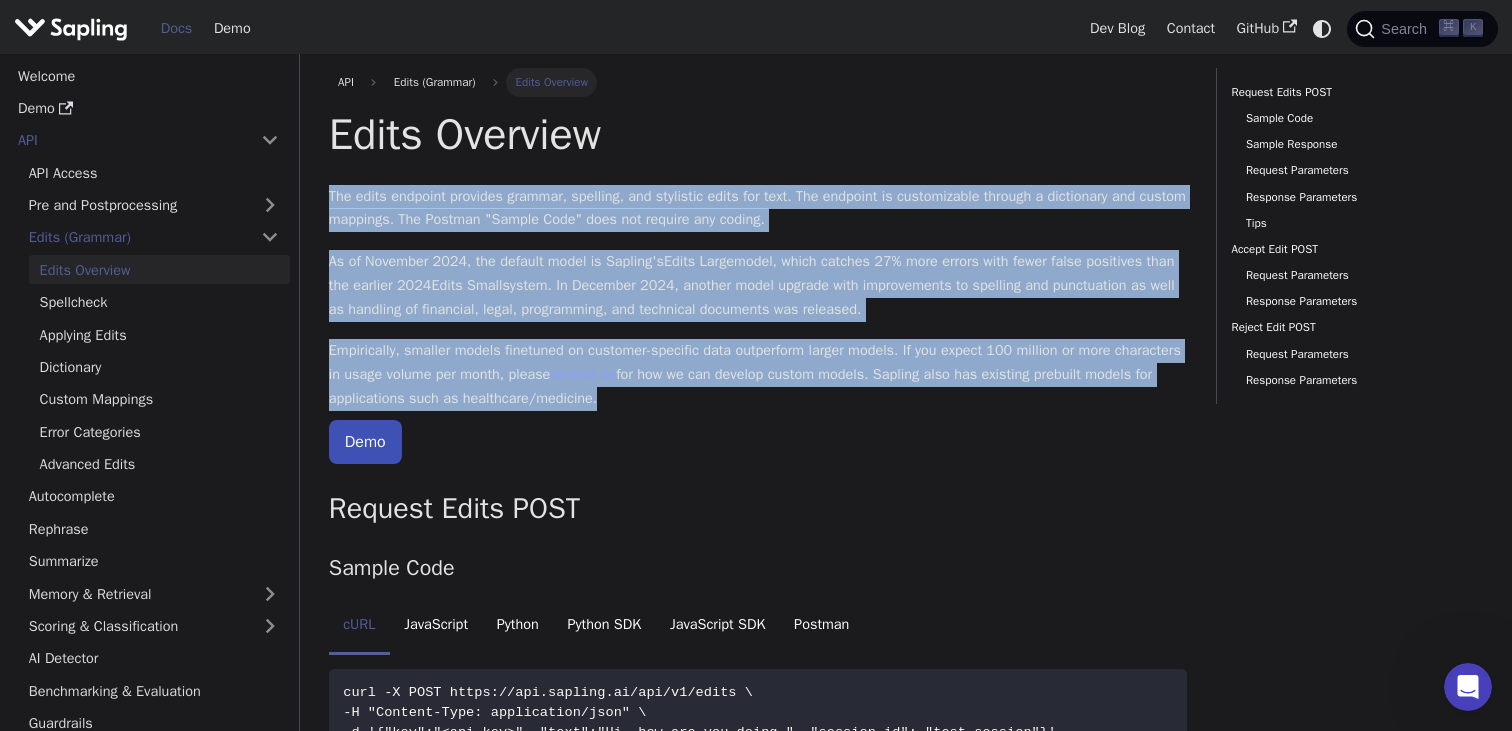 drag, startPoint x: 808, startPoint y: 386, endPoint x: 724, endPoint y: 198, distance: 205.9126 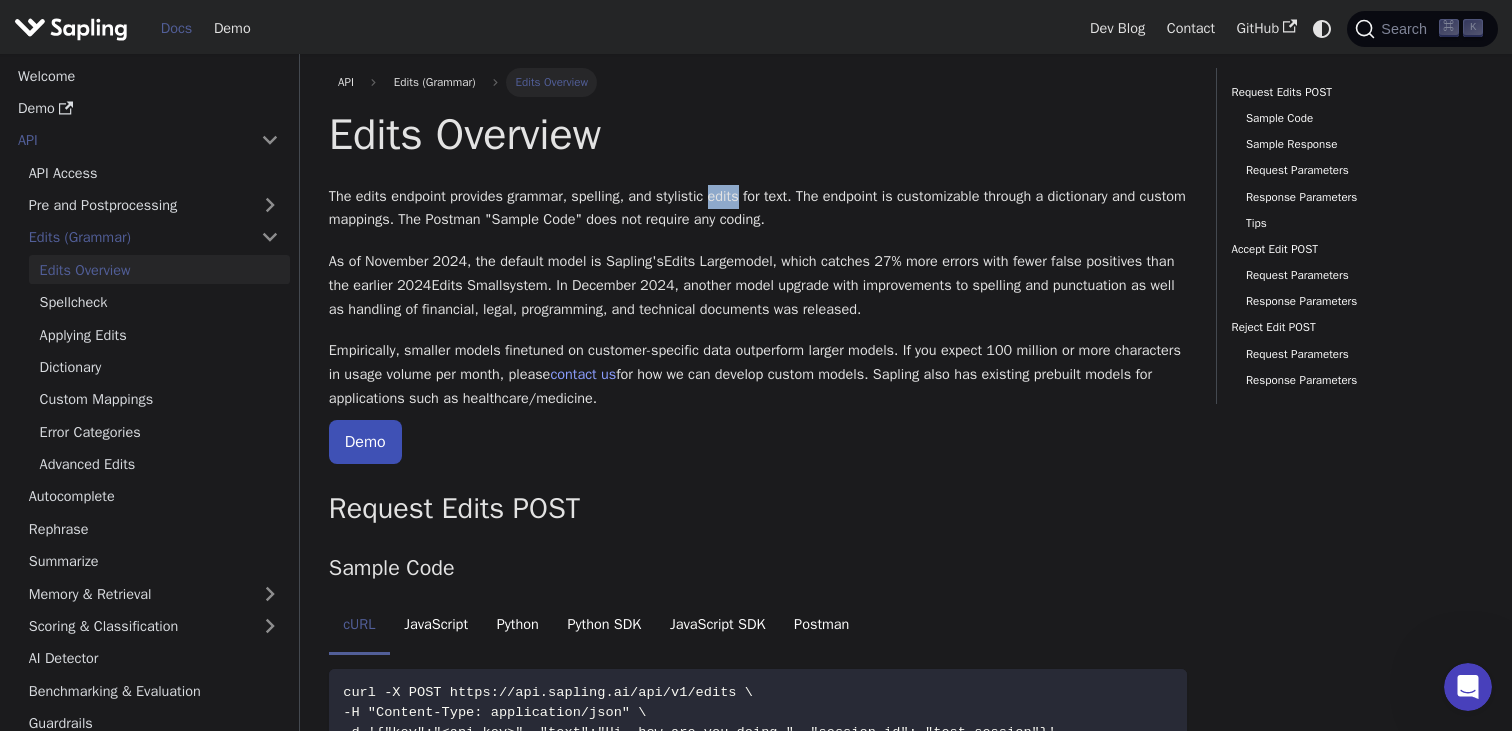 click on "The edits endpoint provides grammar, spelling, and stylistic edits for text. The endpoint is customizable through a dictionary and custom mappings.
The Postman "Sample Code" does not require any coding." at bounding box center [758, 209] 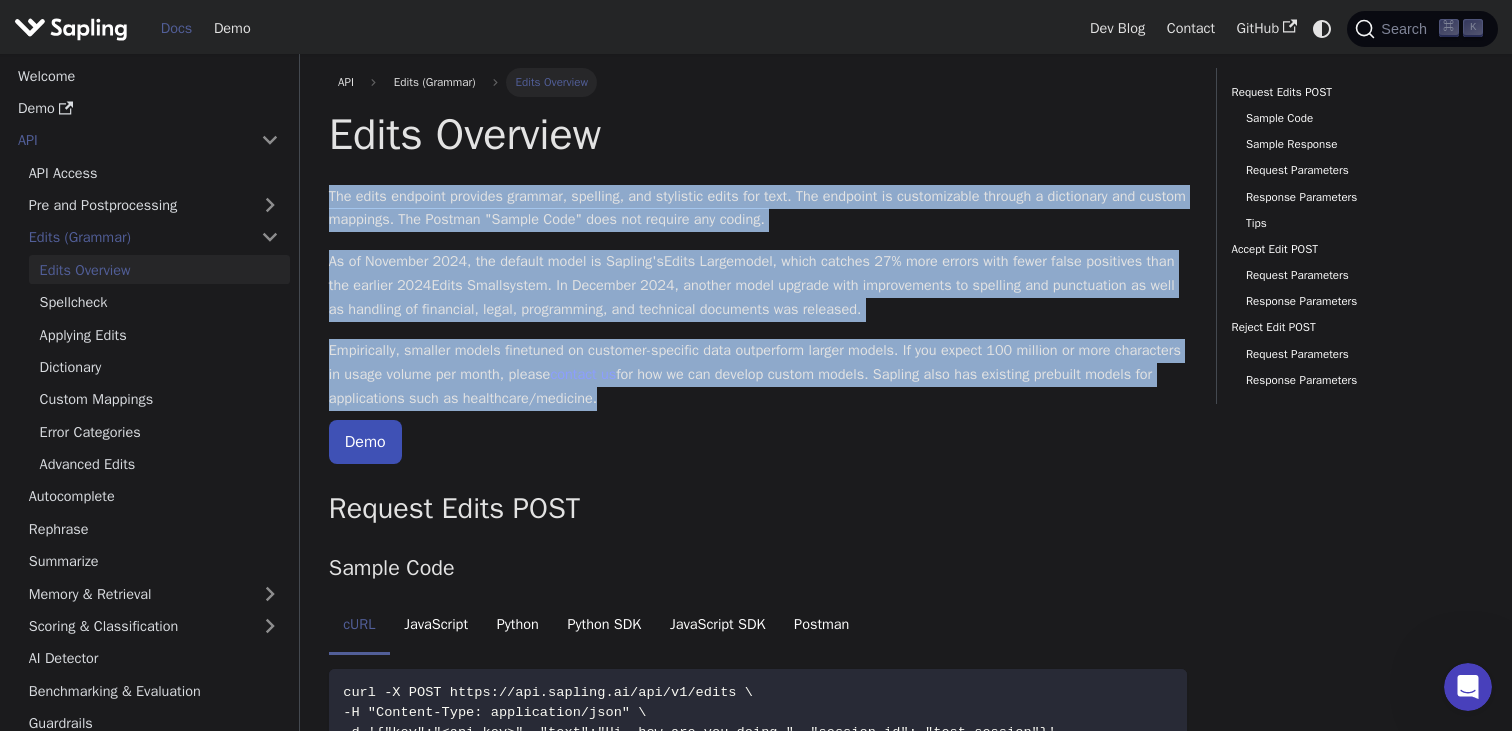 drag, startPoint x: 724, startPoint y: 198, endPoint x: 789, endPoint y: 357, distance: 171.7731 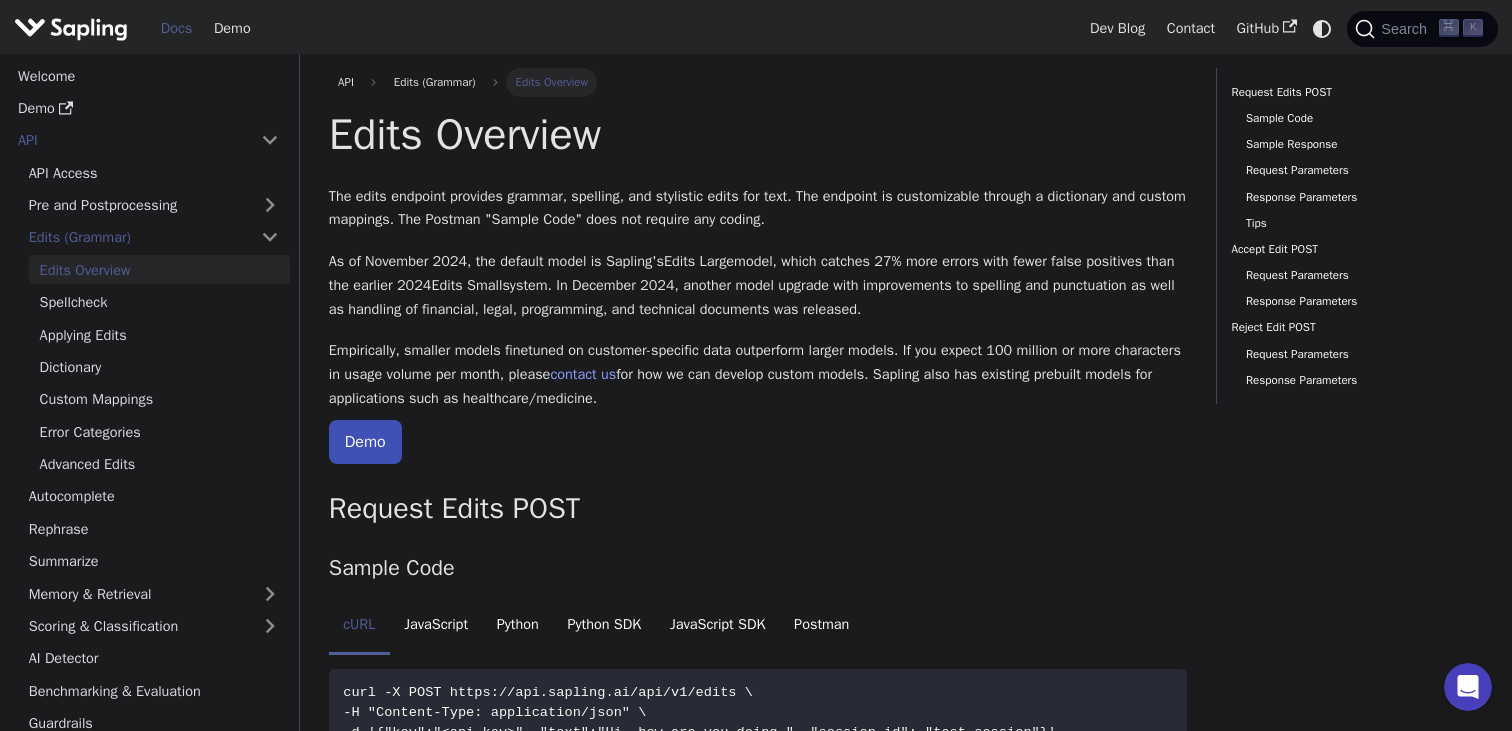 click on "Empirically, smaller models finetuned on customer-specific data outperform larger models. If you expect 100 million or more characters in usage volume per month, please
contact us  for how we can develop custom models.
Sapling also has existing prebuilt models for applications such as healthcare/medicine." at bounding box center [758, 374] 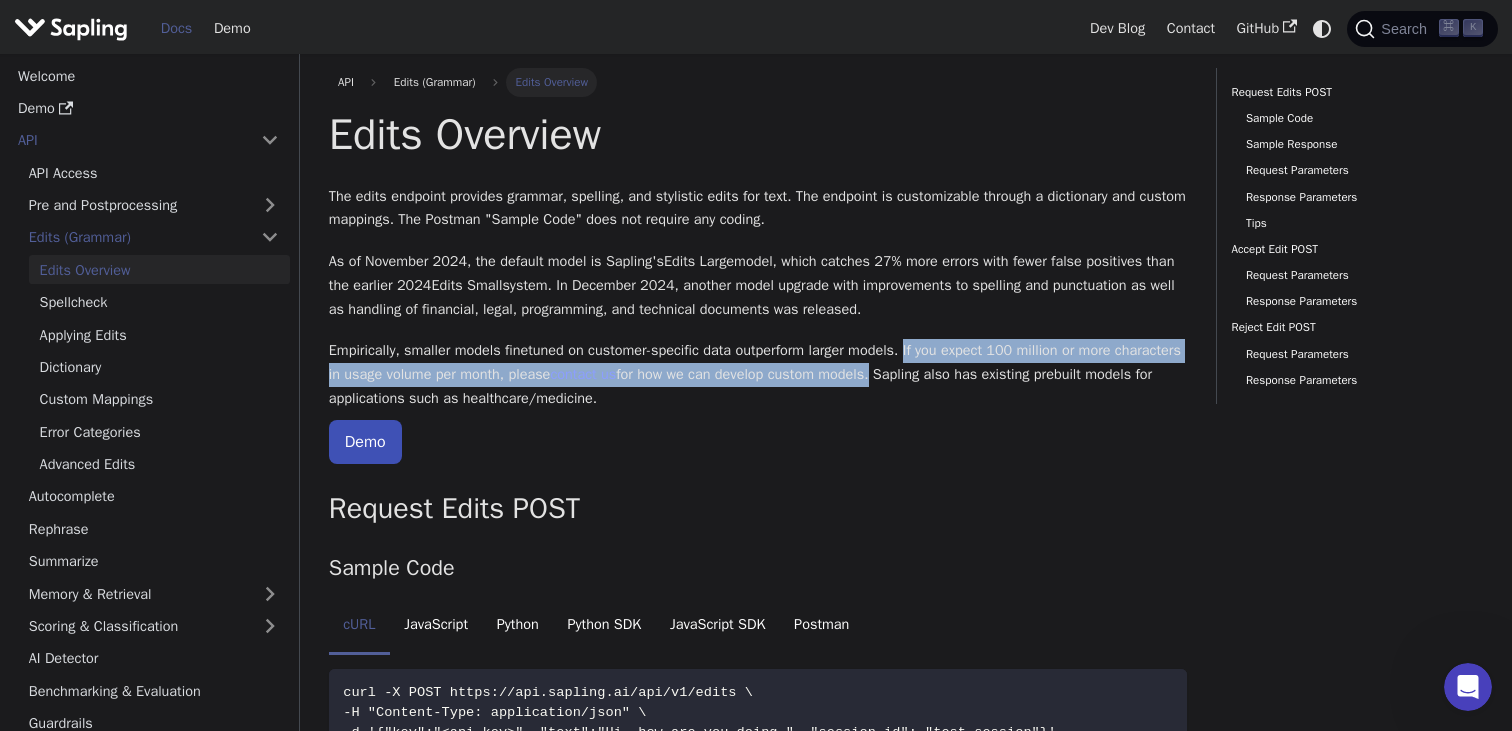 drag, startPoint x: 935, startPoint y: 347, endPoint x: 945, endPoint y: 373, distance: 27.856777 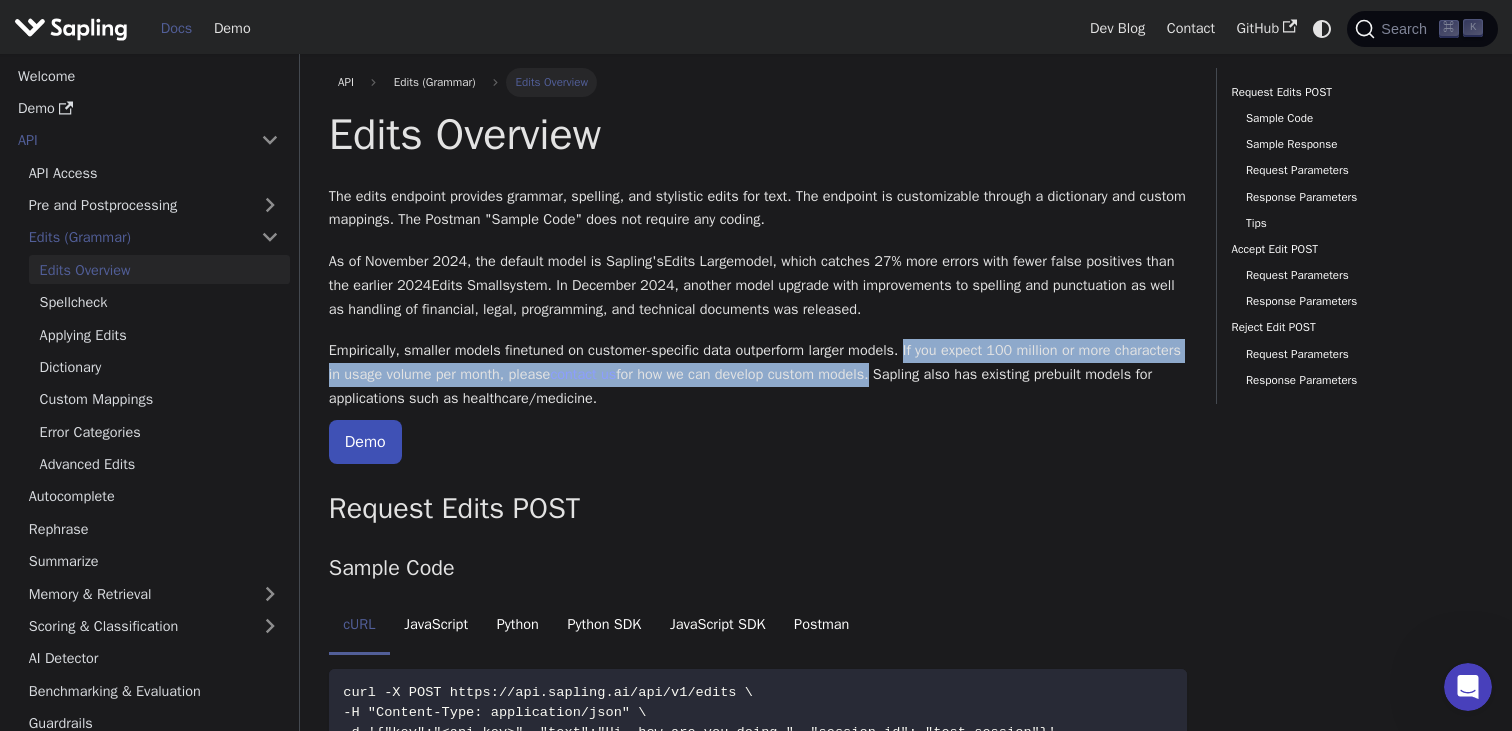 copy on "If you expect 100 million or more characters in usage volume per month, please
contact us  for how we can develop custom models" 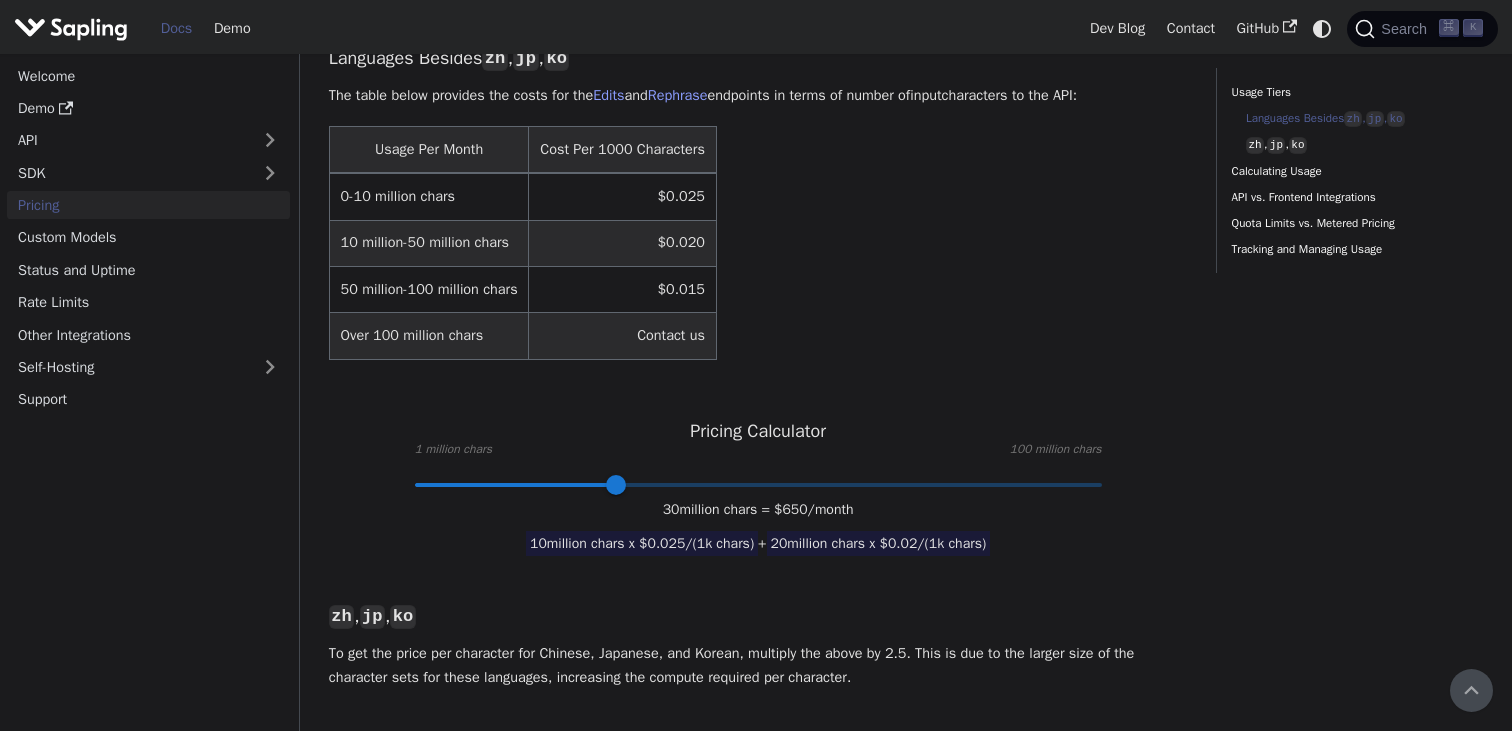 scroll, scrollTop: 547, scrollLeft: 0, axis: vertical 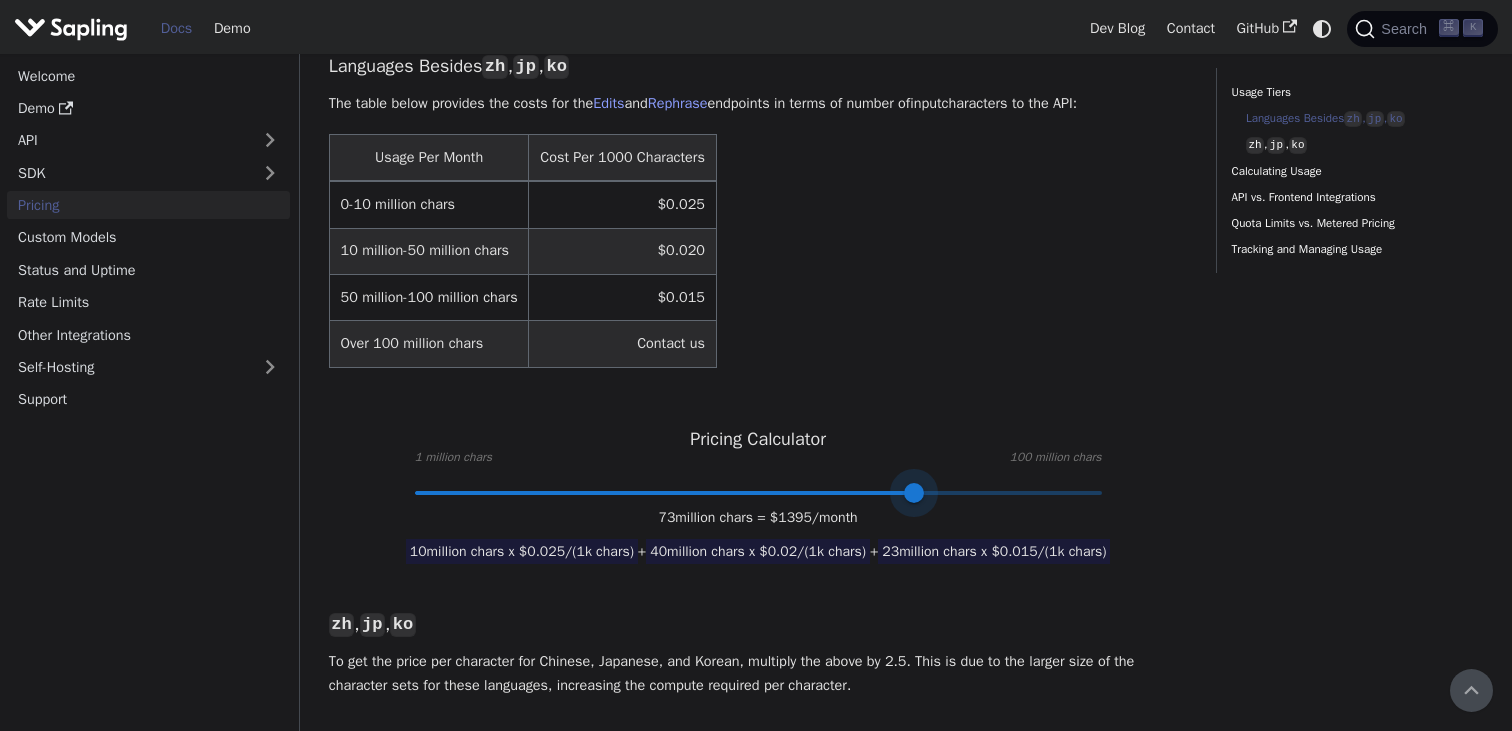type on "100" 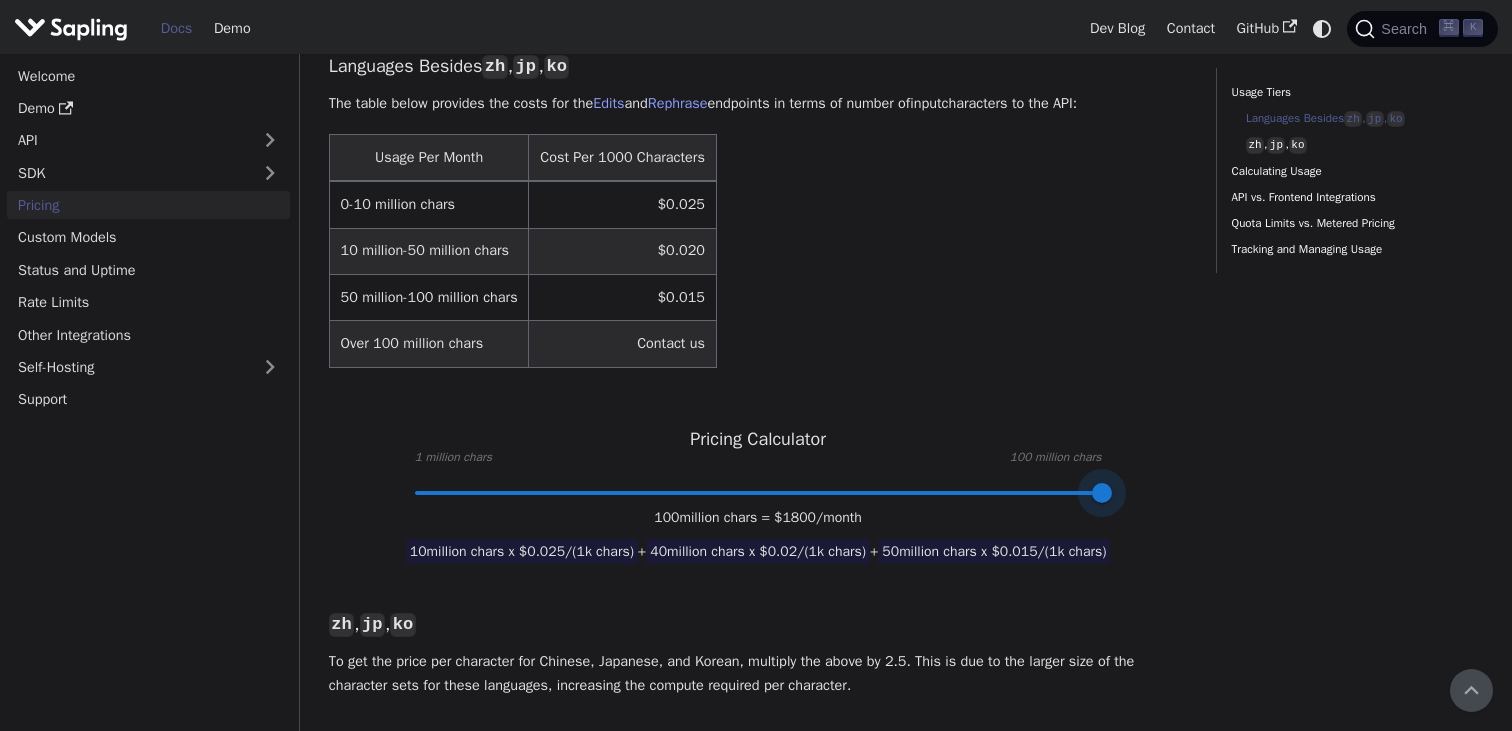 drag, startPoint x: 615, startPoint y: 511, endPoint x: 1267, endPoint y: 713, distance: 682.5745 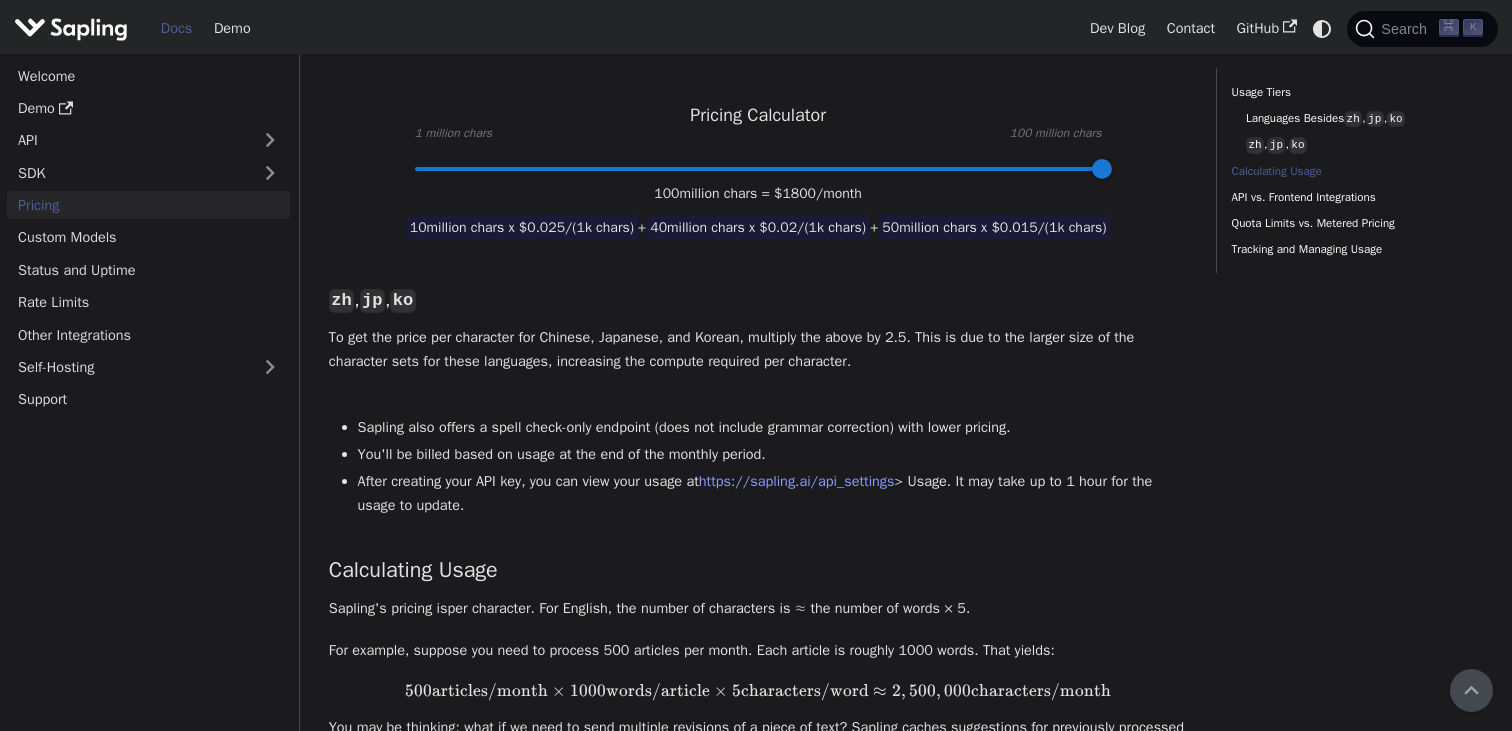 scroll, scrollTop: 480, scrollLeft: 0, axis: vertical 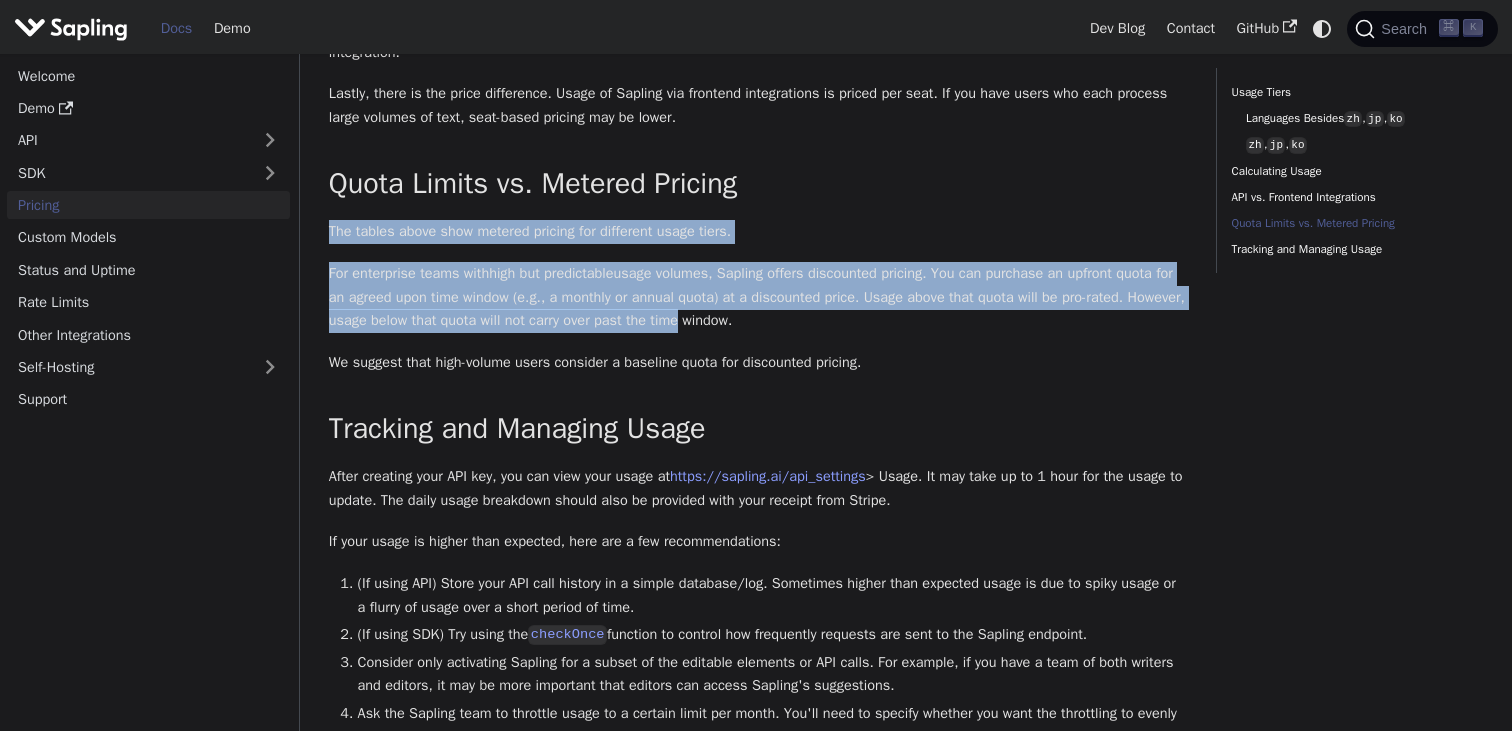 drag, startPoint x: 813, startPoint y: 293, endPoint x: 823, endPoint y: 415, distance: 122.40915 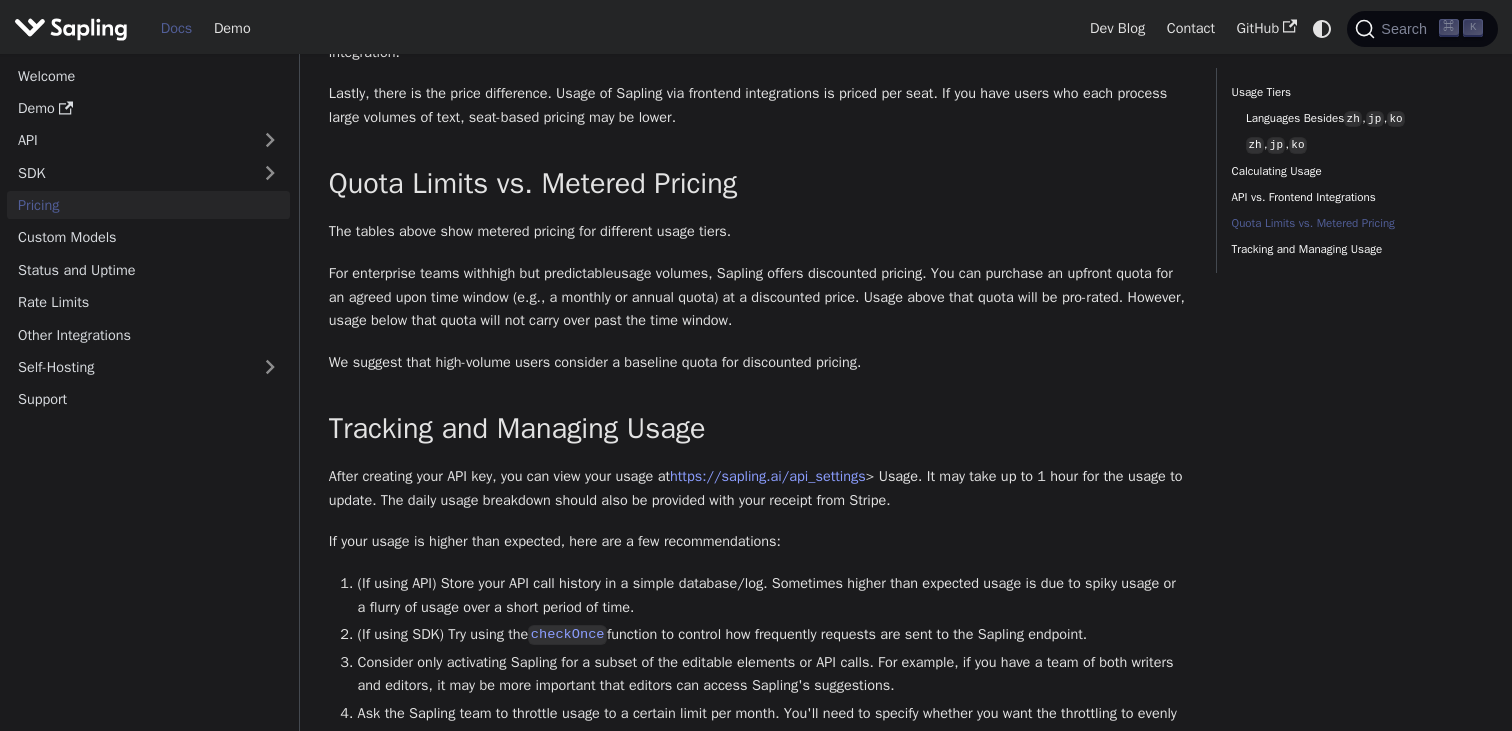 scroll, scrollTop: 2818, scrollLeft: 0, axis: vertical 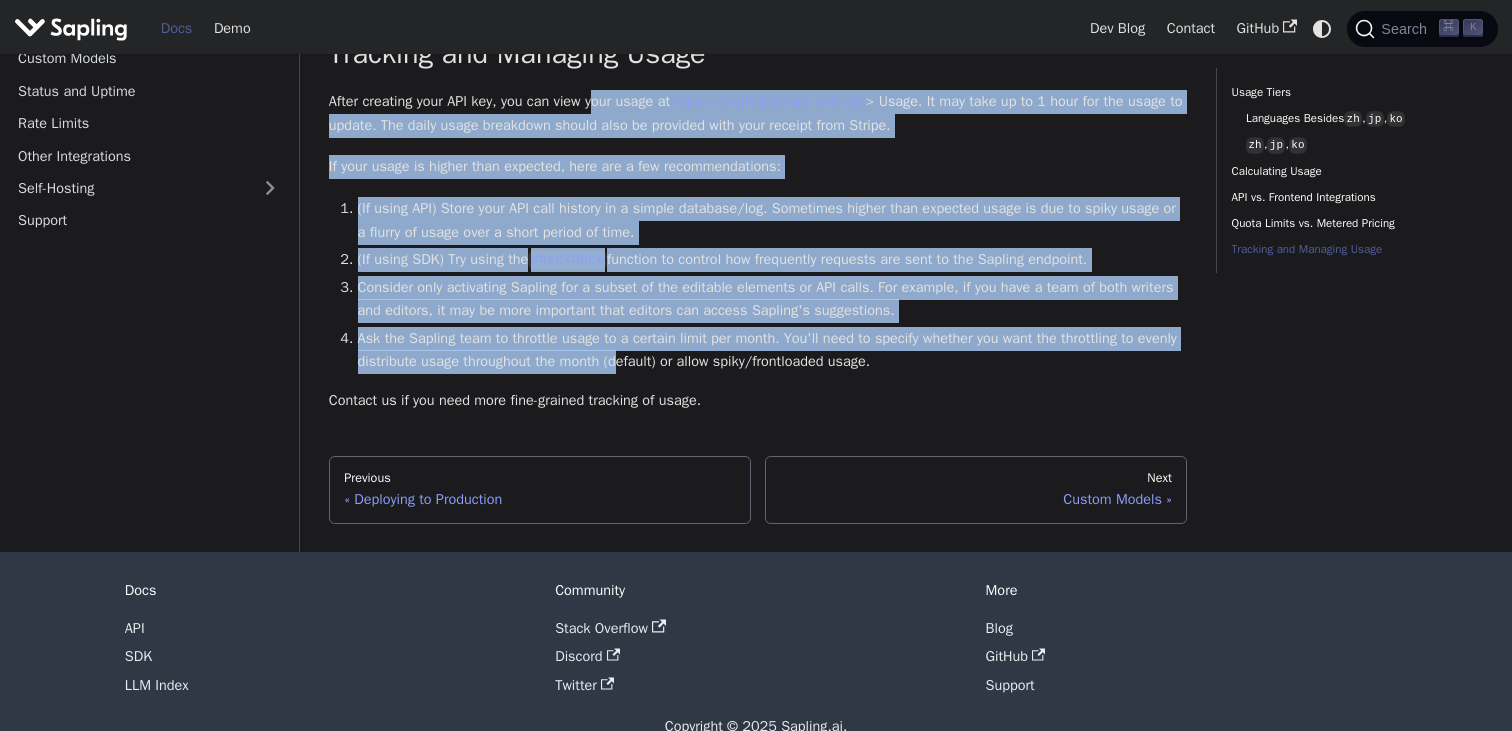 drag, startPoint x: 607, startPoint y: 204, endPoint x: 674, endPoint y: 455, distance: 259.78836 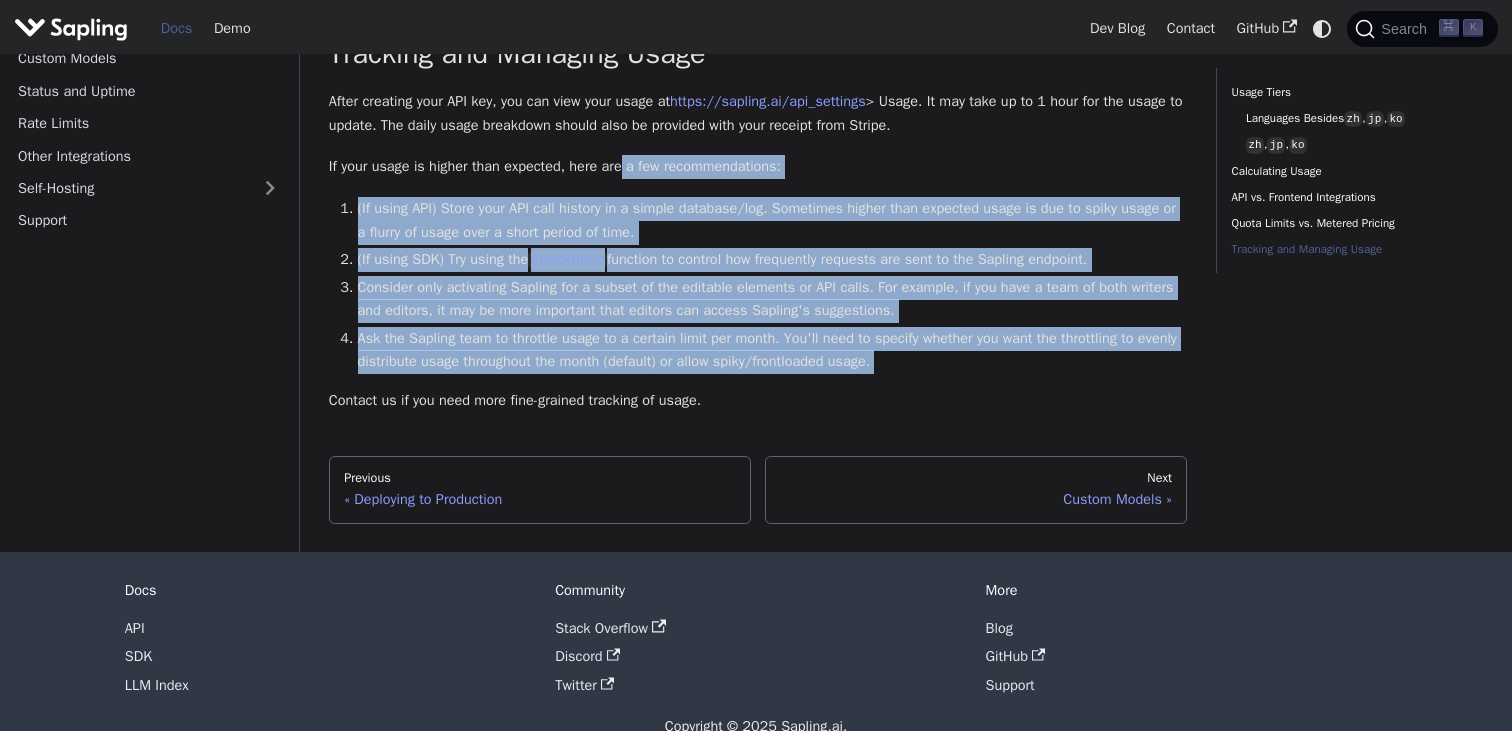 drag, startPoint x: 763, startPoint y: 480, endPoint x: 631, endPoint y: 274, distance: 244.66304 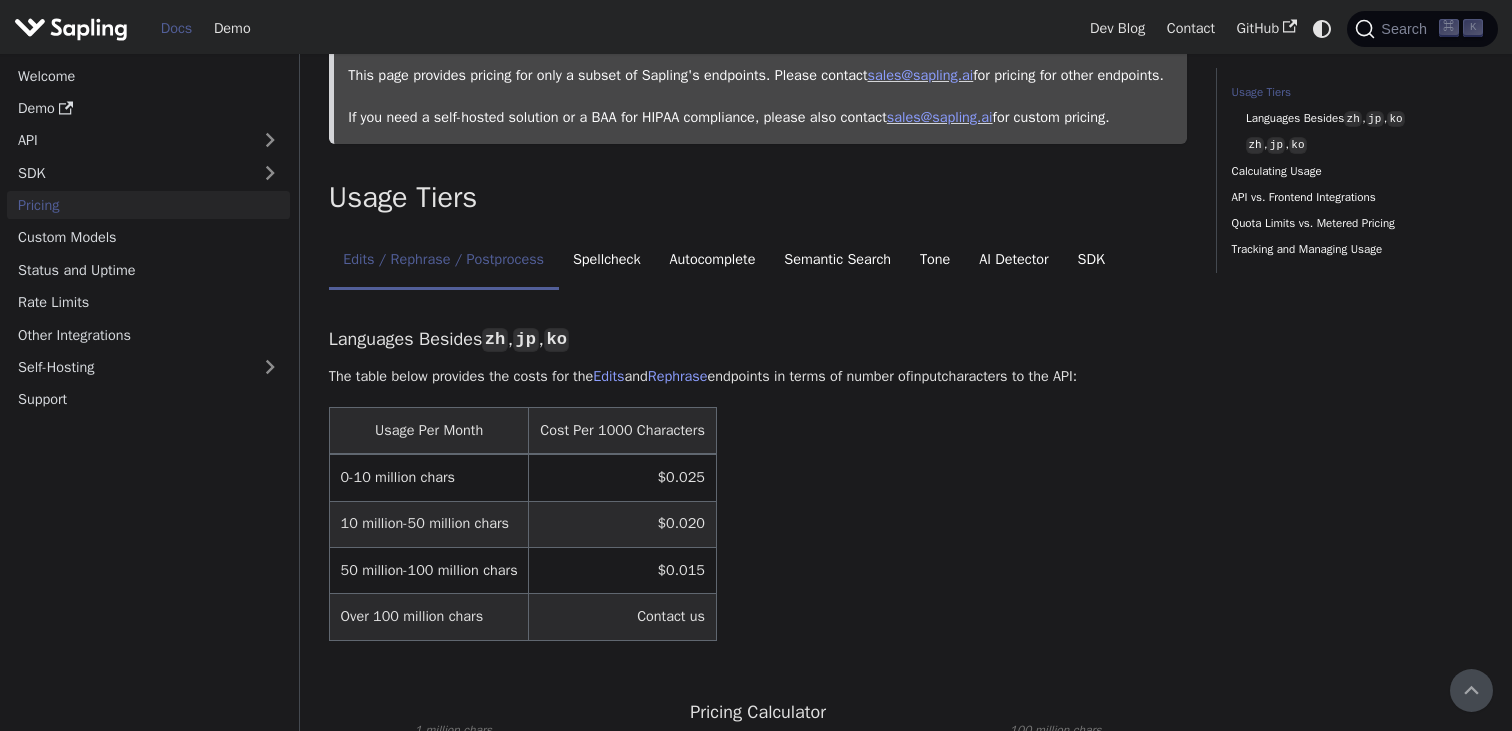 scroll, scrollTop: 0, scrollLeft: 0, axis: both 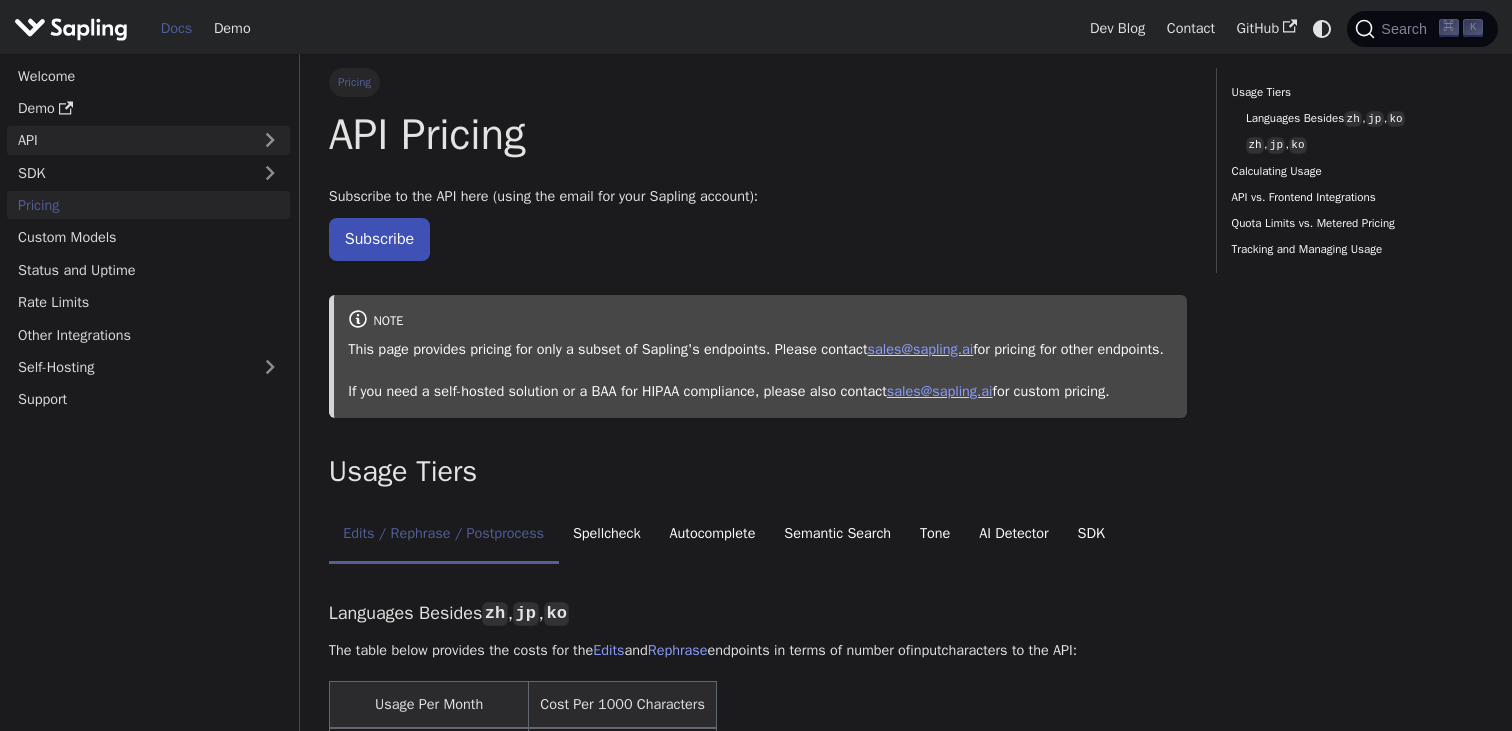 click on "API" at bounding box center [128, 140] 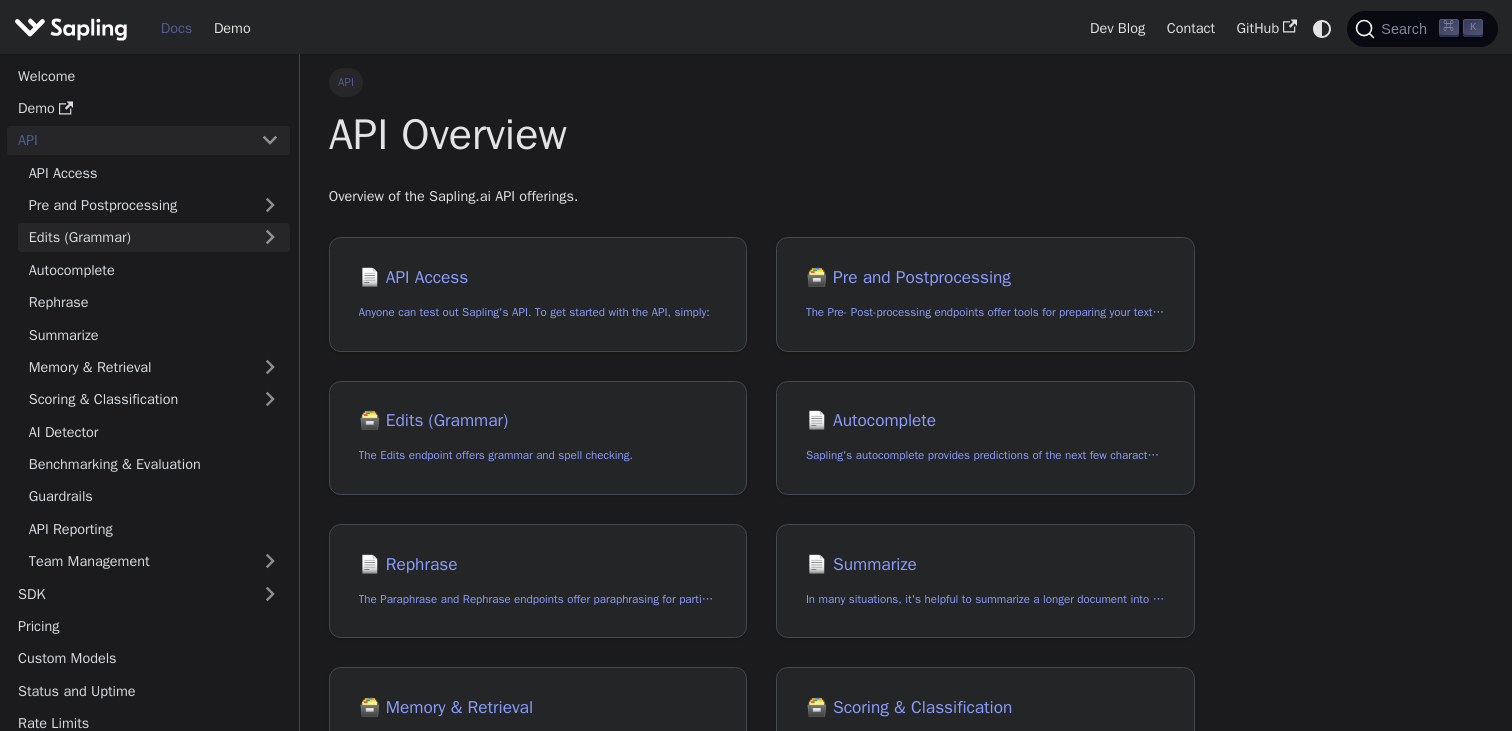 click on "Edits (Grammar)" at bounding box center [154, 237] 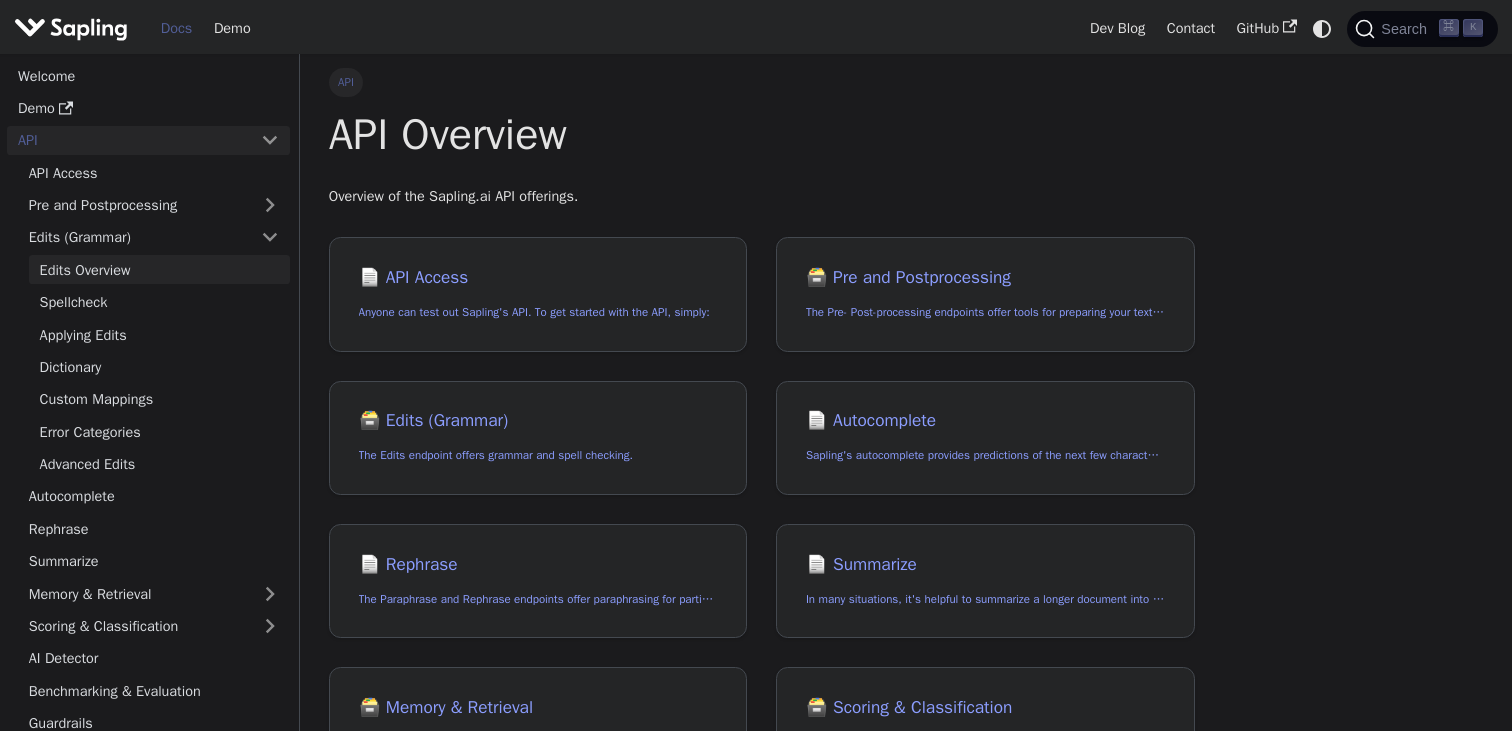 click on "Edits Overview" at bounding box center [159, 269] 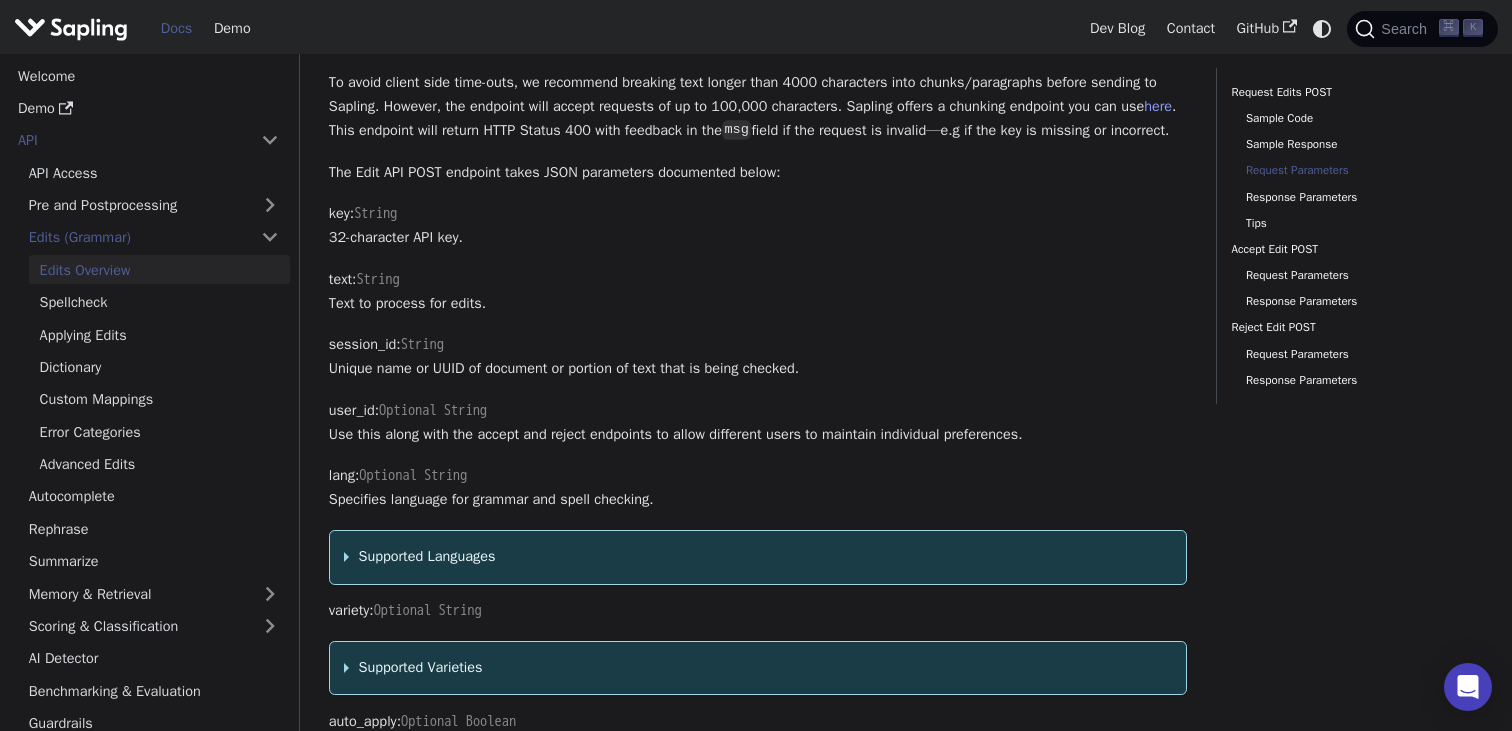 scroll, scrollTop: 2075, scrollLeft: 0, axis: vertical 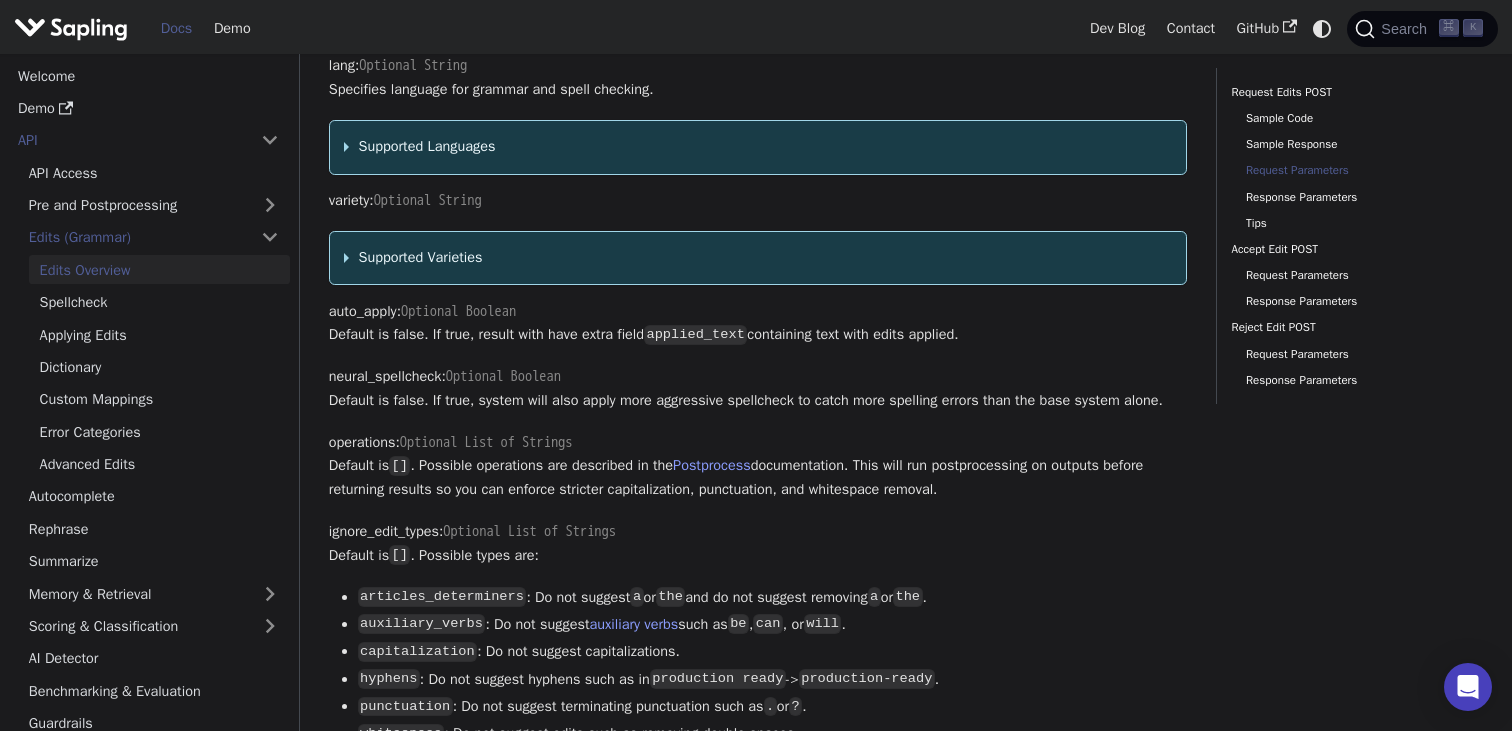 click on "Supported Languages Specifies language for grammar and spell checking.
Defaults to English, or the language specified in the dashboard.
Supported languages:
auto : Autodetect language
de :  German (Deutsch)
el :  Greek (Ελληνικά)
en :  English (US/UK/CA/AU)
es :  Spanish (Español)
fr :  French  (Français) ( fr-fr  and  fr-ca  coming soon)
it :  Italian (Italiano)
jp :  Japanese (日本語)
ko :  Korean (한국어)
nl :  Dutch (Nederlands)
pl :  Polish (Polski)
pt :  Portuguese (Português) ( pt-pt  and  pt-br  coming soon)
sv :  Swedish (Svenska)
tl :  Tagalog
zh :  Chinese (中文)" at bounding box center [758, 147] 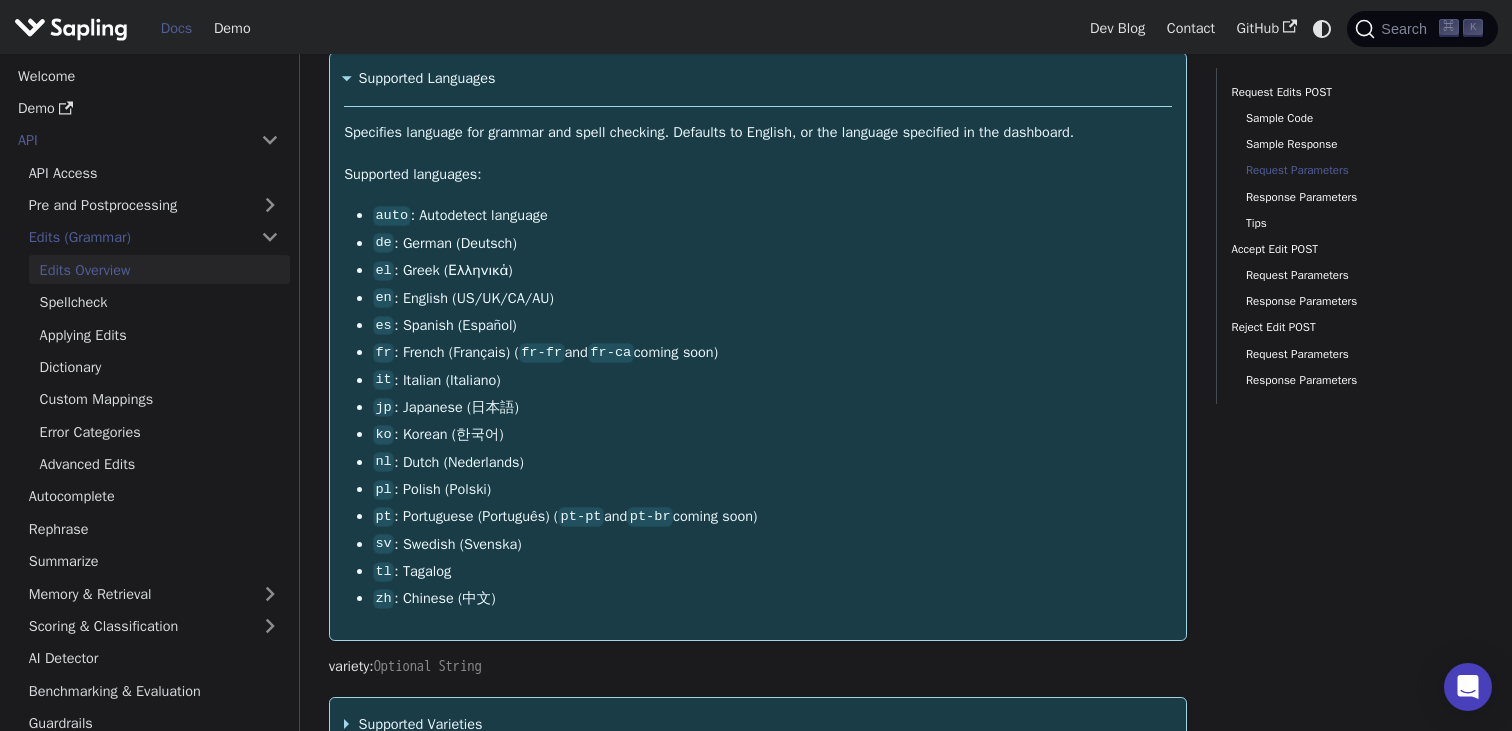 scroll, scrollTop: 2147, scrollLeft: 0, axis: vertical 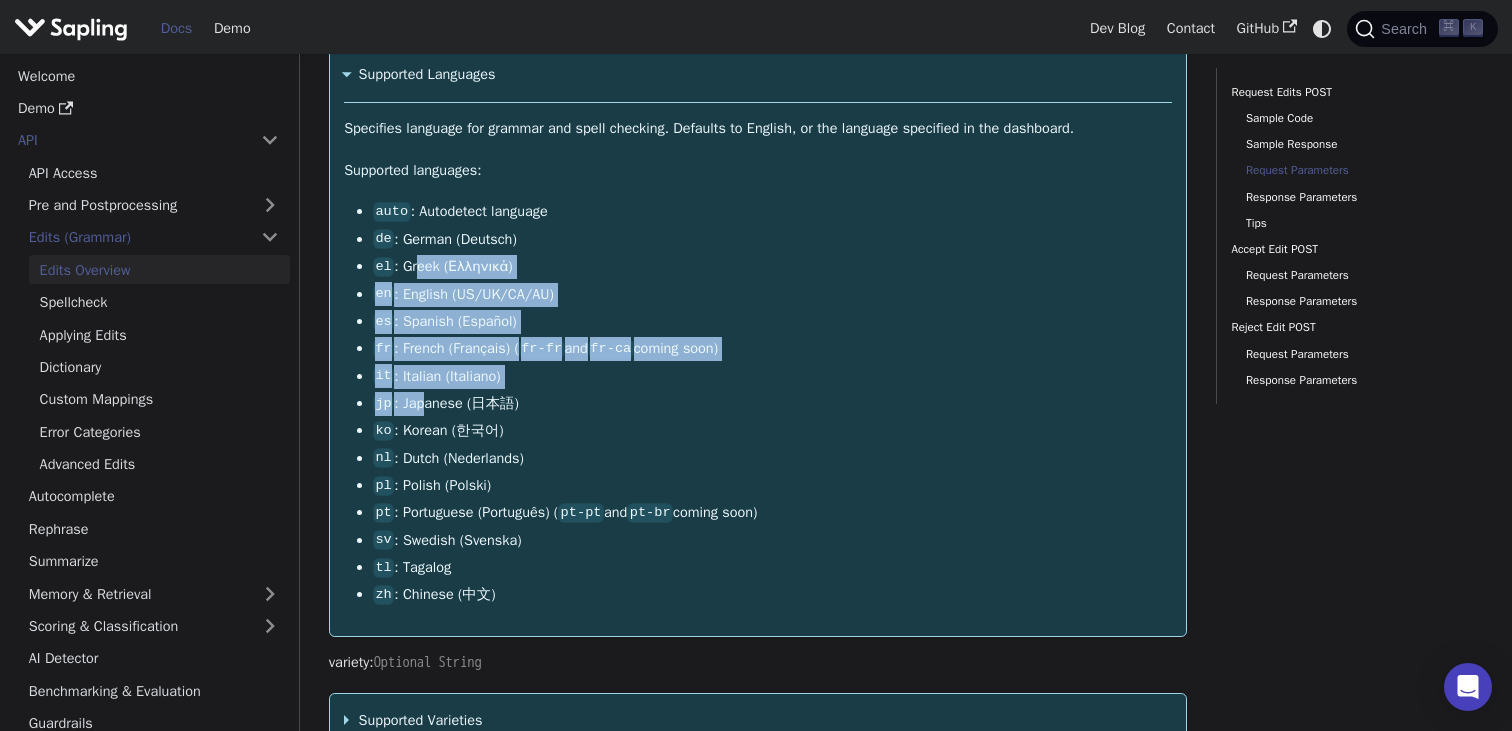 drag, startPoint x: 417, startPoint y: 298, endPoint x: 425, endPoint y: 425, distance: 127.25172 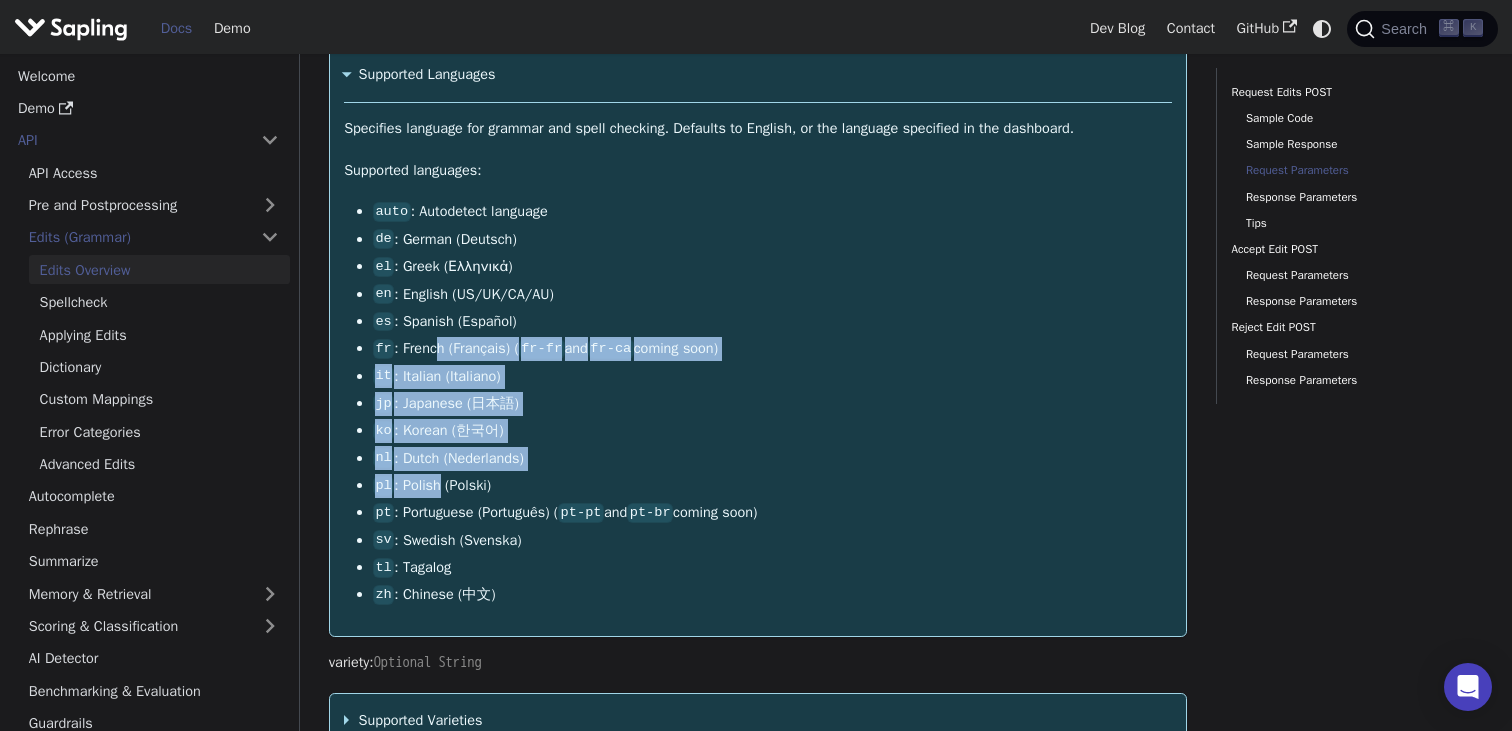 drag, startPoint x: 438, startPoint y: 388, endPoint x: 439, endPoint y: 531, distance: 143.0035 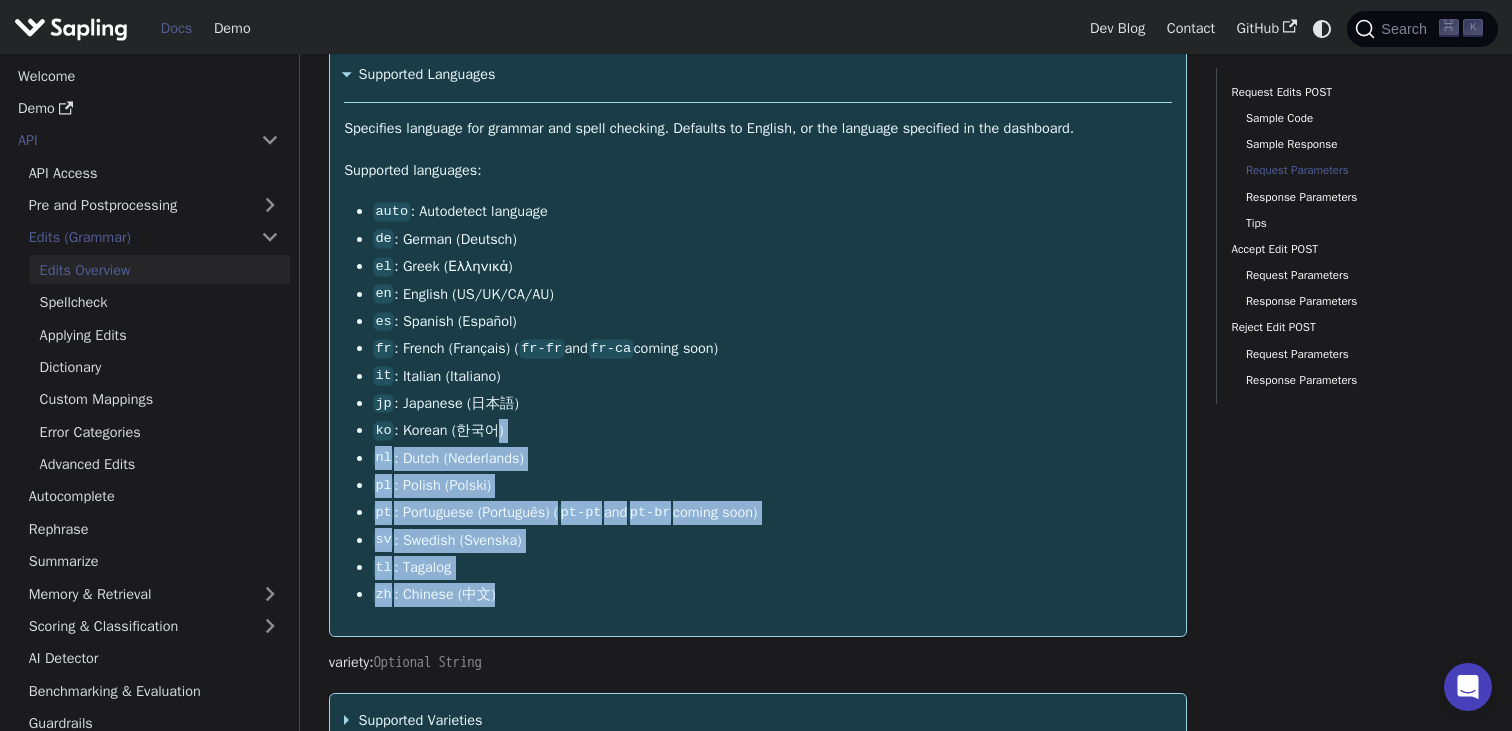 drag, startPoint x: 489, startPoint y: 458, endPoint x: 531, endPoint y: 657, distance: 203.38388 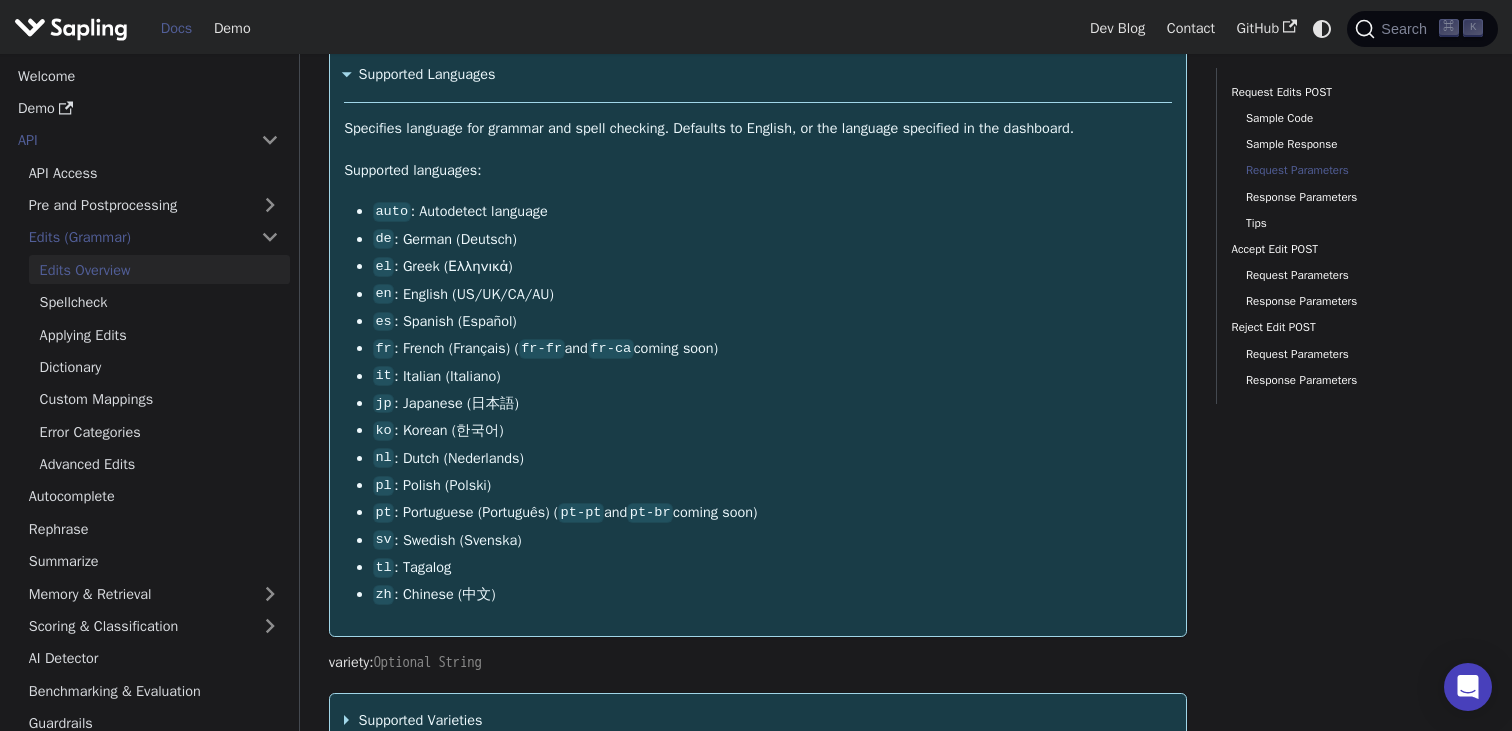 scroll, scrollTop: 2142, scrollLeft: 0, axis: vertical 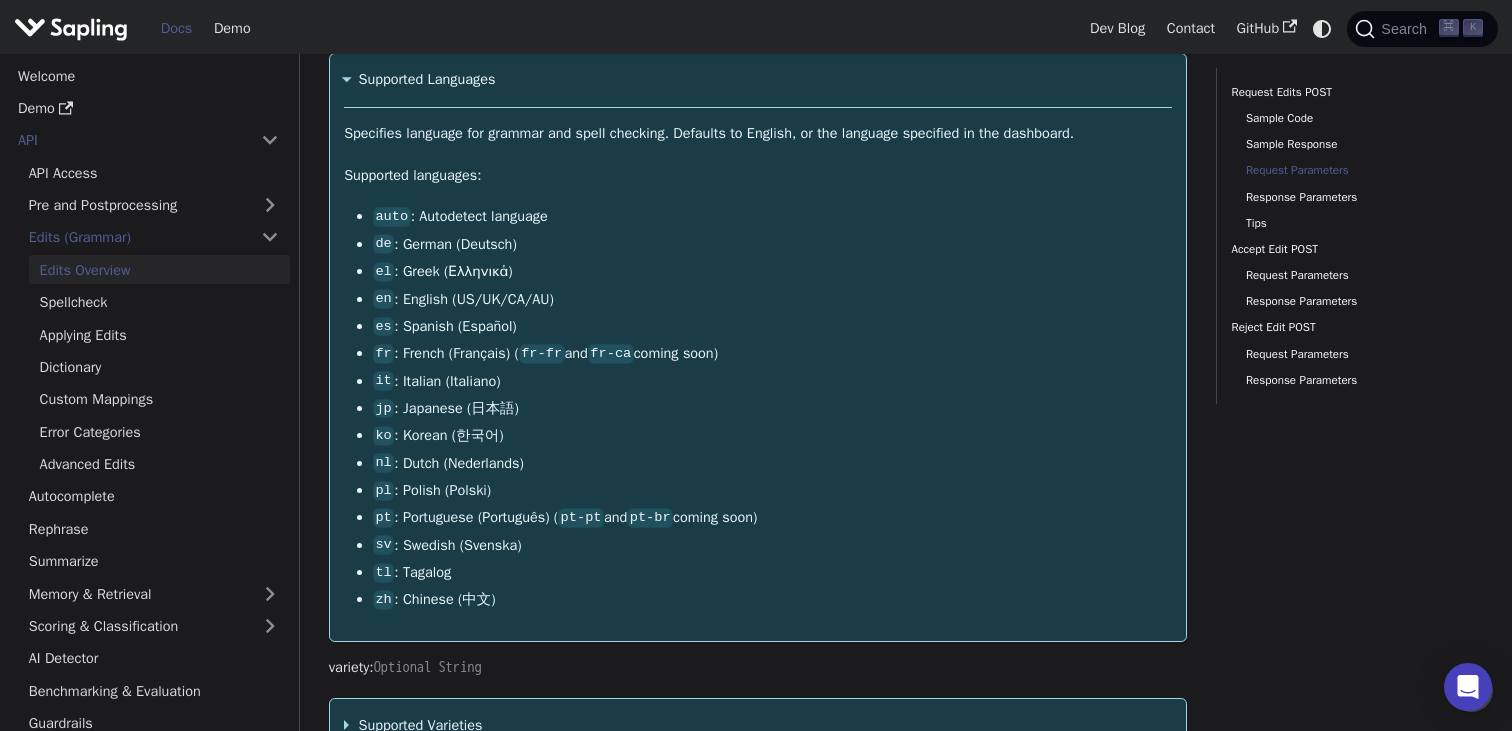 click on "Supported Languages Specifies language for grammar and spell checking.
Defaults to English, or the language specified in the dashboard.
Supported languages:
auto : Autodetect language
de :  German (Deutsch)
el :  Greek (Ελληνικά)
en :  English (US/UK/CA/AU)
es :  Spanish (Español)
fr :  French  (Français) ( fr-fr  and  fr-ca  coming soon)
it :  Italian (Italiano)
jp :  Japanese (日本語)
ko :  Korean (한국어)
nl :  Dutch (Nederlands)
pl :  Polish (Polski)
pt :  Portuguese (Português) ( pt-pt  and  pt-br  coming soon)
sv :  Swedish (Svenska)
tl :  Tagalog
zh :  Chinese (中文)" at bounding box center (758, 347) 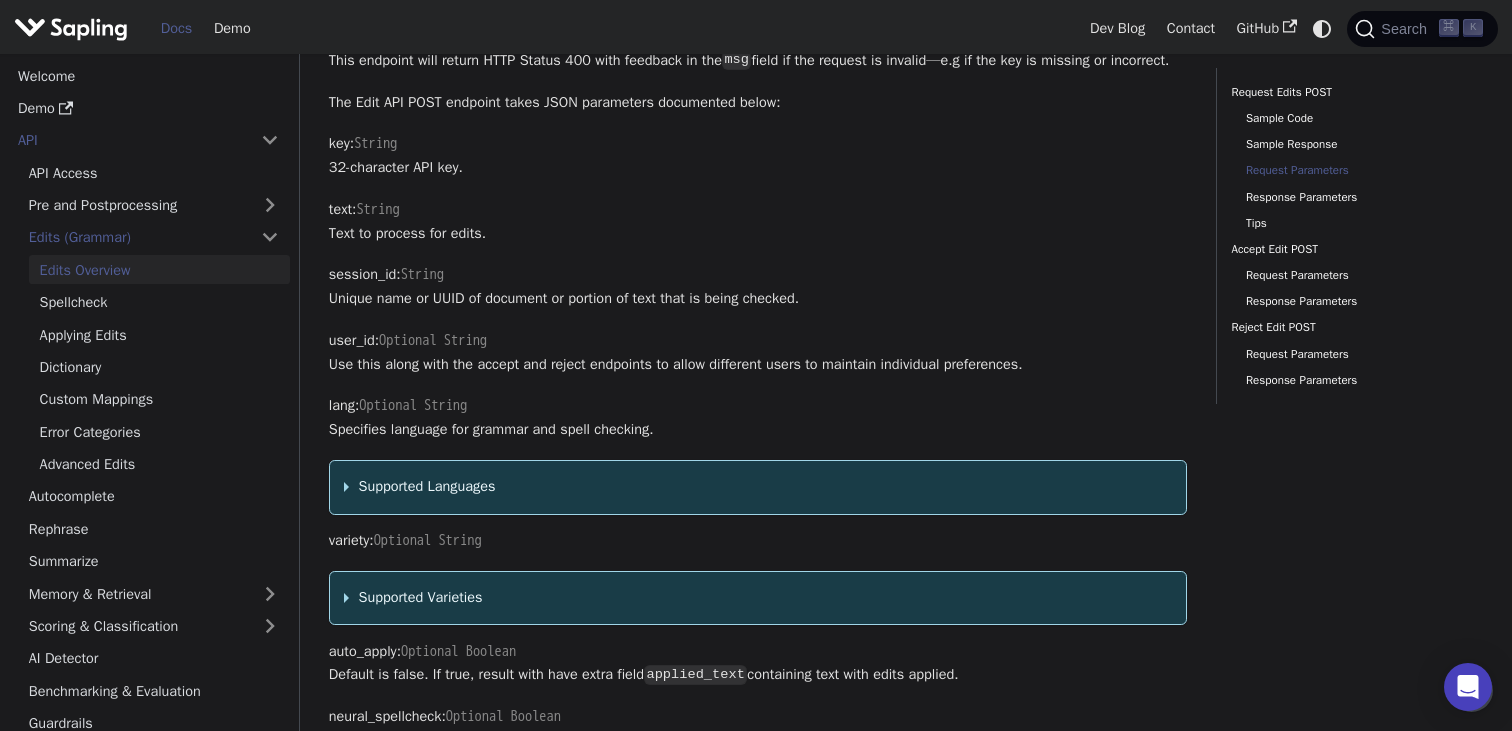 scroll, scrollTop: 1732, scrollLeft: 0, axis: vertical 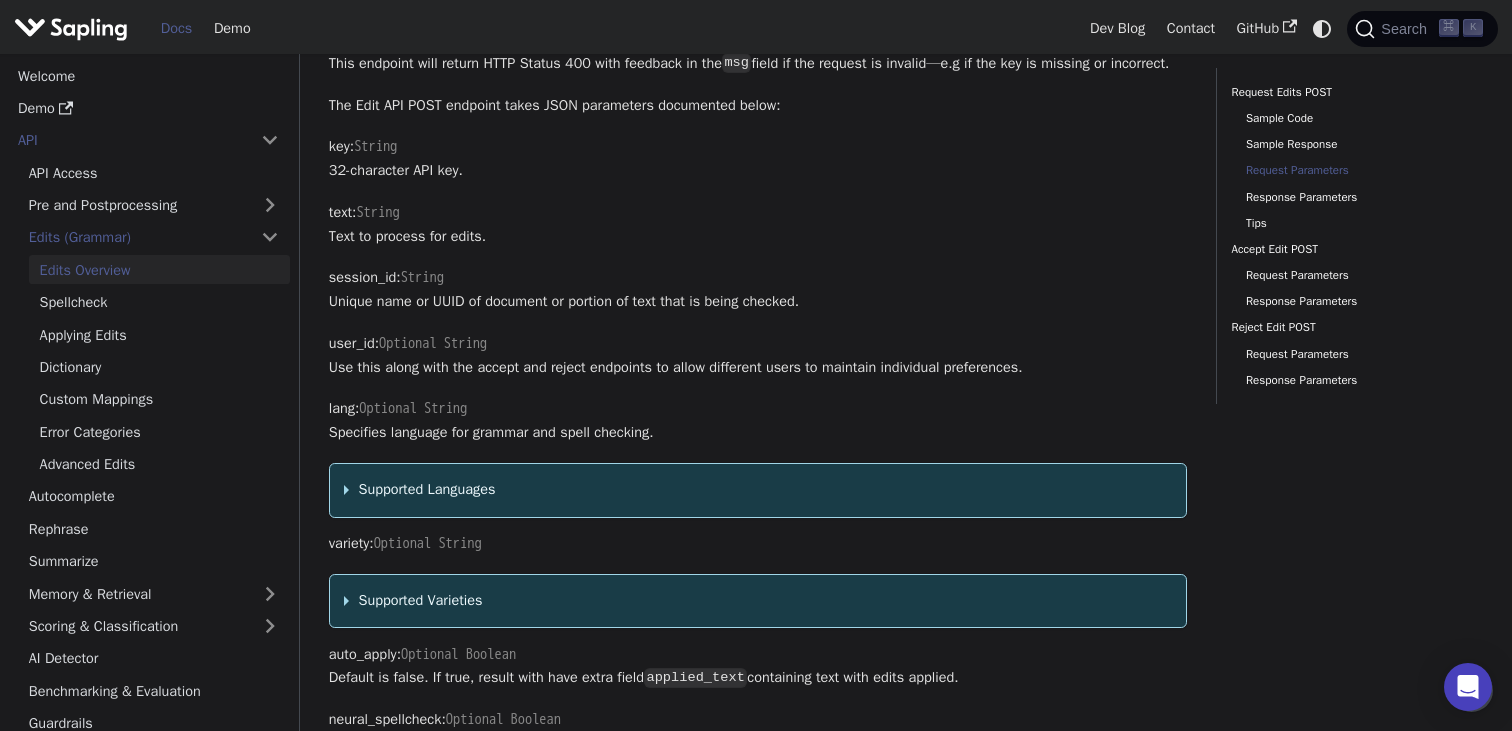 click on "Supported Languages" at bounding box center [758, 490] 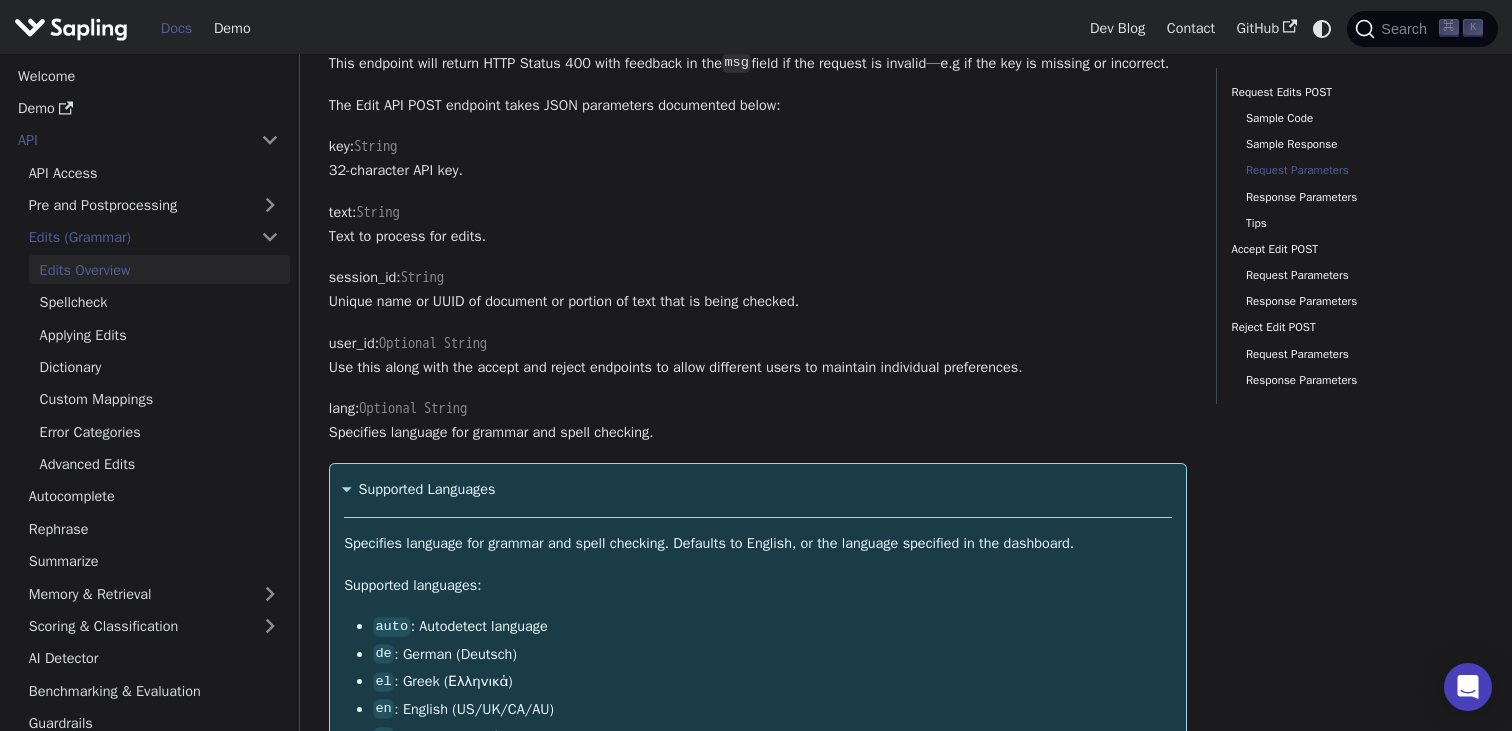 scroll, scrollTop: 1755, scrollLeft: 0, axis: vertical 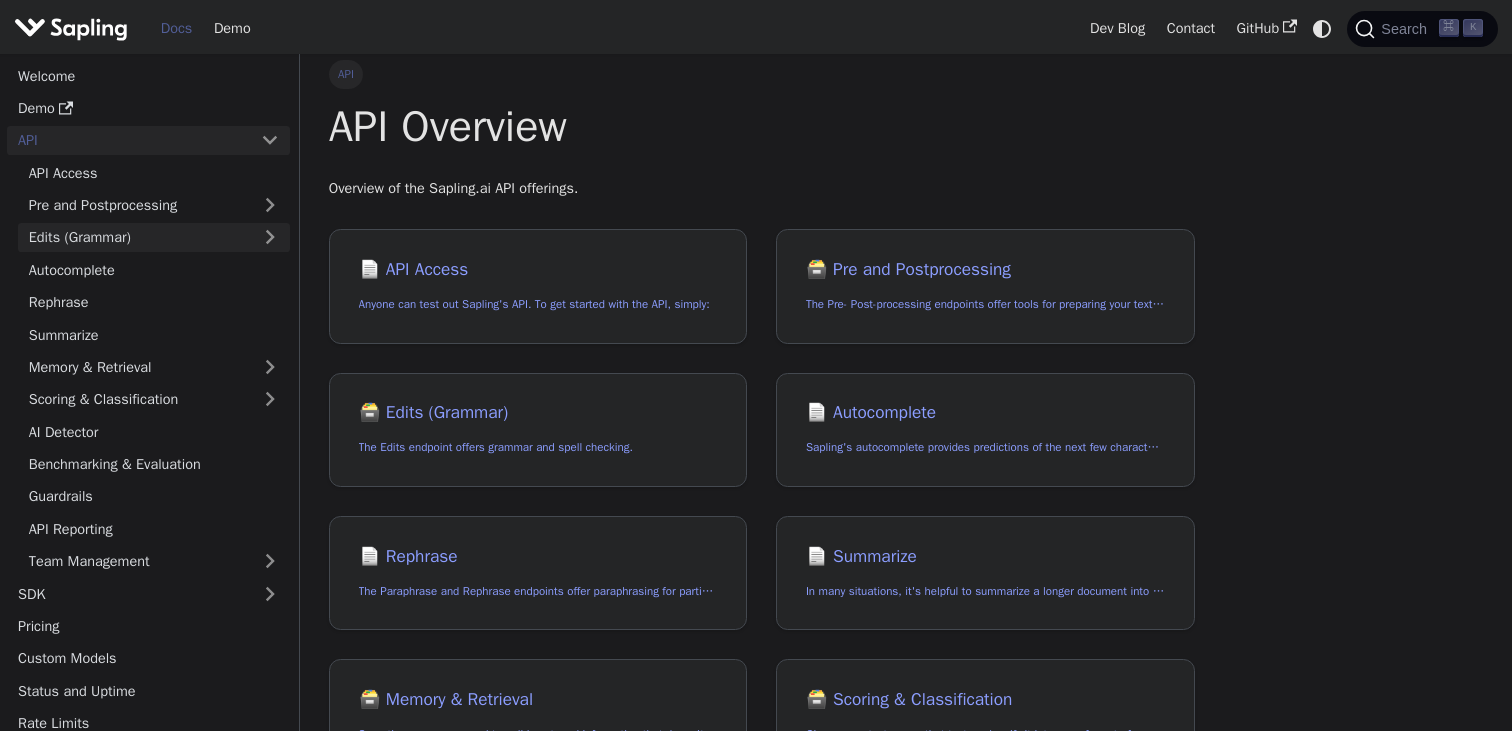 click on "Edits (Grammar)" at bounding box center (154, 237) 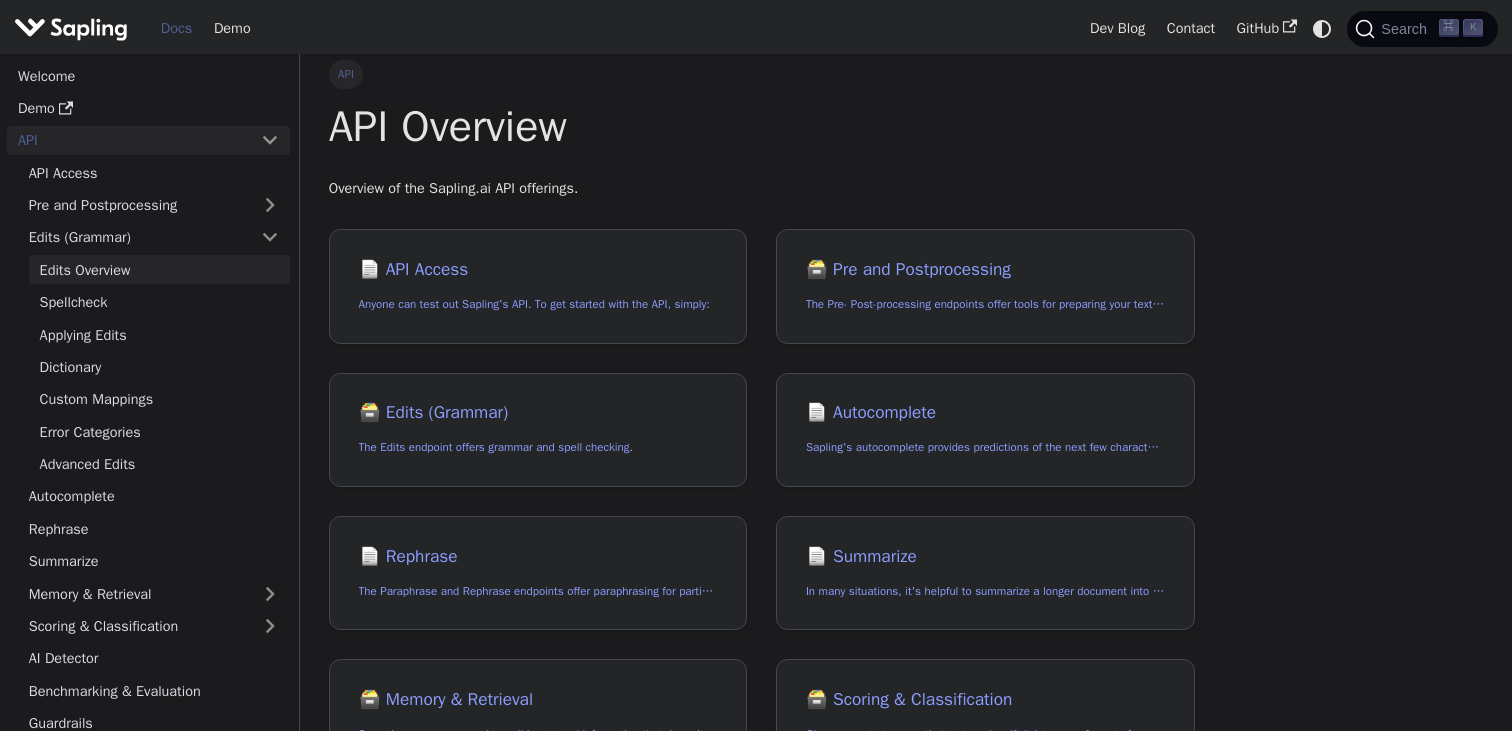 click on "Edits Overview" at bounding box center (159, 269) 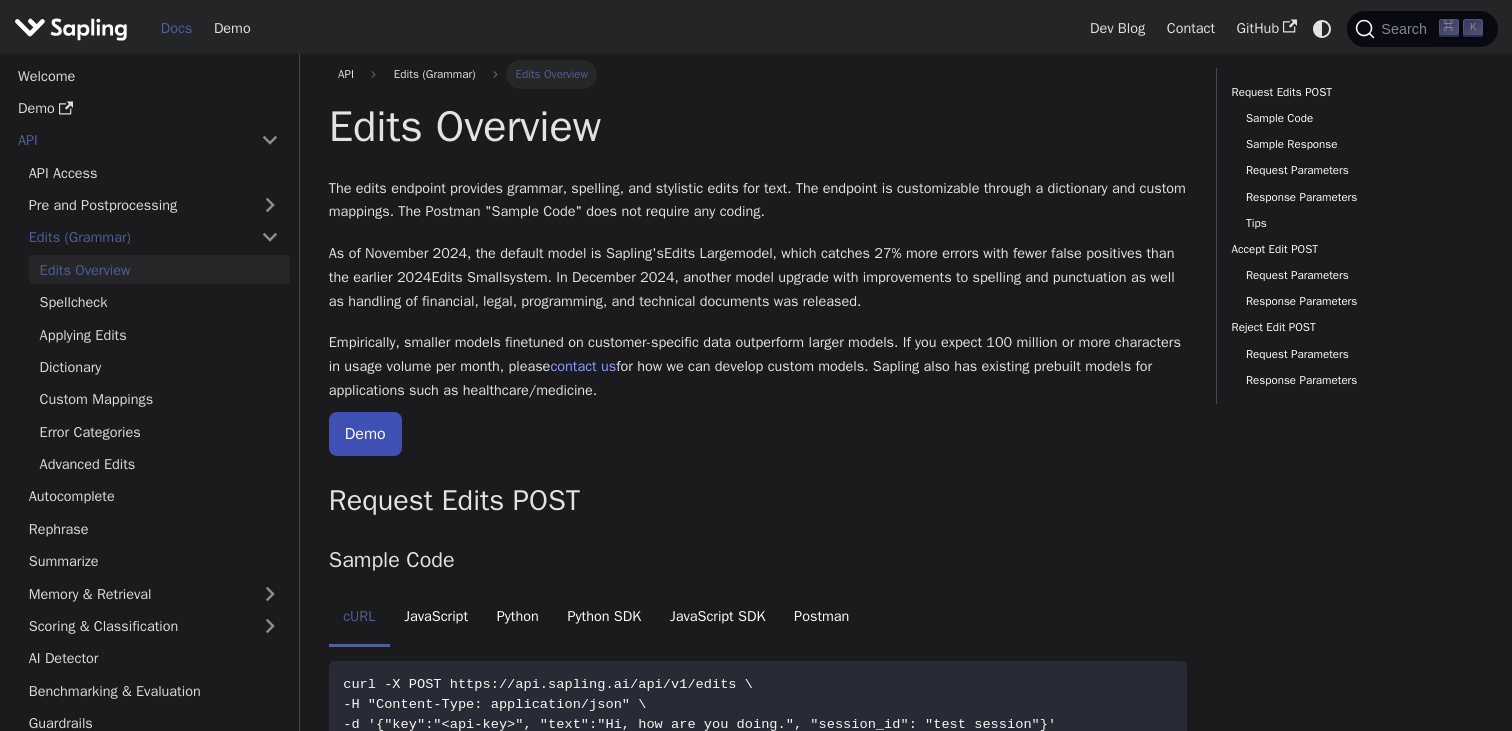 scroll, scrollTop: 0, scrollLeft: 0, axis: both 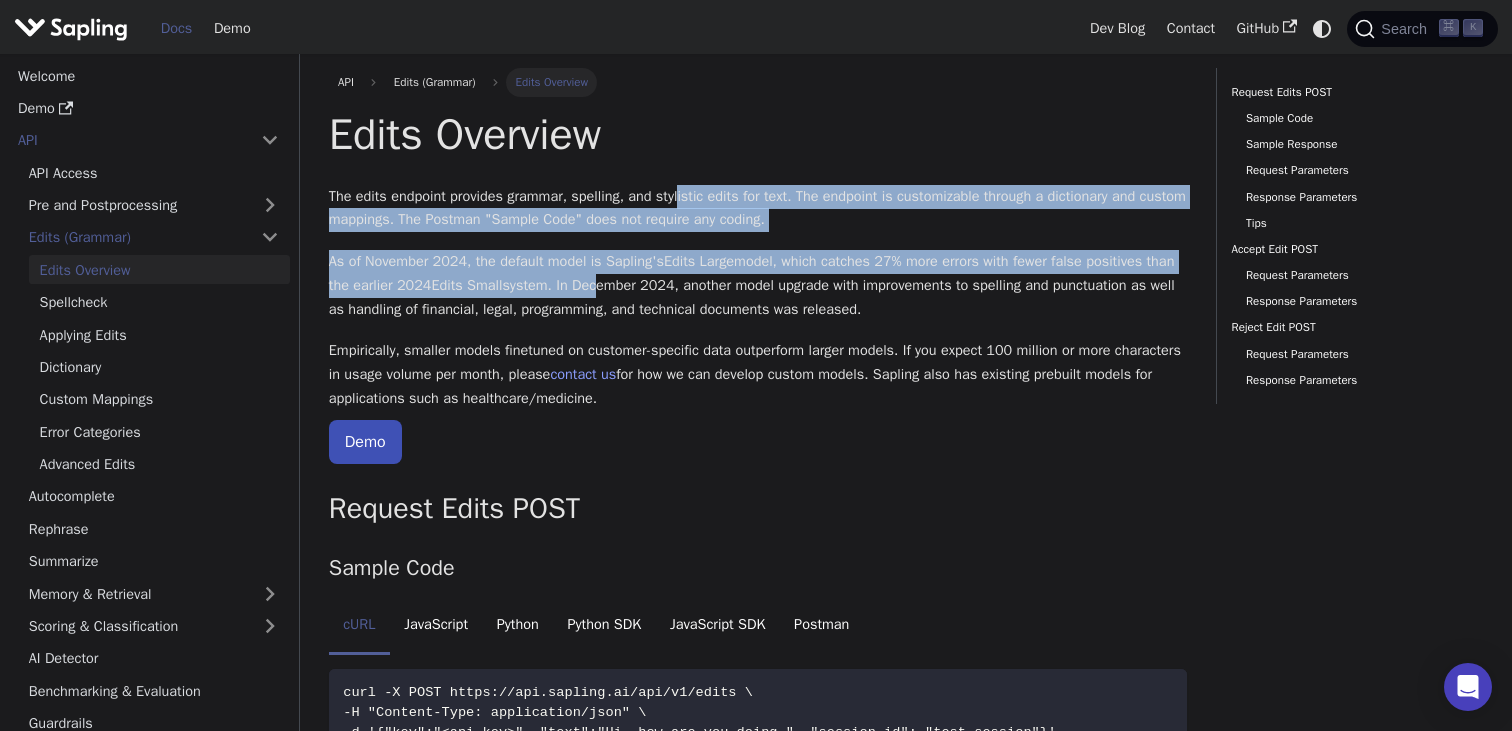 drag, startPoint x: 693, startPoint y: 204, endPoint x: 704, endPoint y: 294, distance: 90.66973 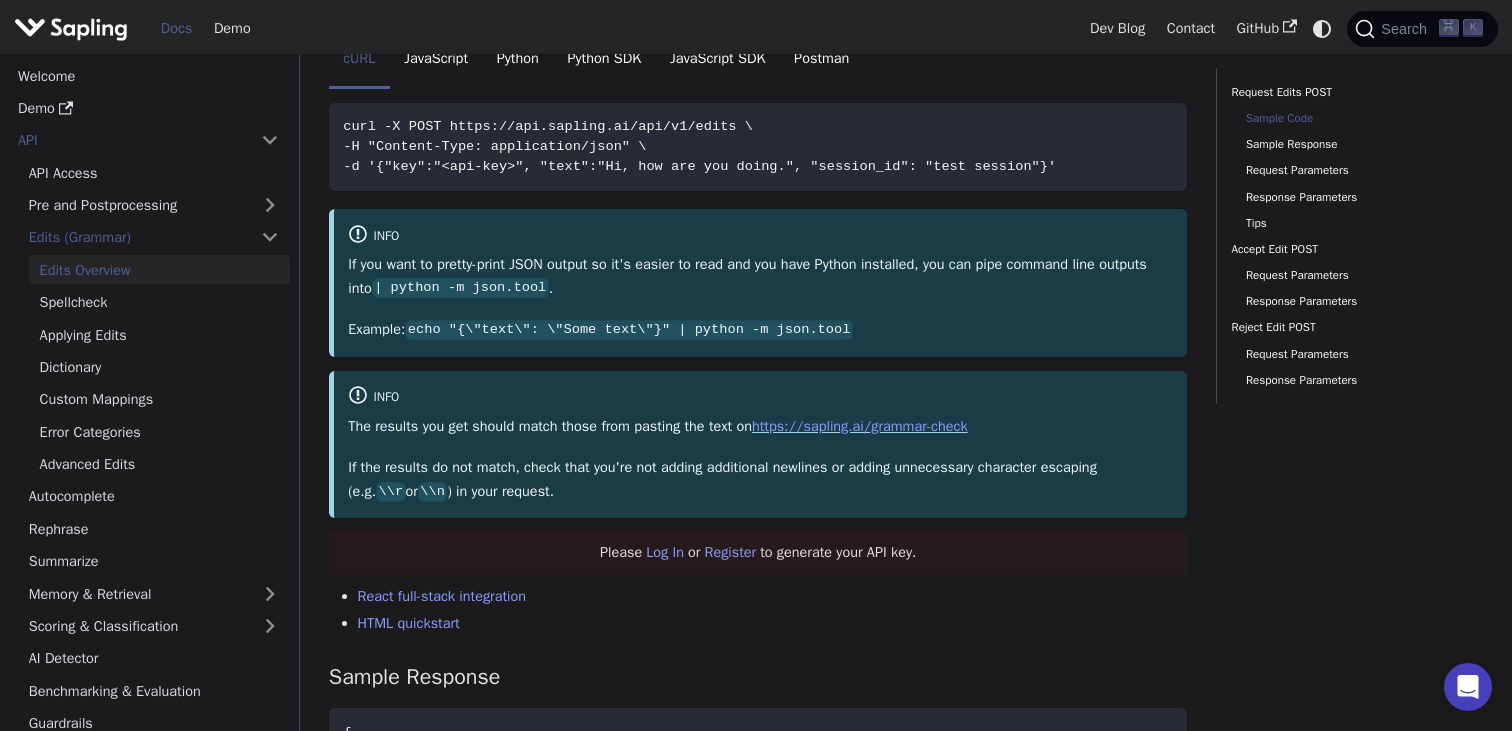 scroll, scrollTop: 596, scrollLeft: 0, axis: vertical 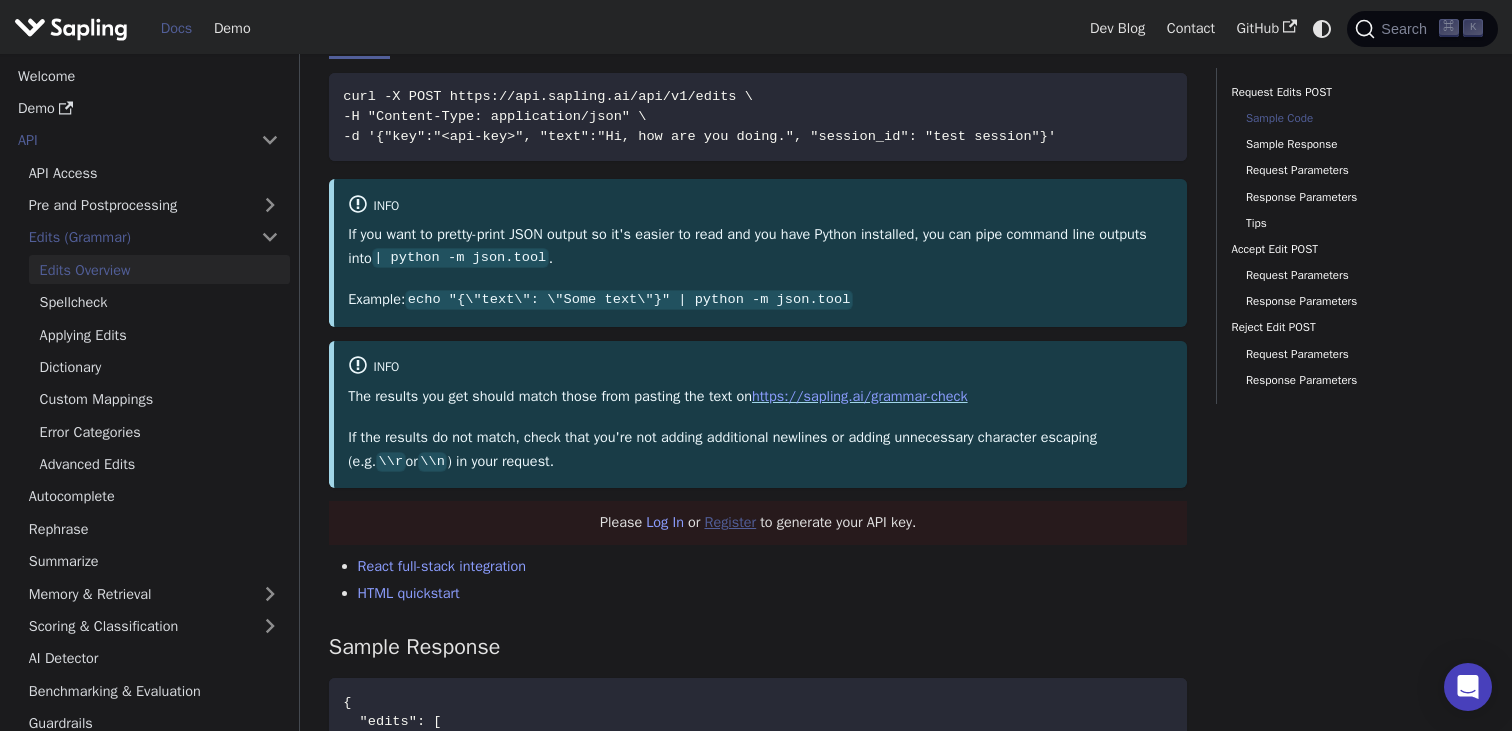 click on "Register" at bounding box center [730, 522] 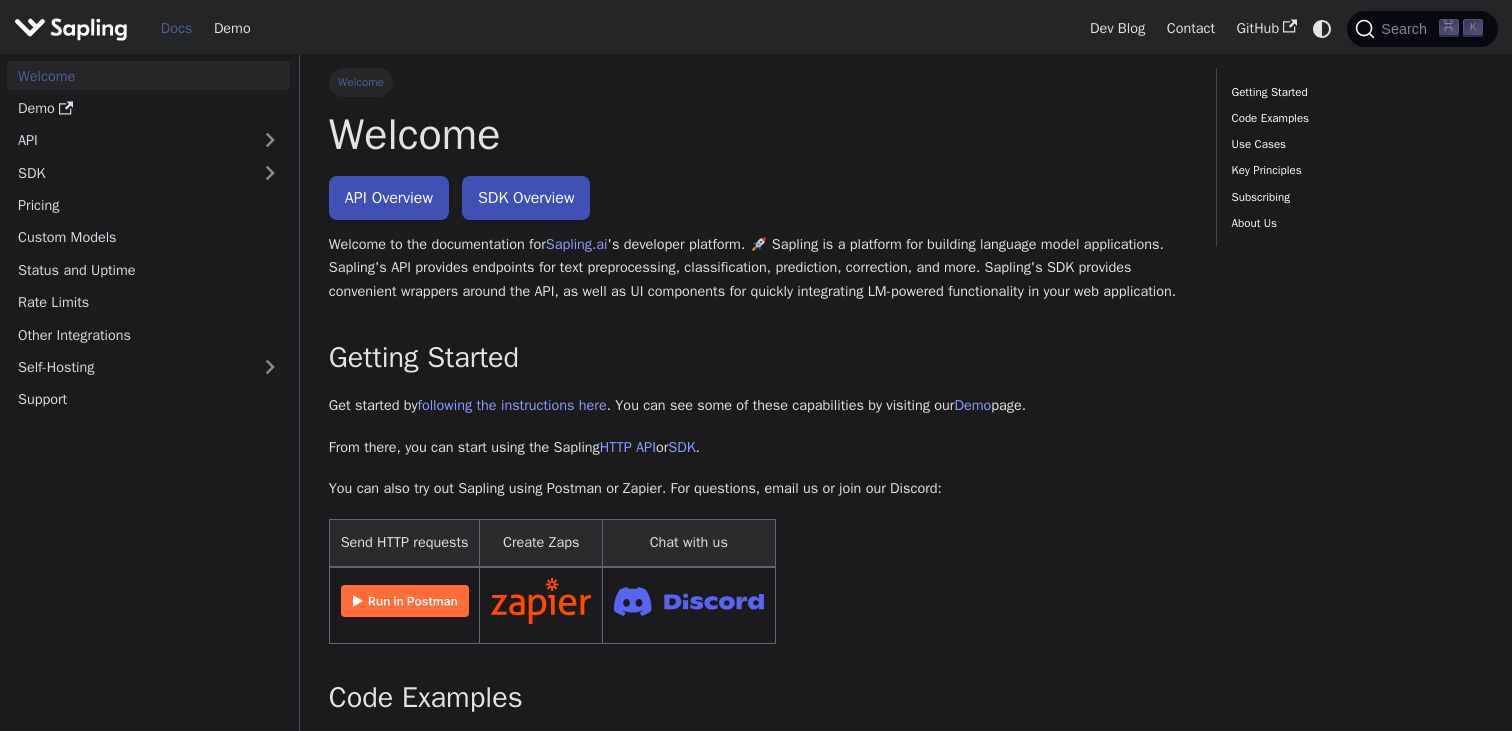 scroll, scrollTop: 0, scrollLeft: 0, axis: both 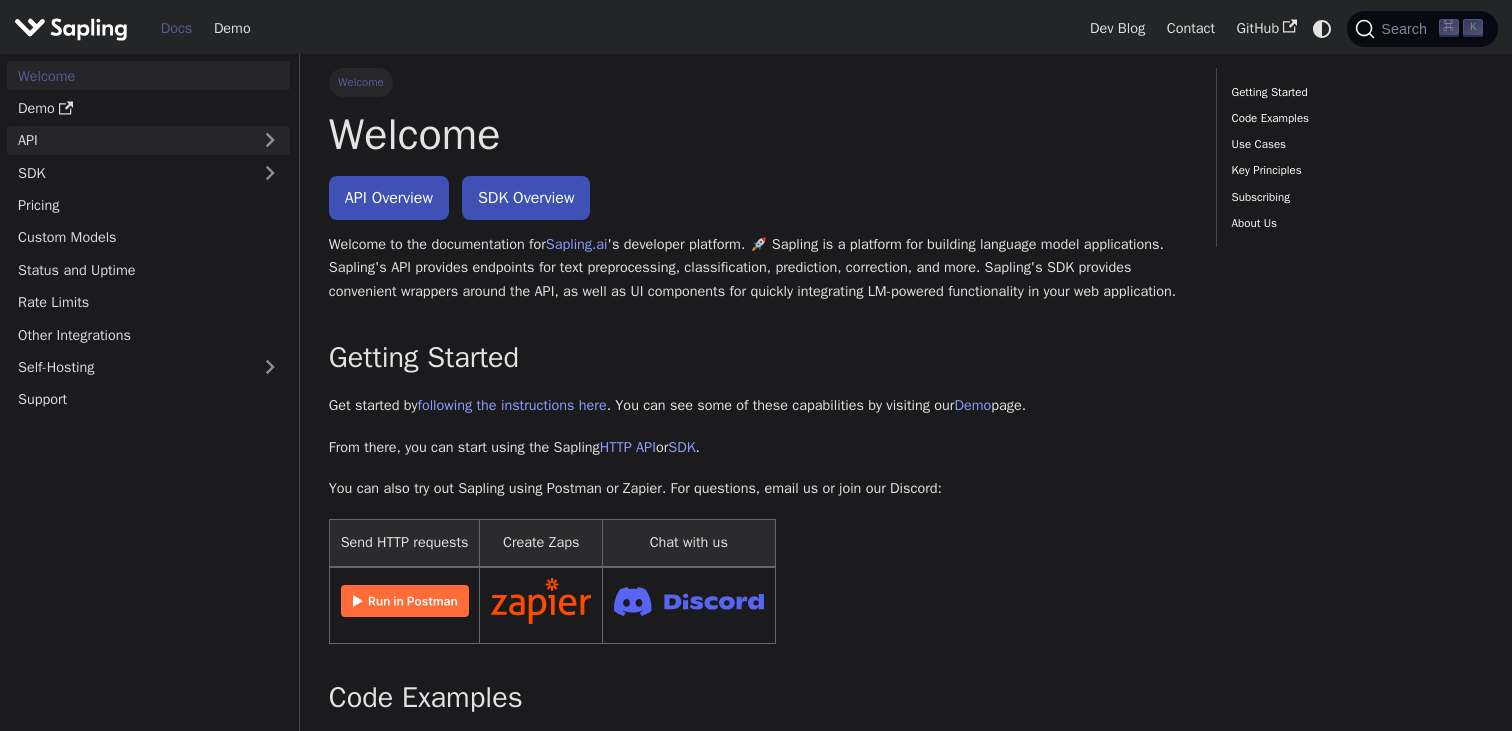 click on "API" at bounding box center (128, 140) 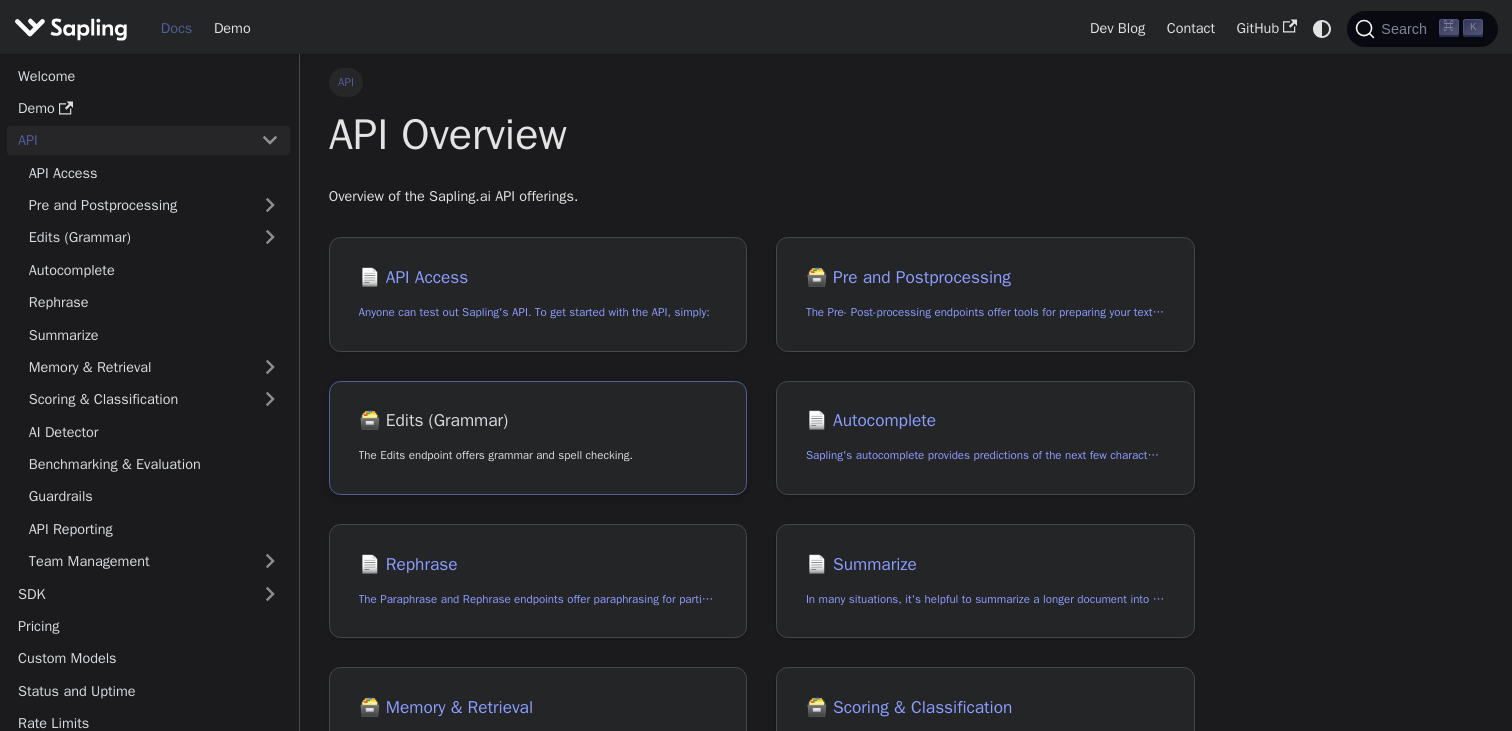 click on "🗃️   Edits (Grammar)" at bounding box center [538, 421] 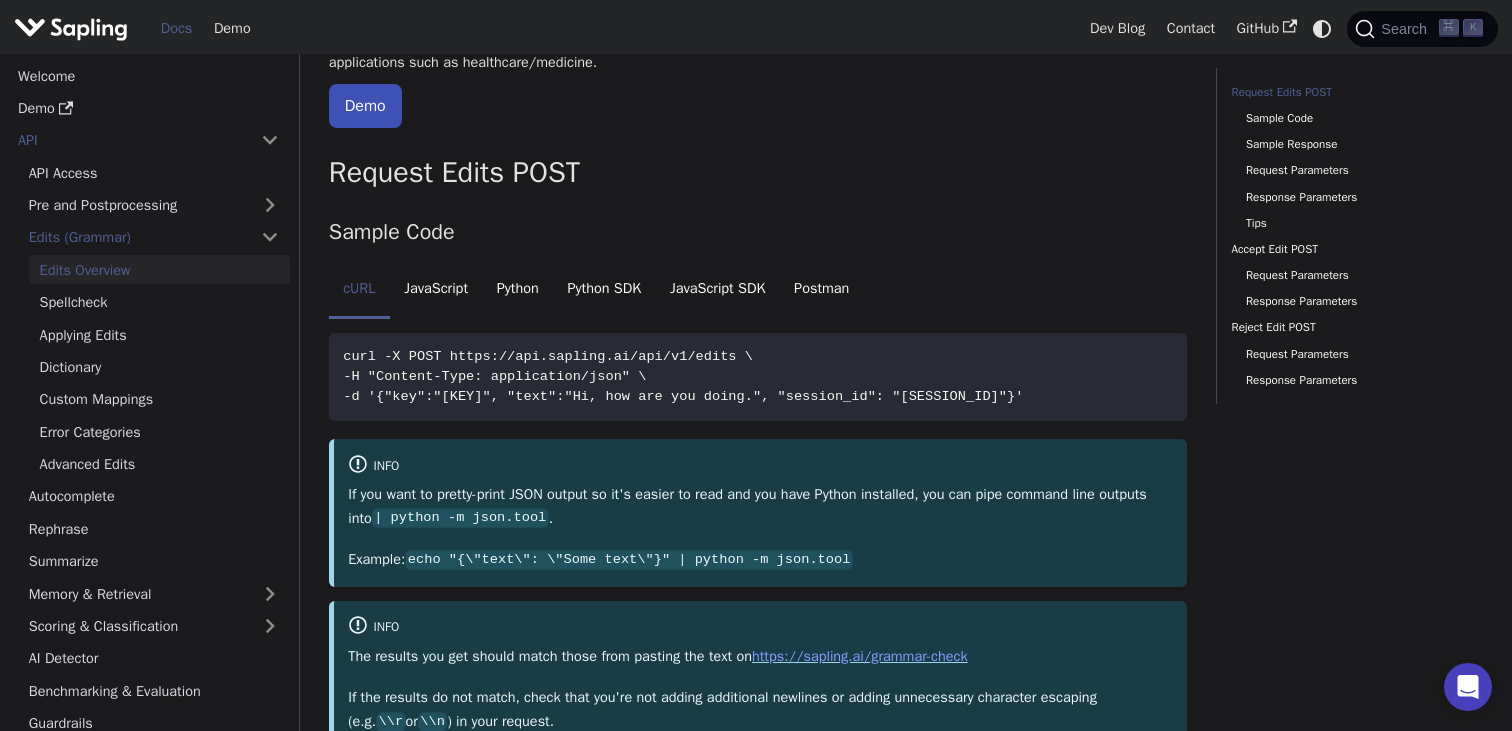scroll, scrollTop: 473, scrollLeft: 0, axis: vertical 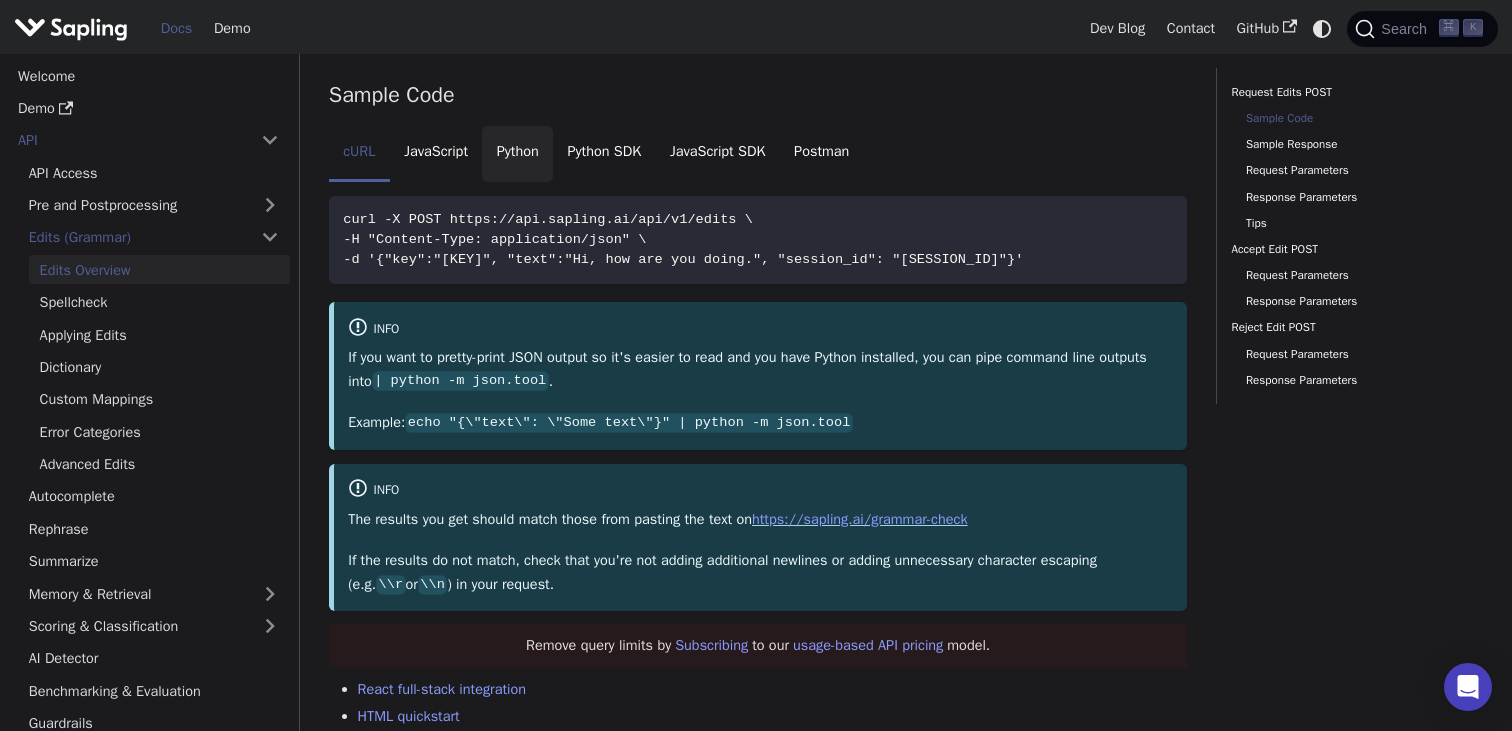 click on "Python" at bounding box center [517, 154] 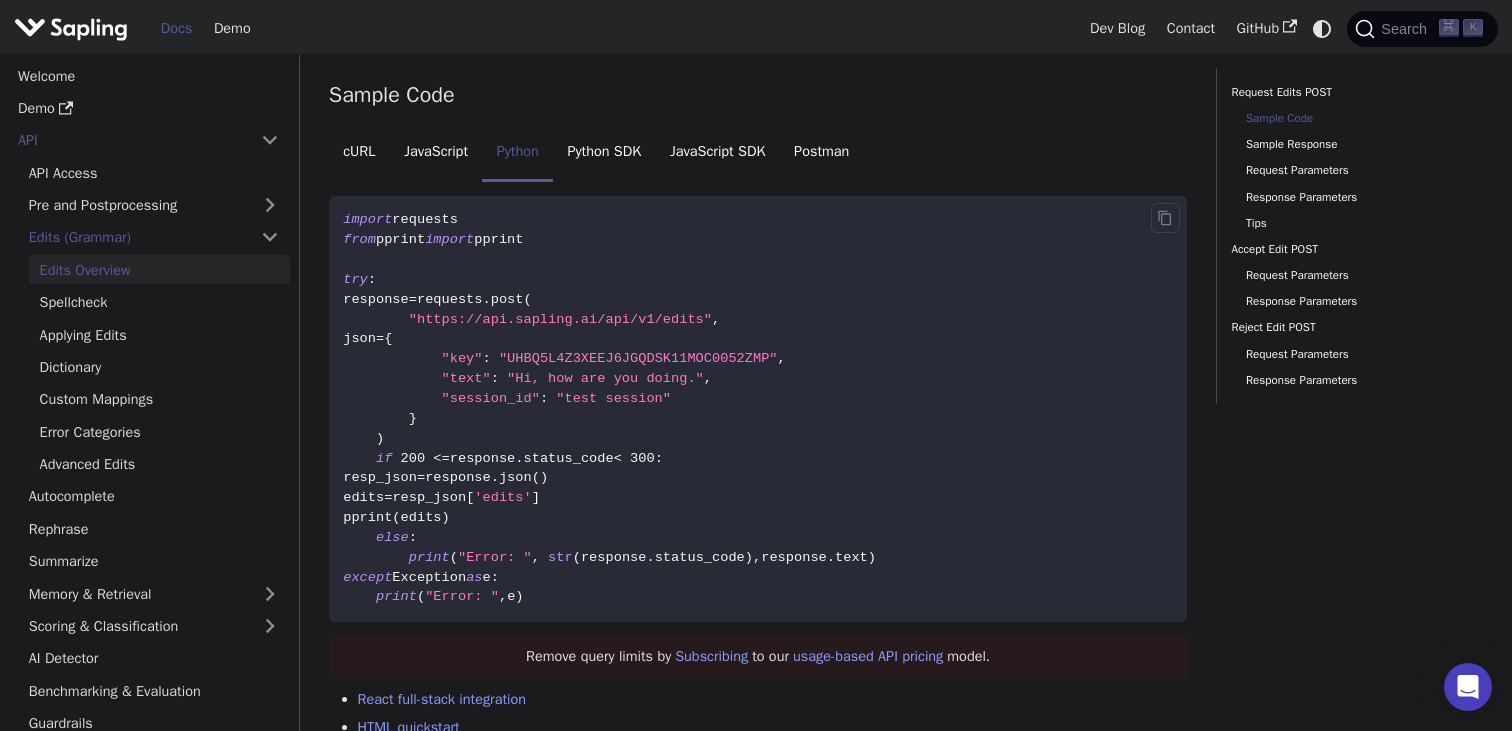 scroll, scrollTop: 503, scrollLeft: 0, axis: vertical 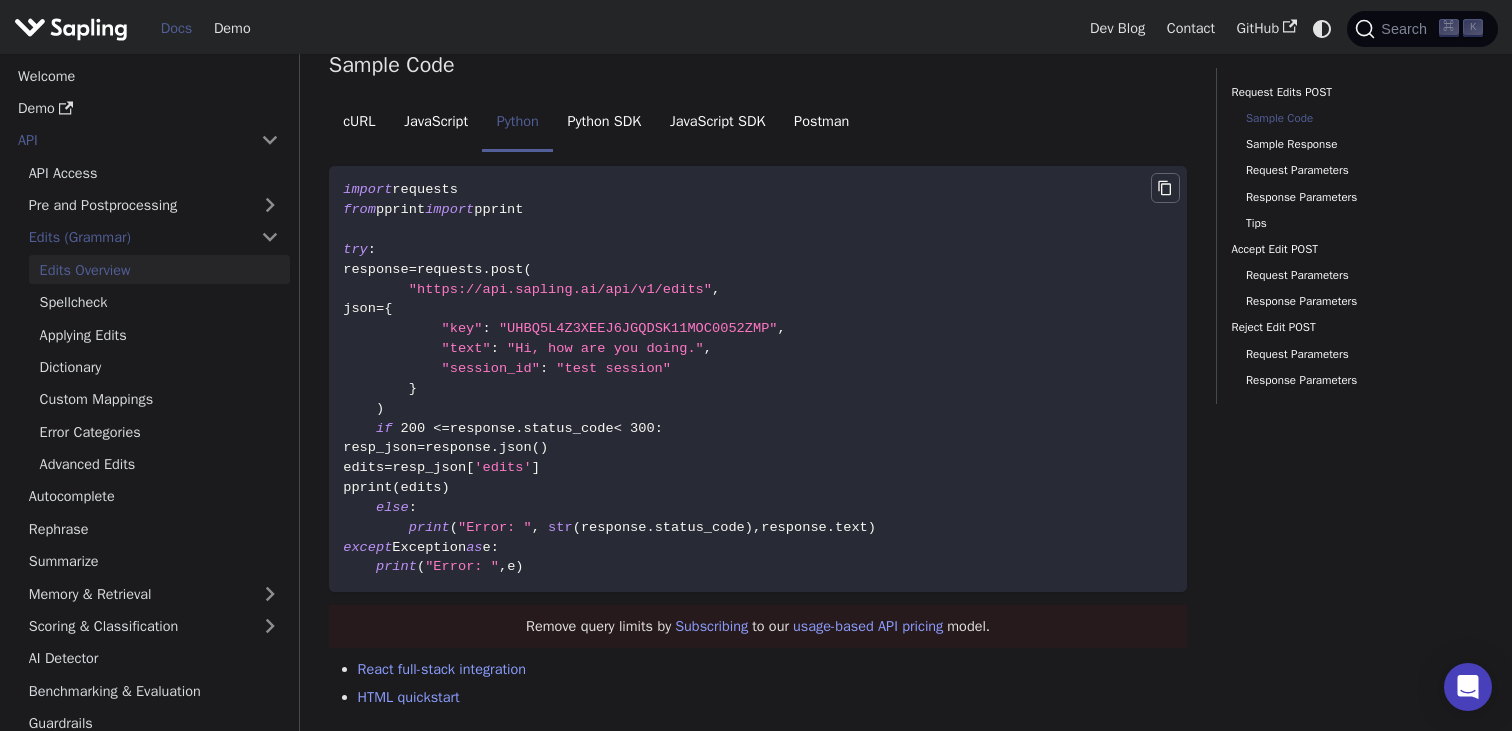 click 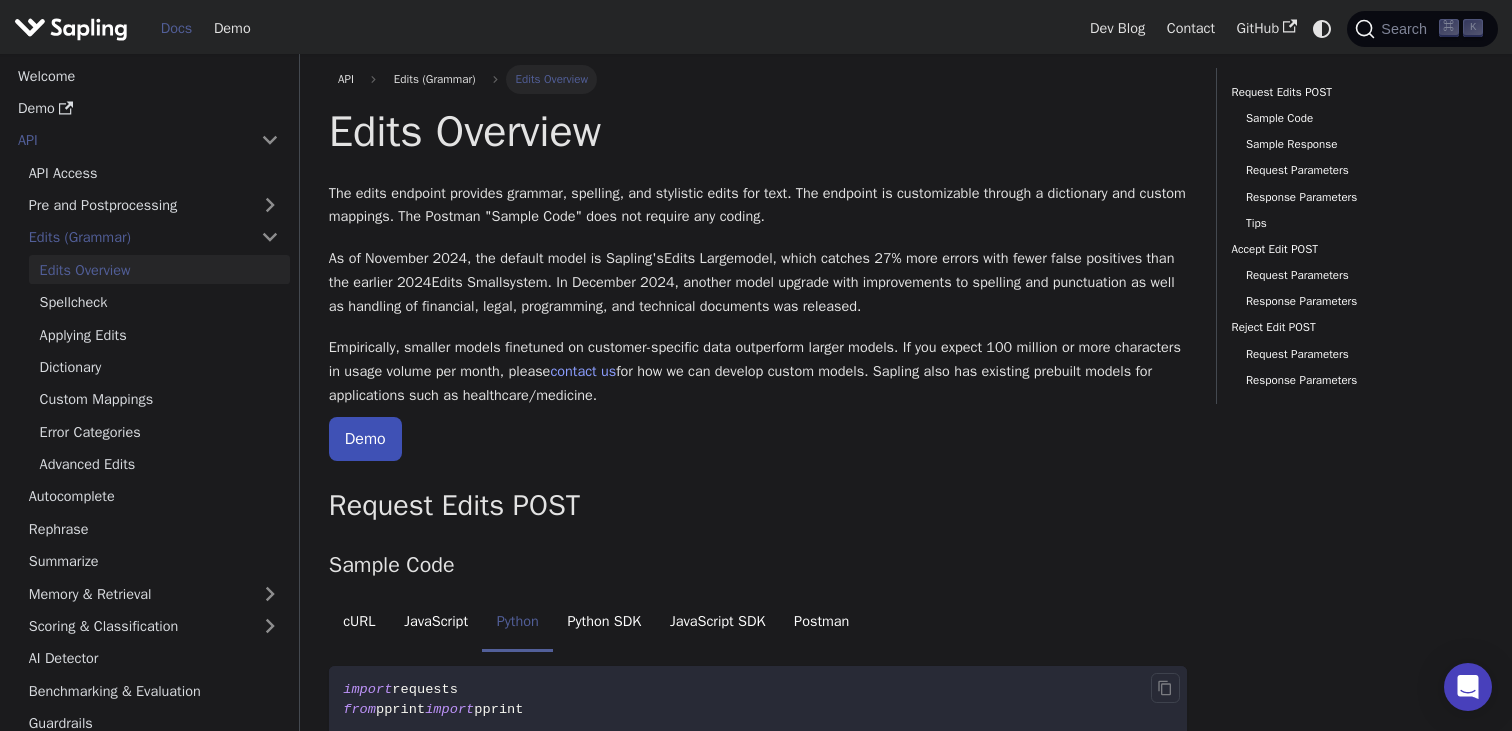 scroll, scrollTop: 0, scrollLeft: 0, axis: both 